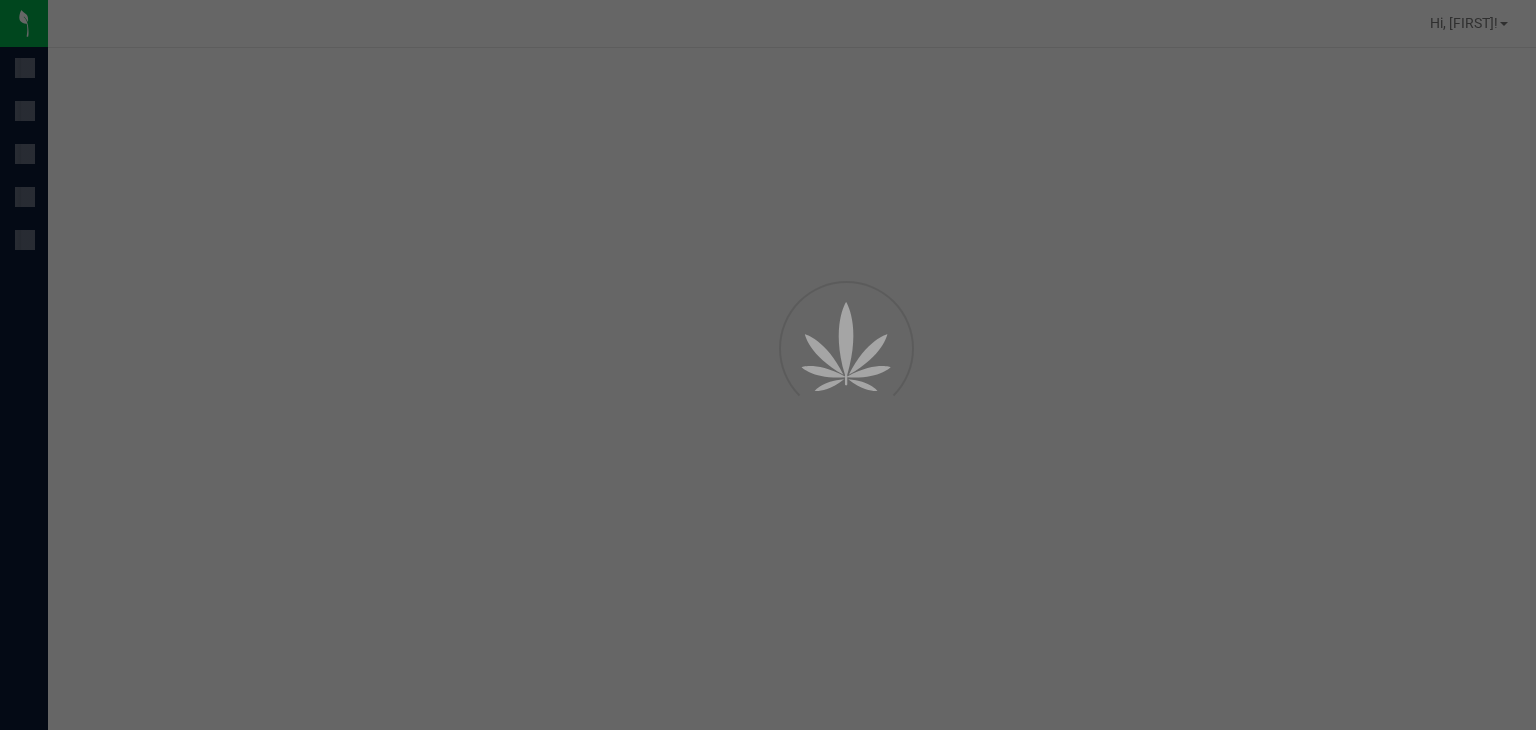 scroll, scrollTop: 0, scrollLeft: 0, axis: both 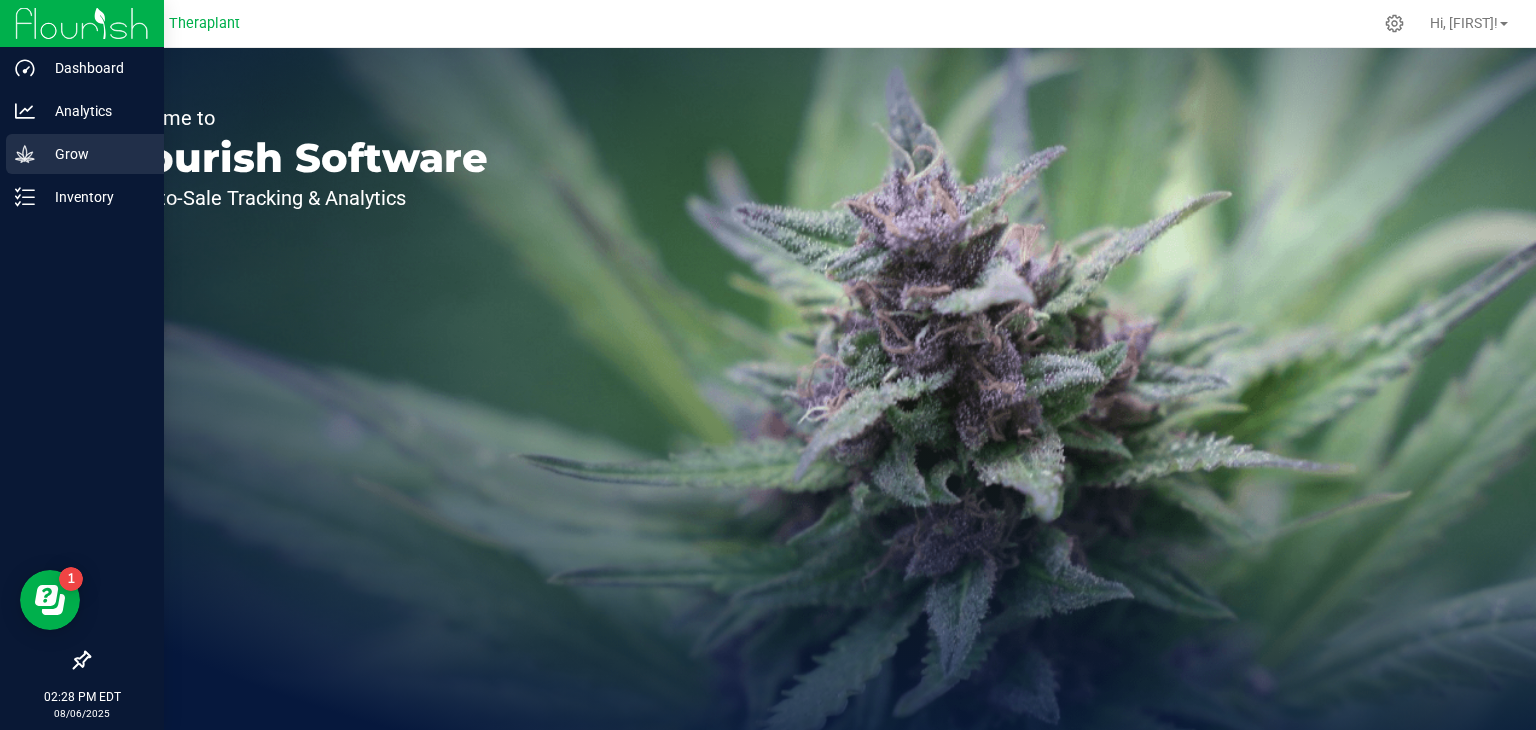 click on "Grow" at bounding box center (95, 154) 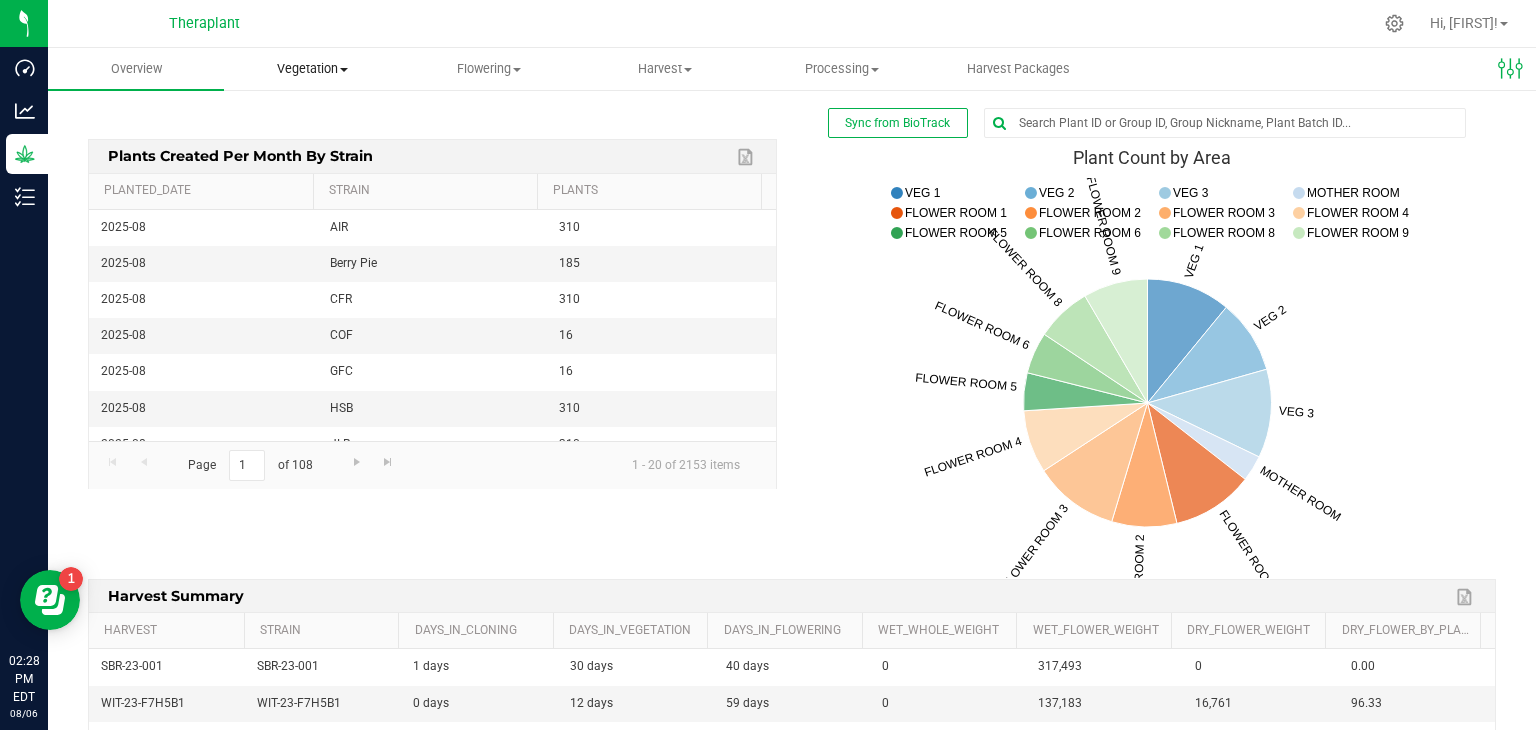click on "Vegetation" at bounding box center [312, 69] 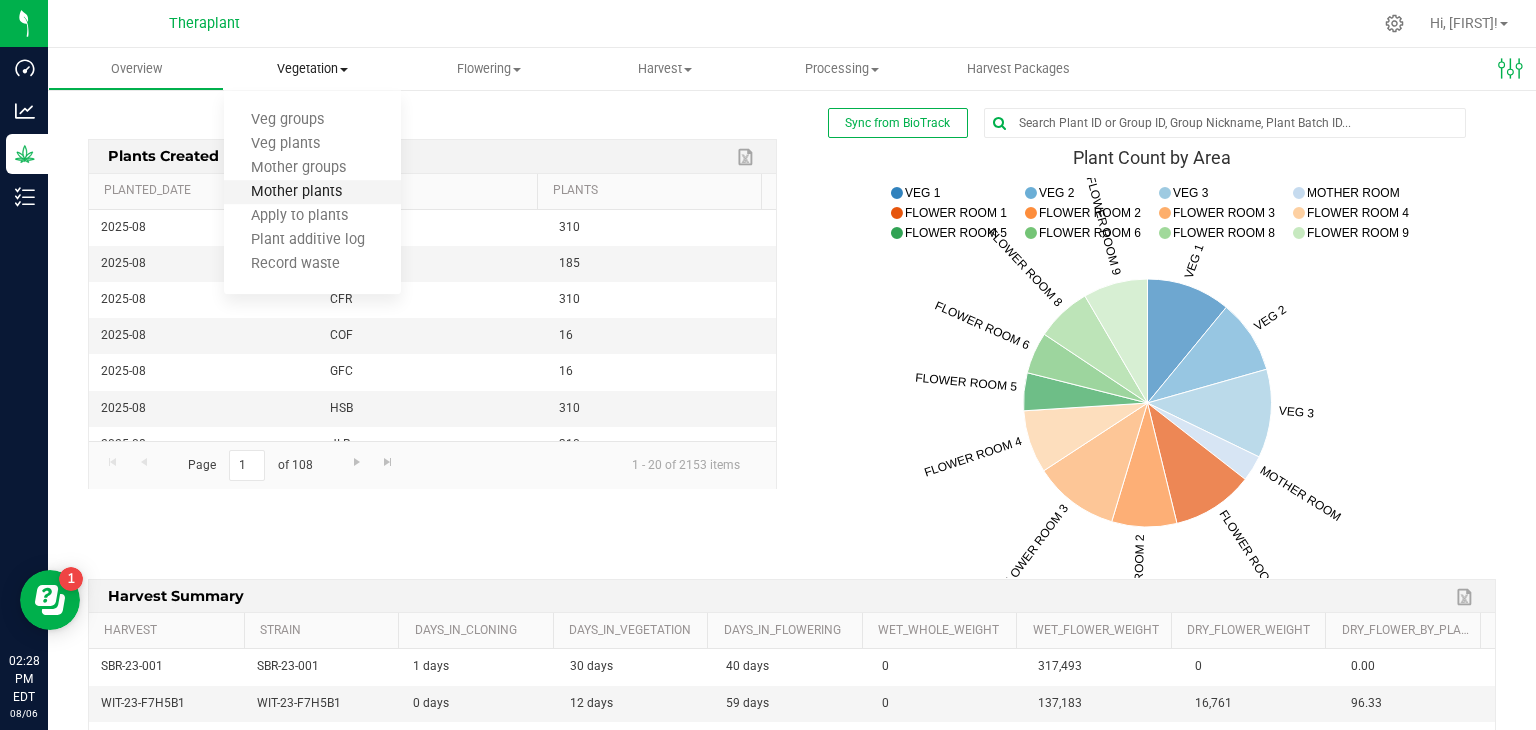 click on "Mother plants" at bounding box center [296, 192] 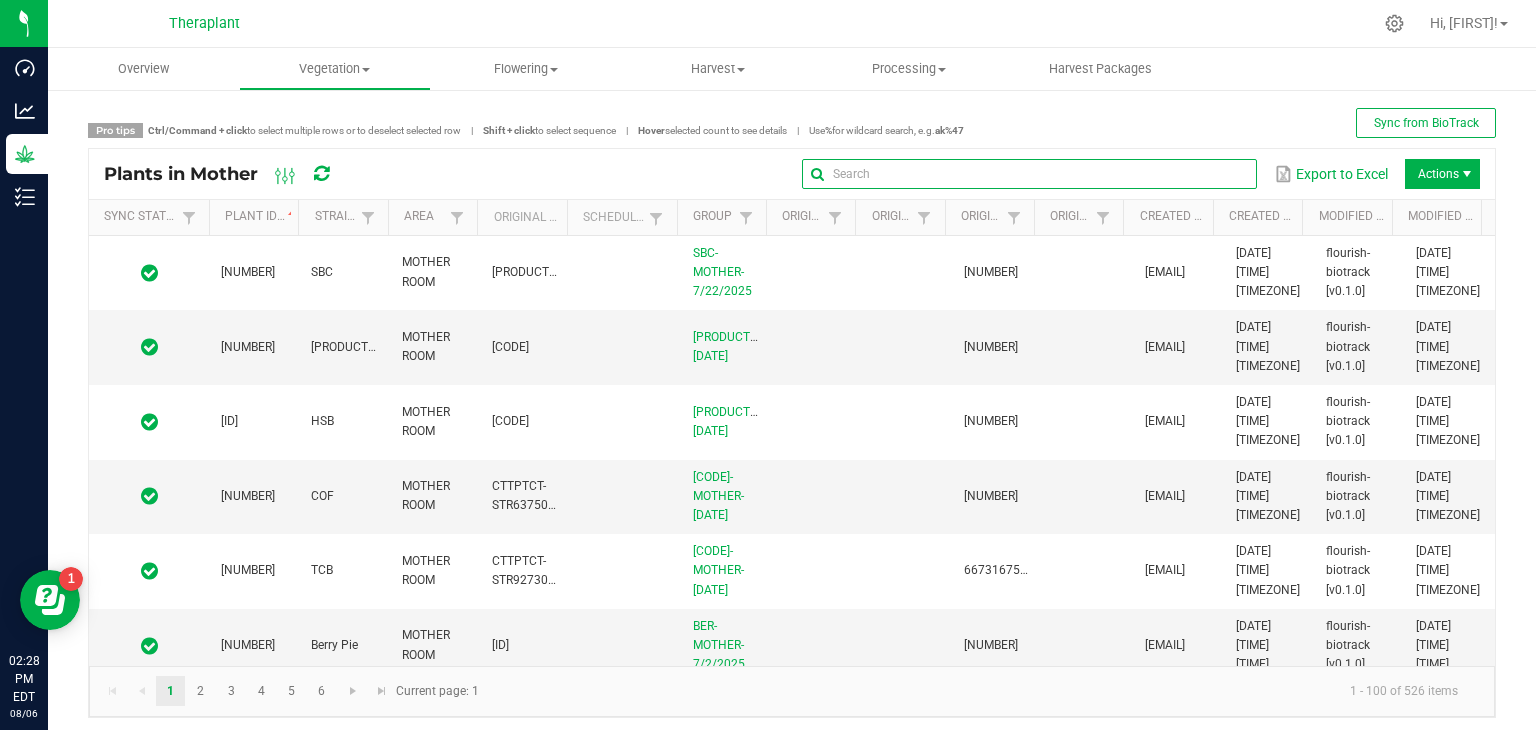 click at bounding box center (1029, 174) 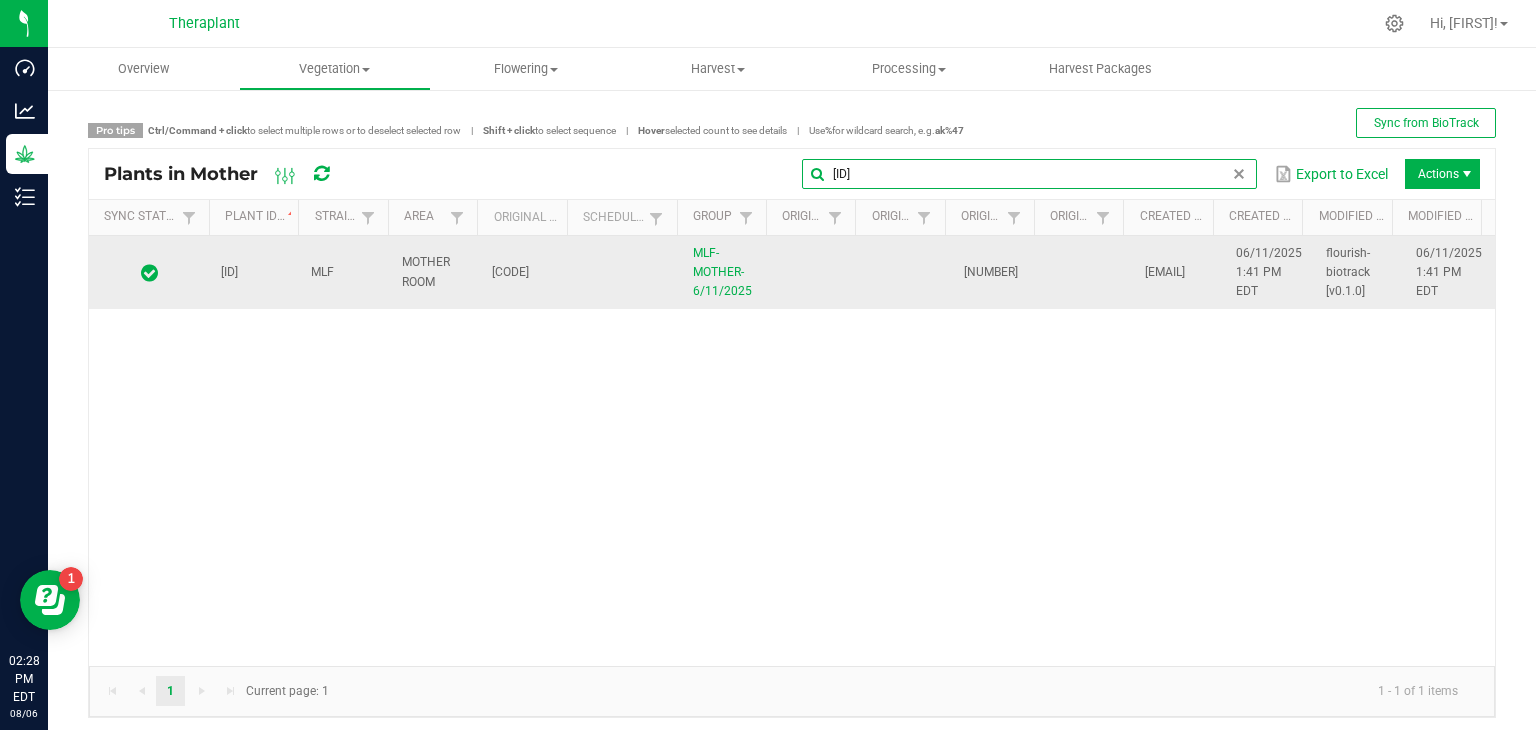 type on "[ID]" 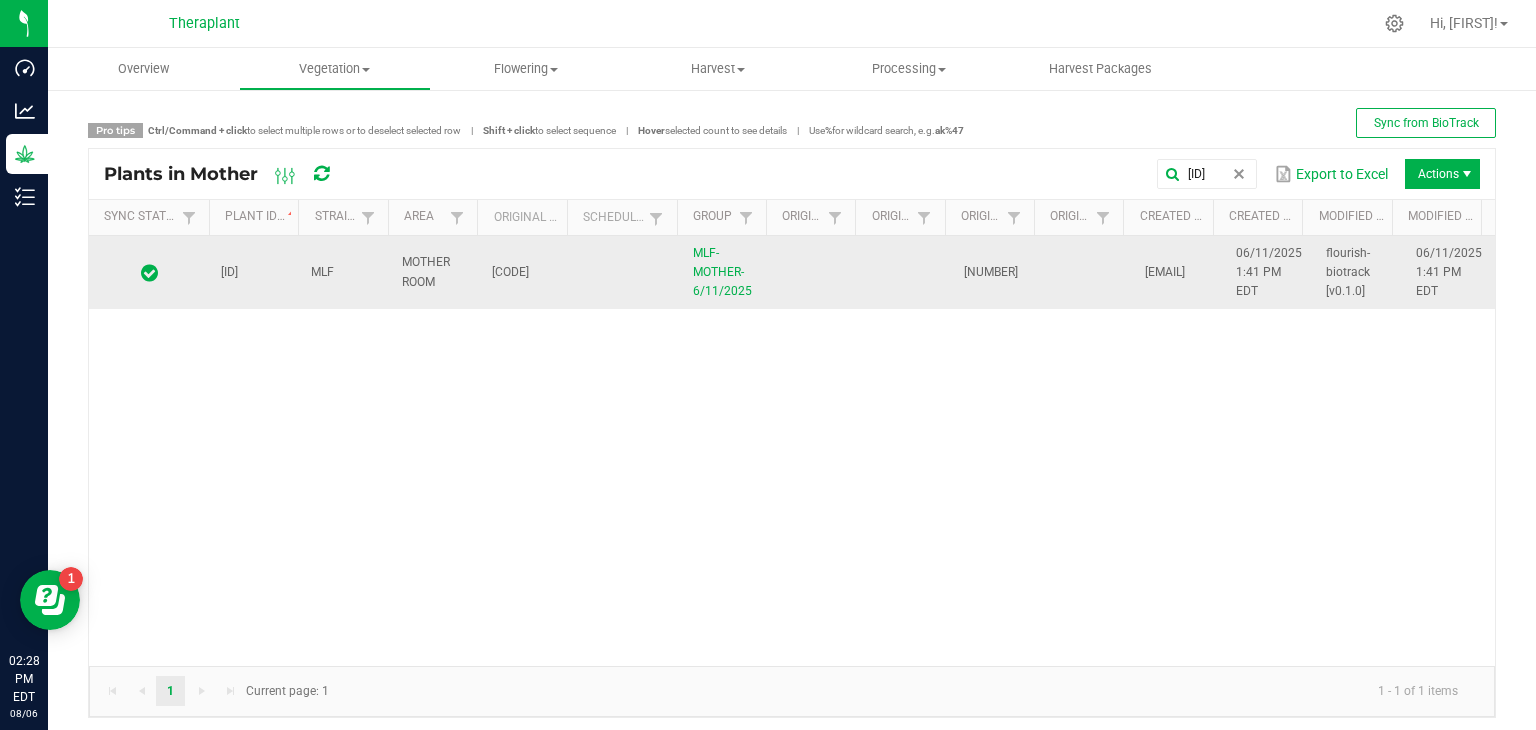 click at bounding box center (907, 273) 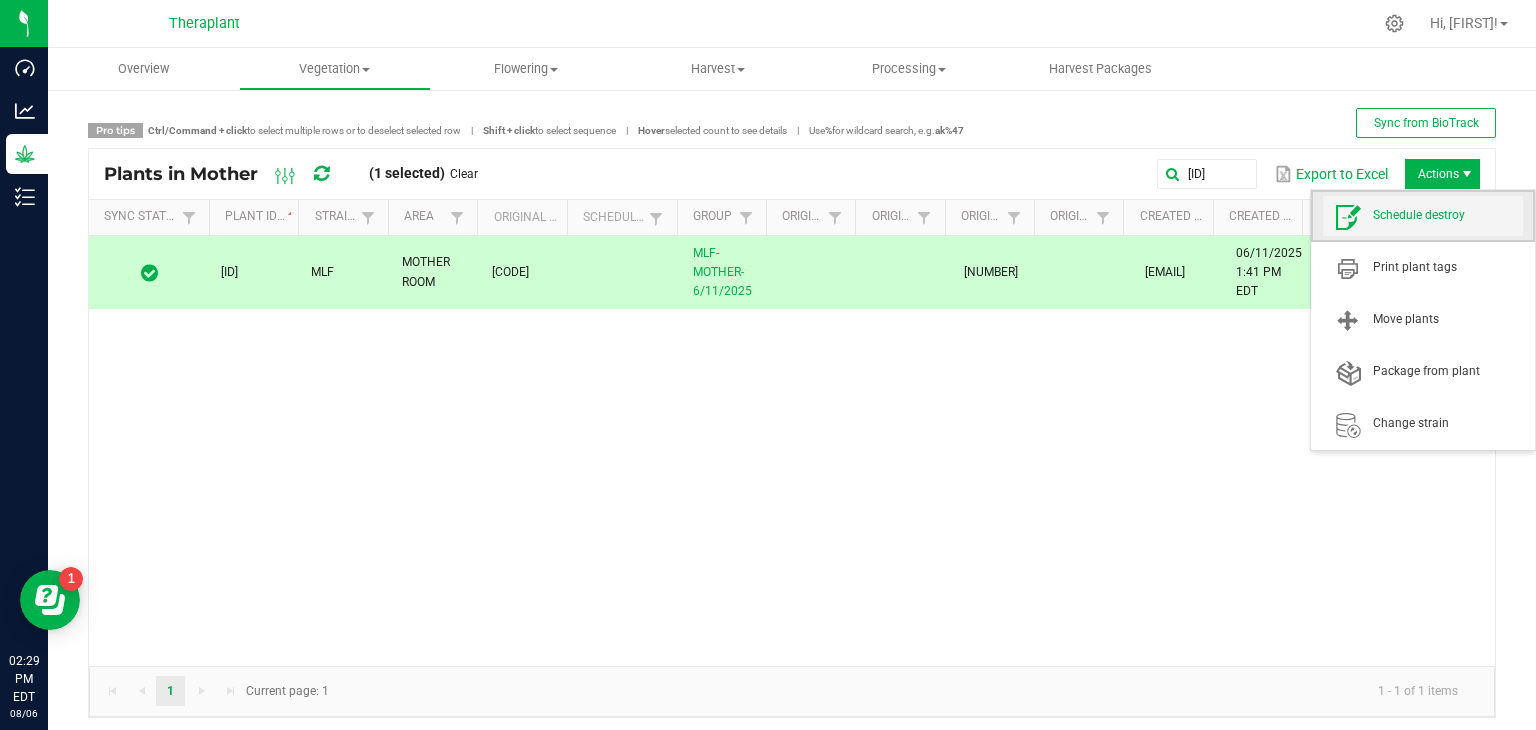 click on "Schedule destroy" at bounding box center (1448, 215) 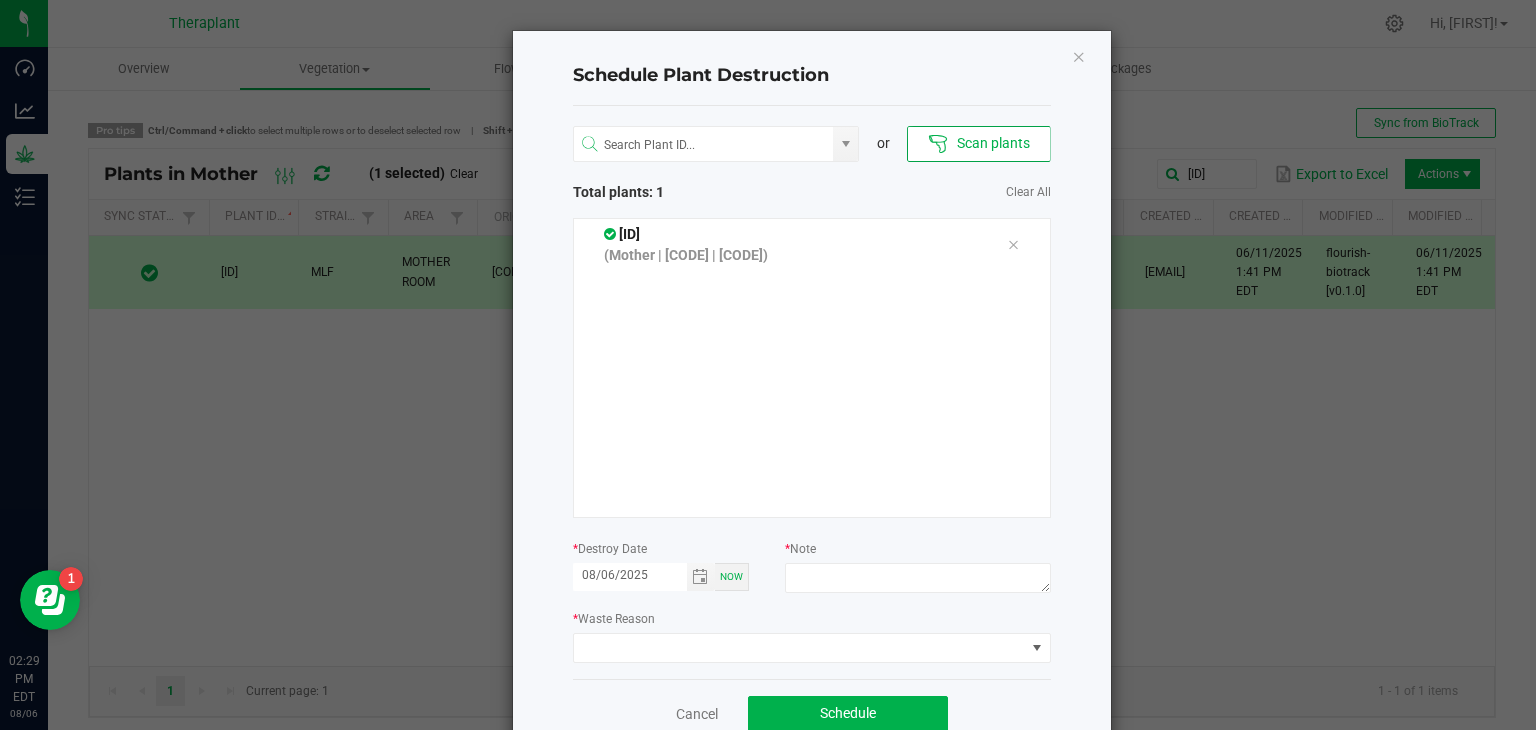 click on "(Mother | [CODE] | [CODE])" 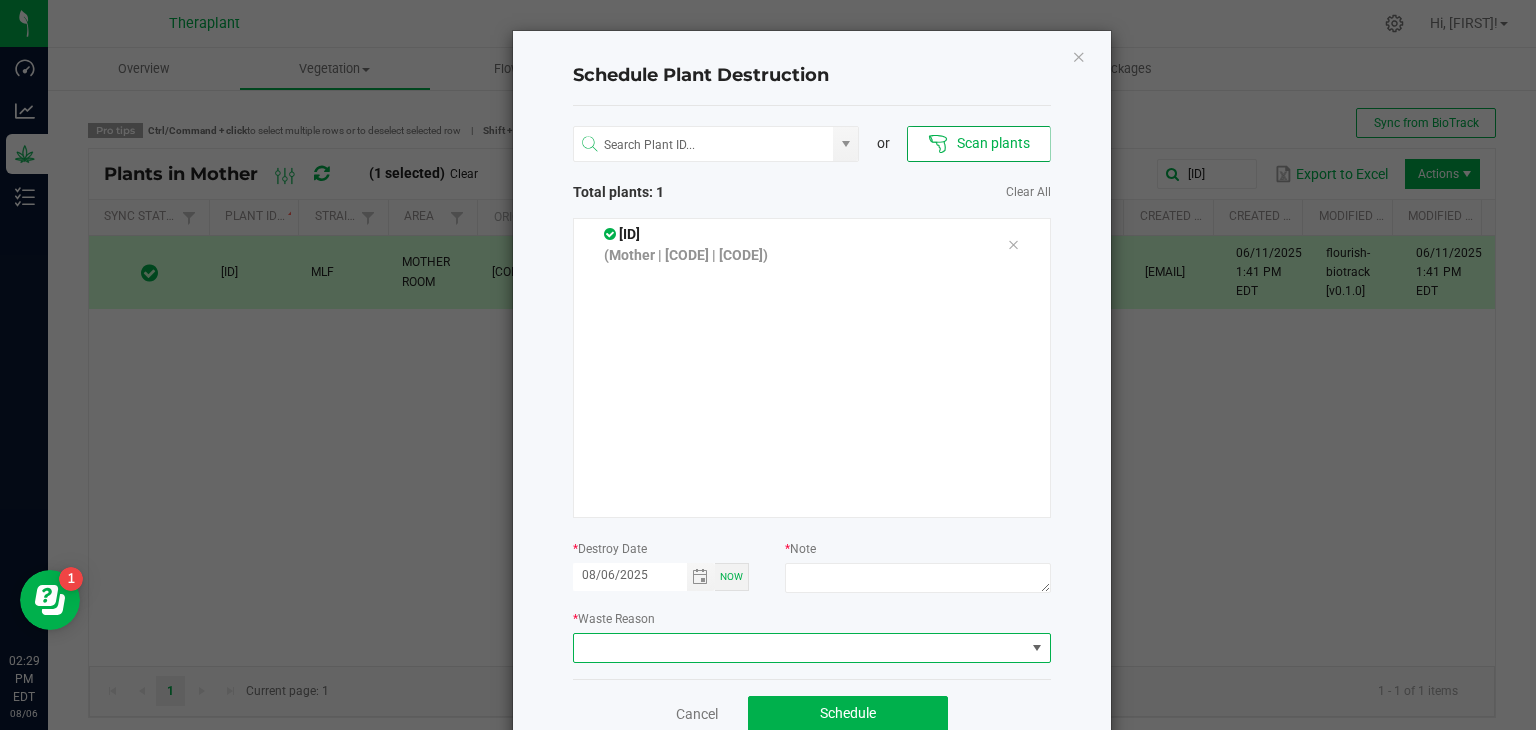 click at bounding box center (799, 648) 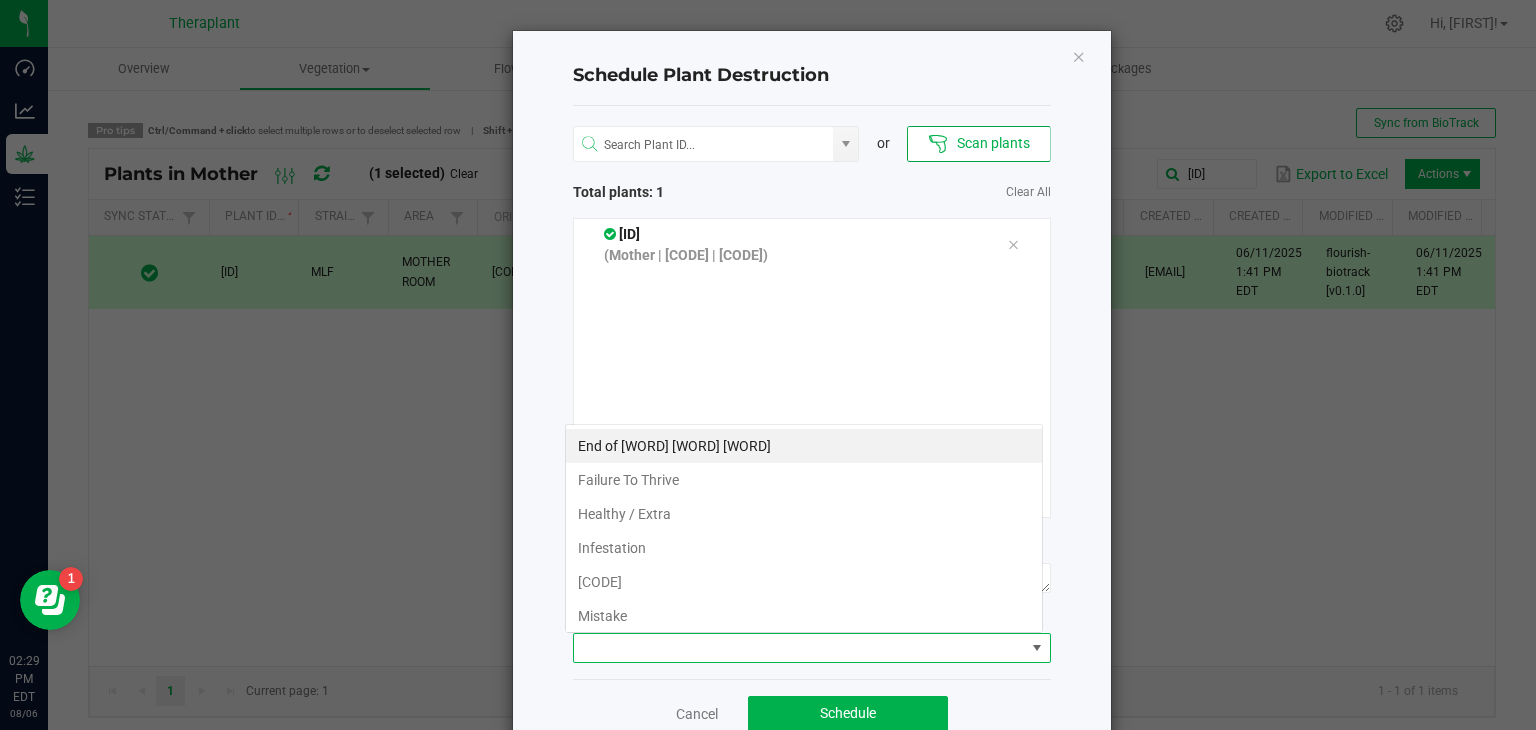 scroll, scrollTop: 99970, scrollLeft: 99521, axis: both 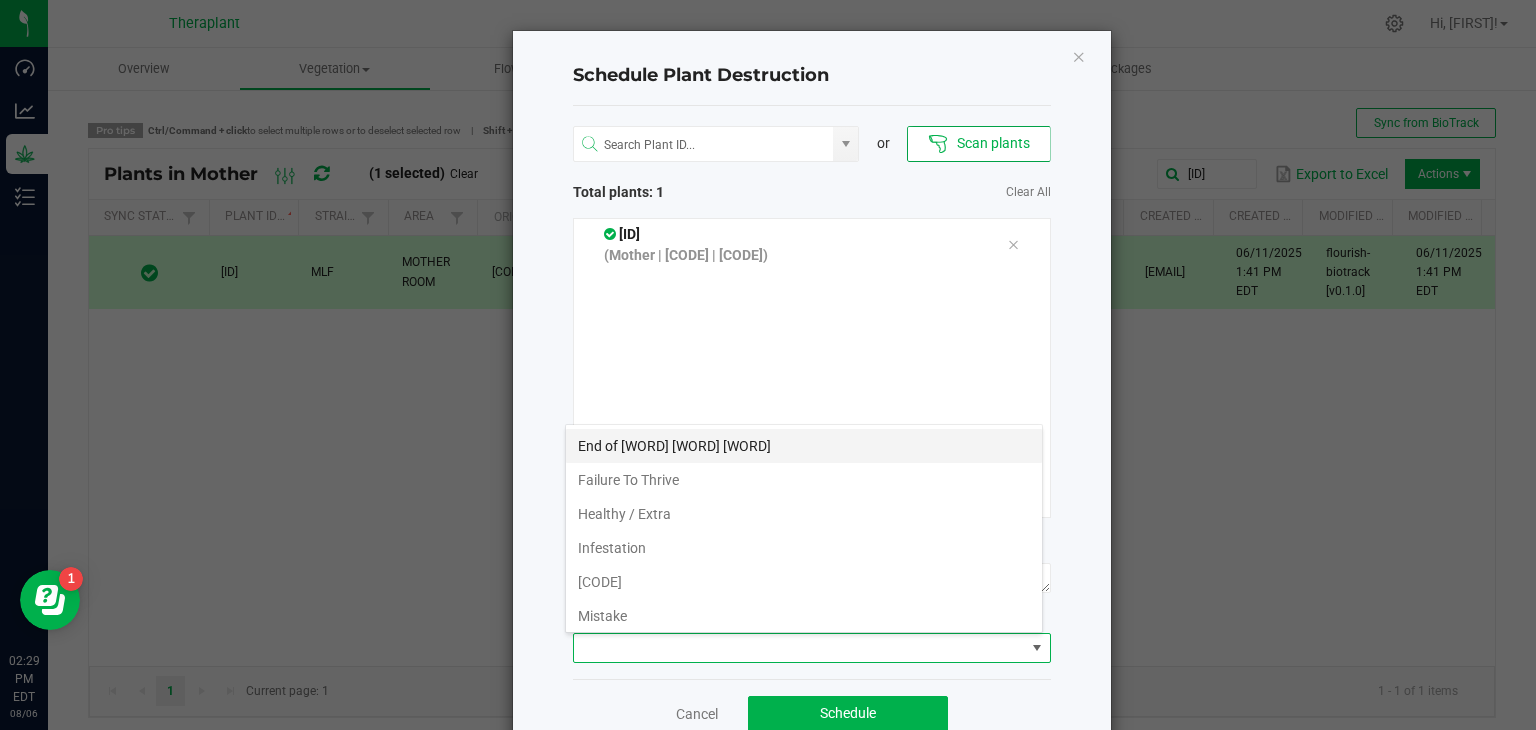 click on "End of [WORD] [WORD] [WORD]" at bounding box center (804, 446) 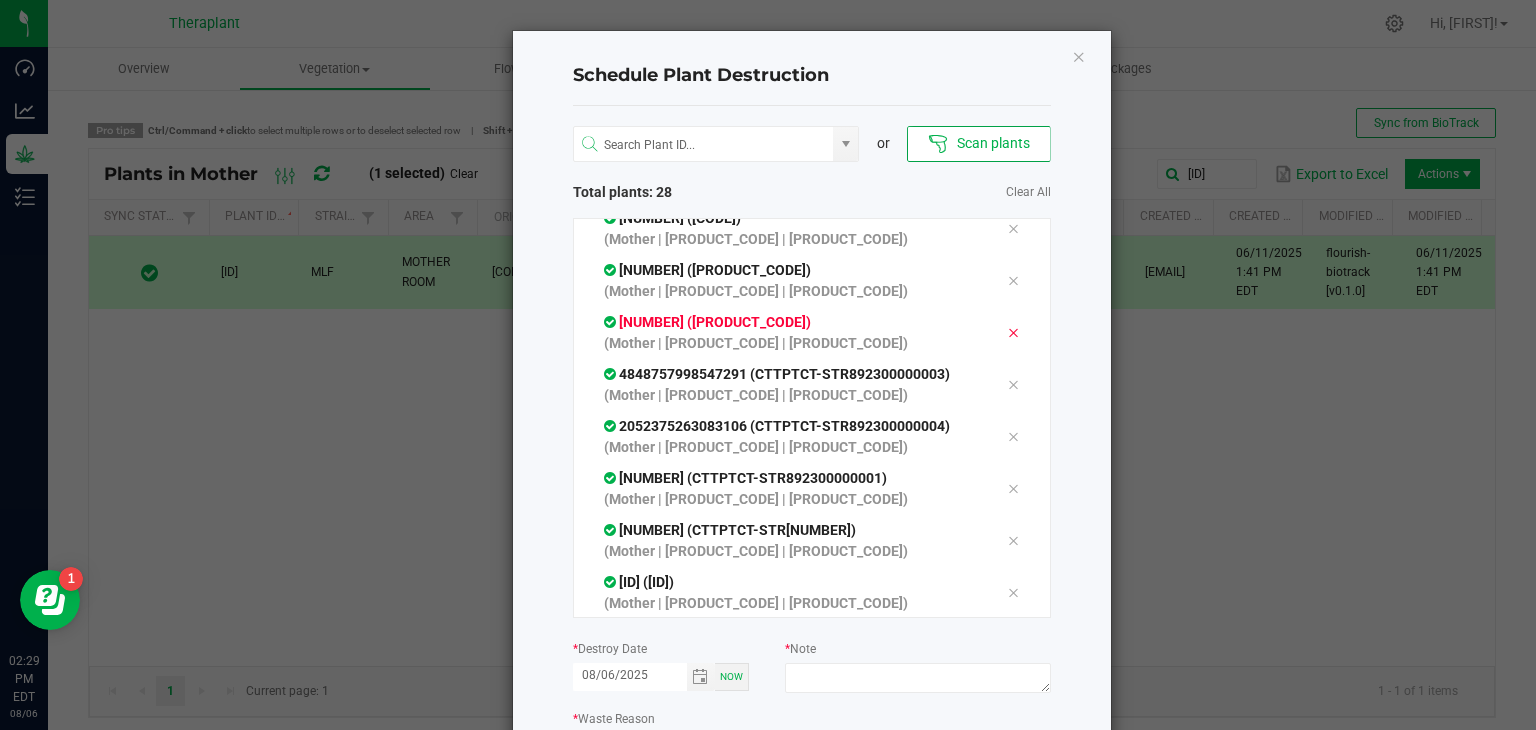 scroll, scrollTop: 1108, scrollLeft: 0, axis: vertical 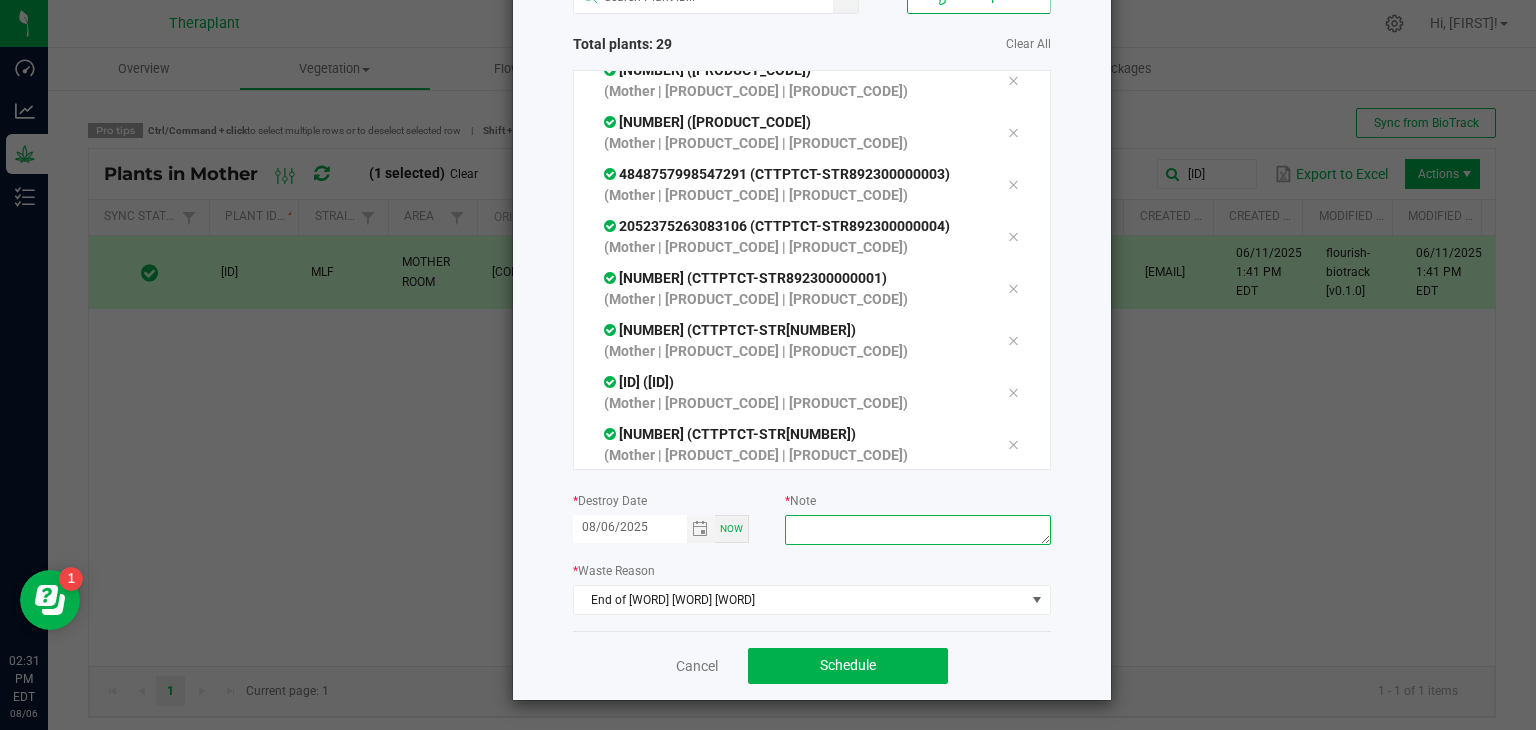 click at bounding box center [917, 530] 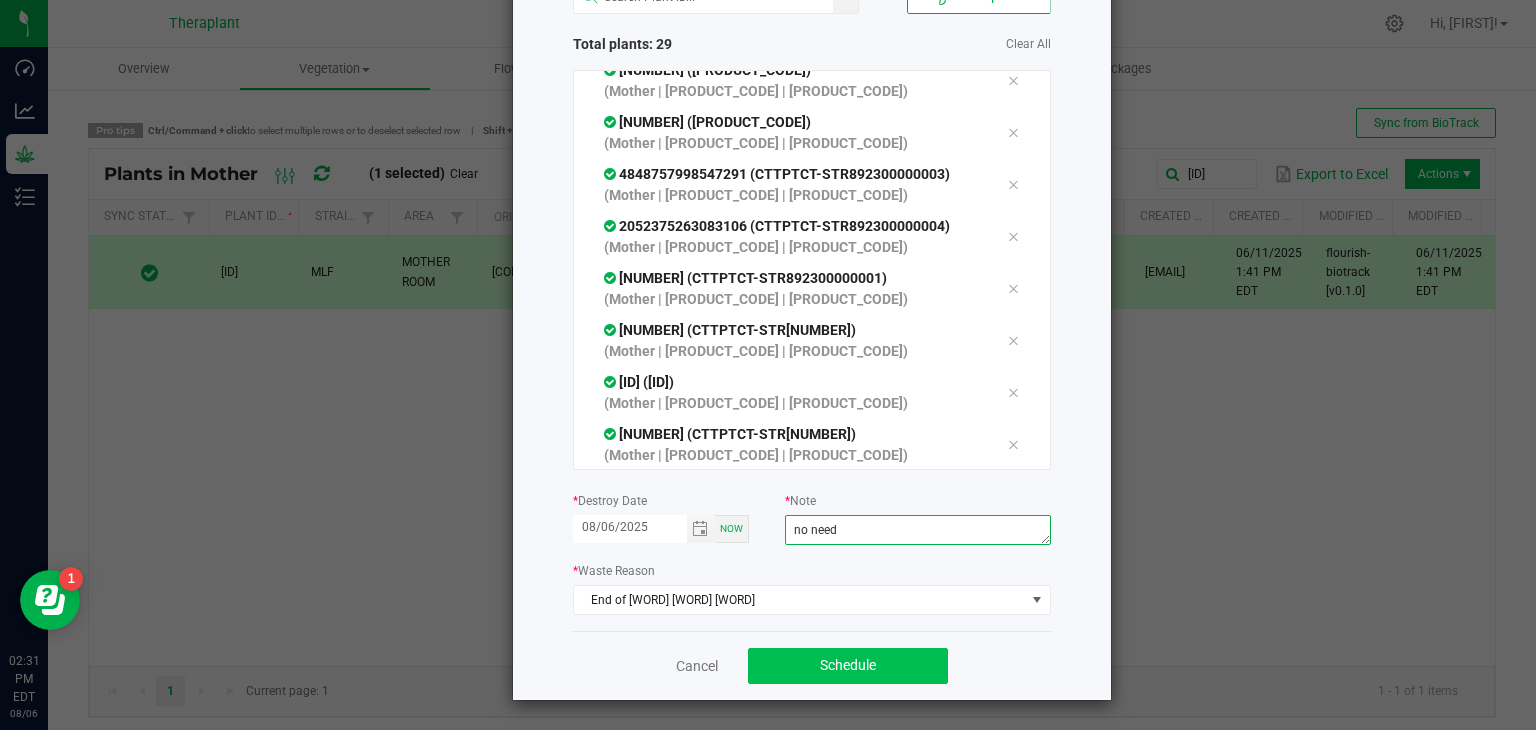 type on "no need" 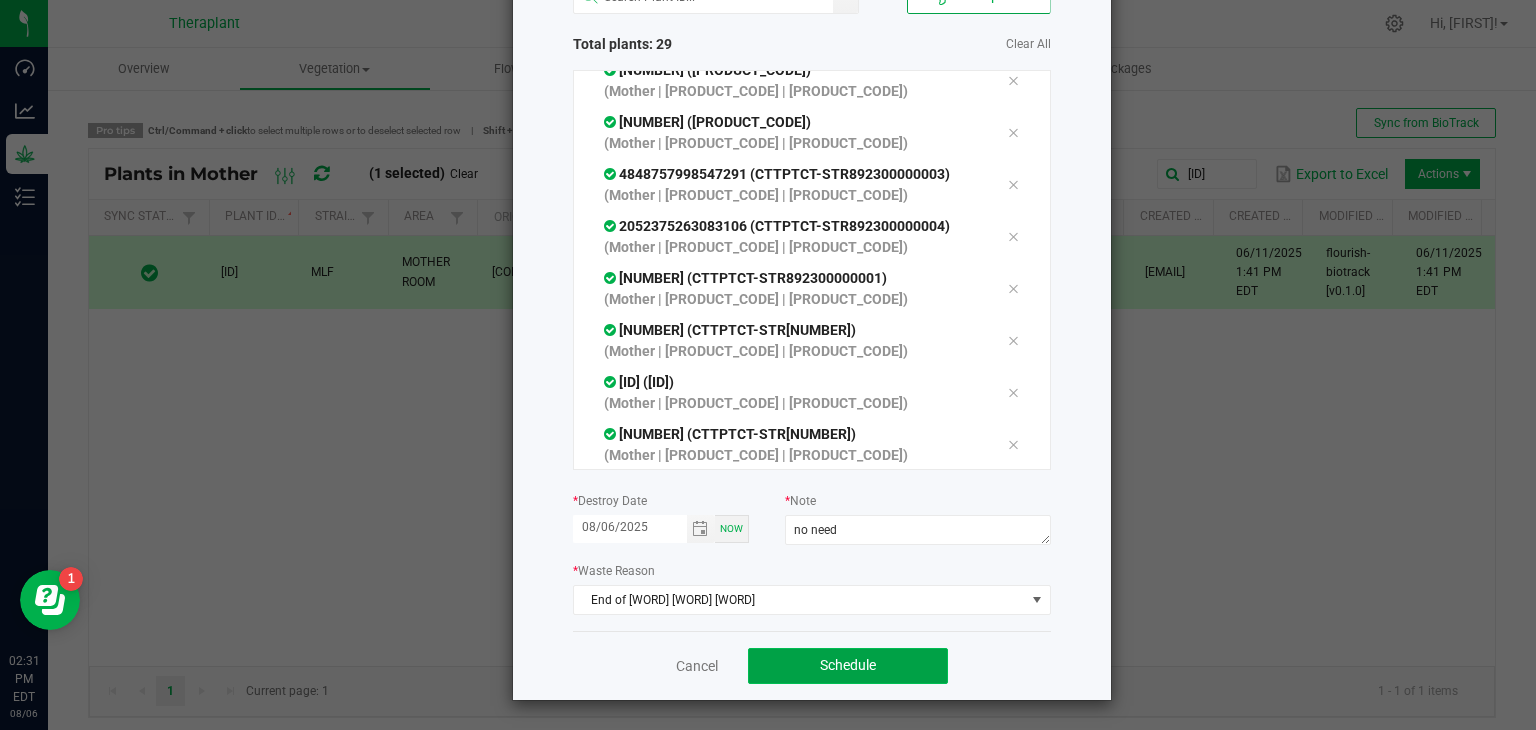 click on "Schedule" 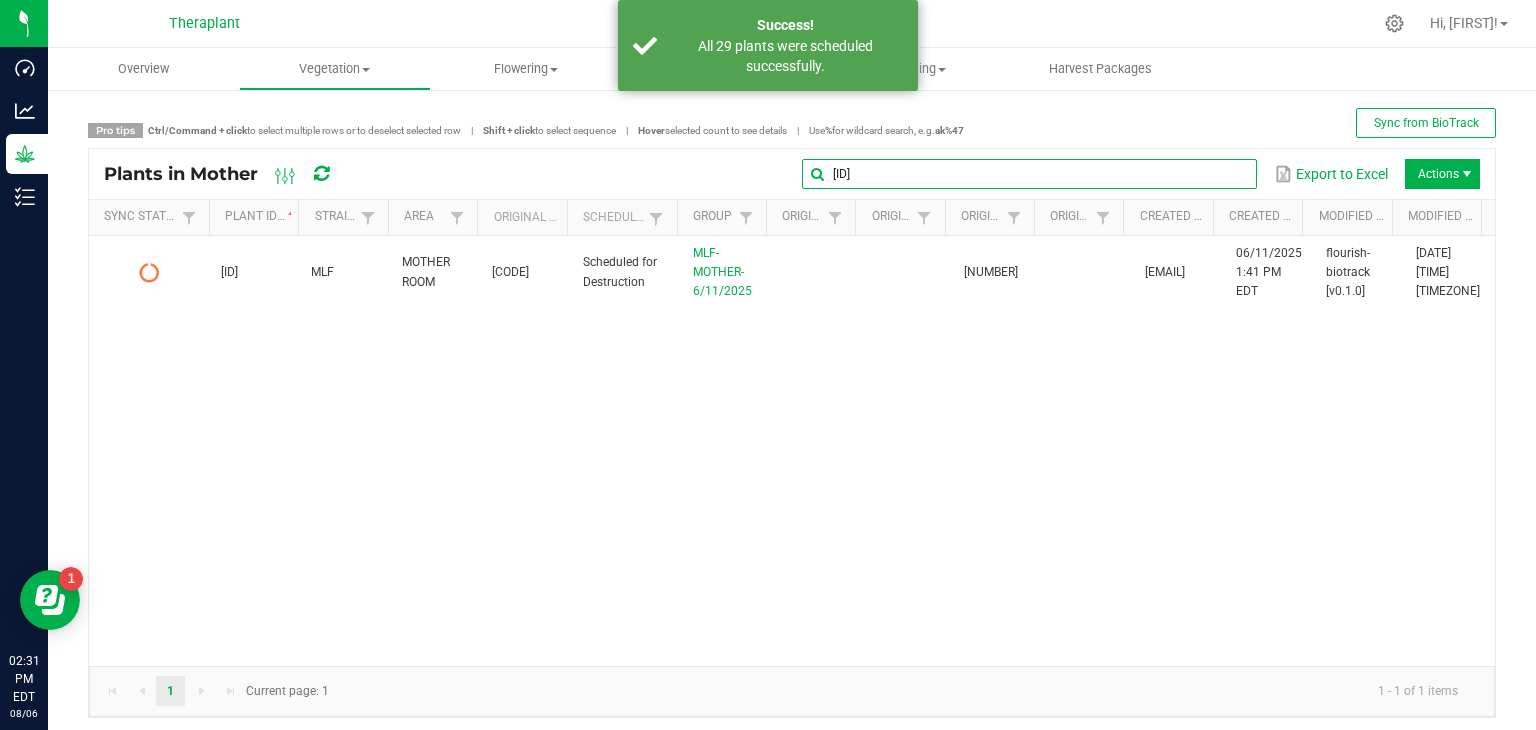 click on "[ID]" at bounding box center (1029, 174) 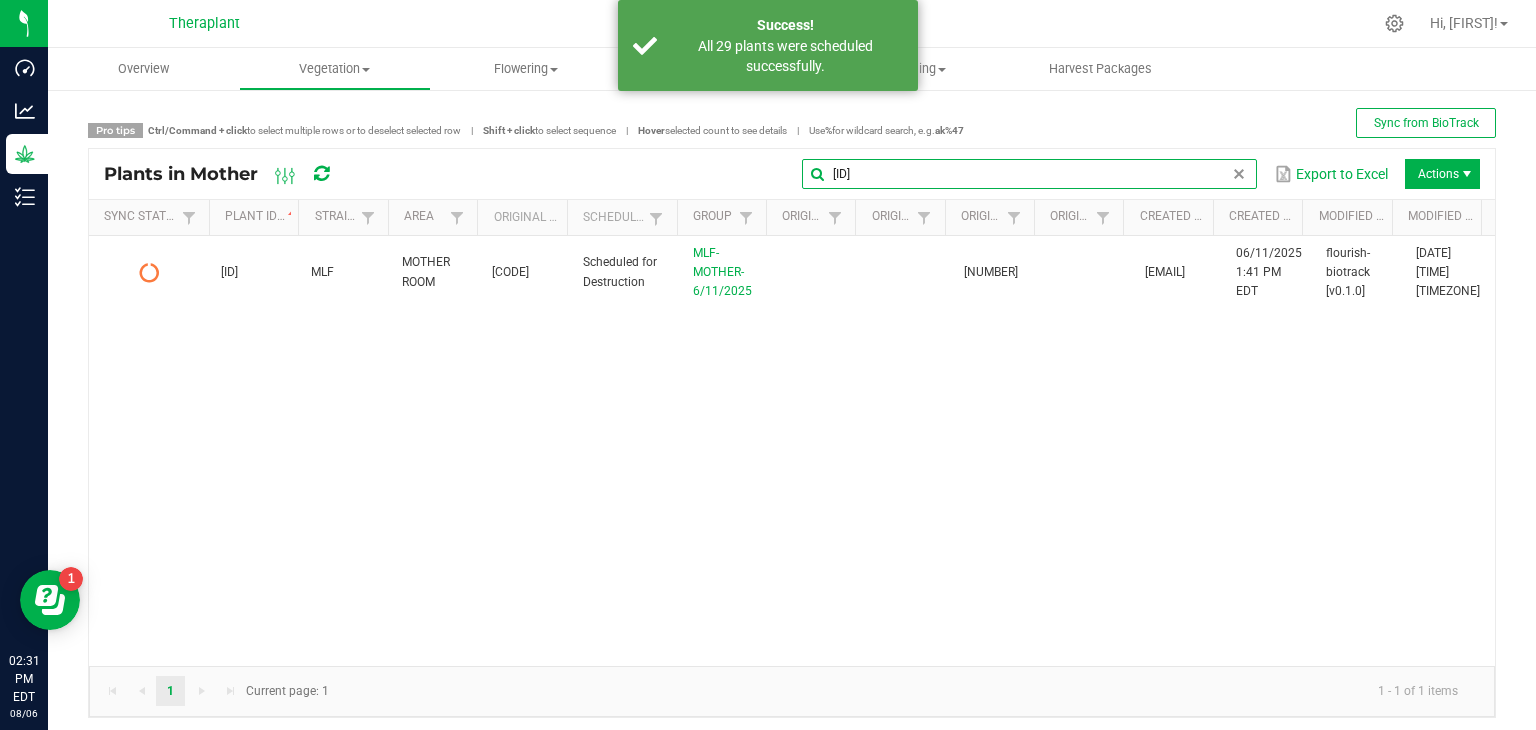 type 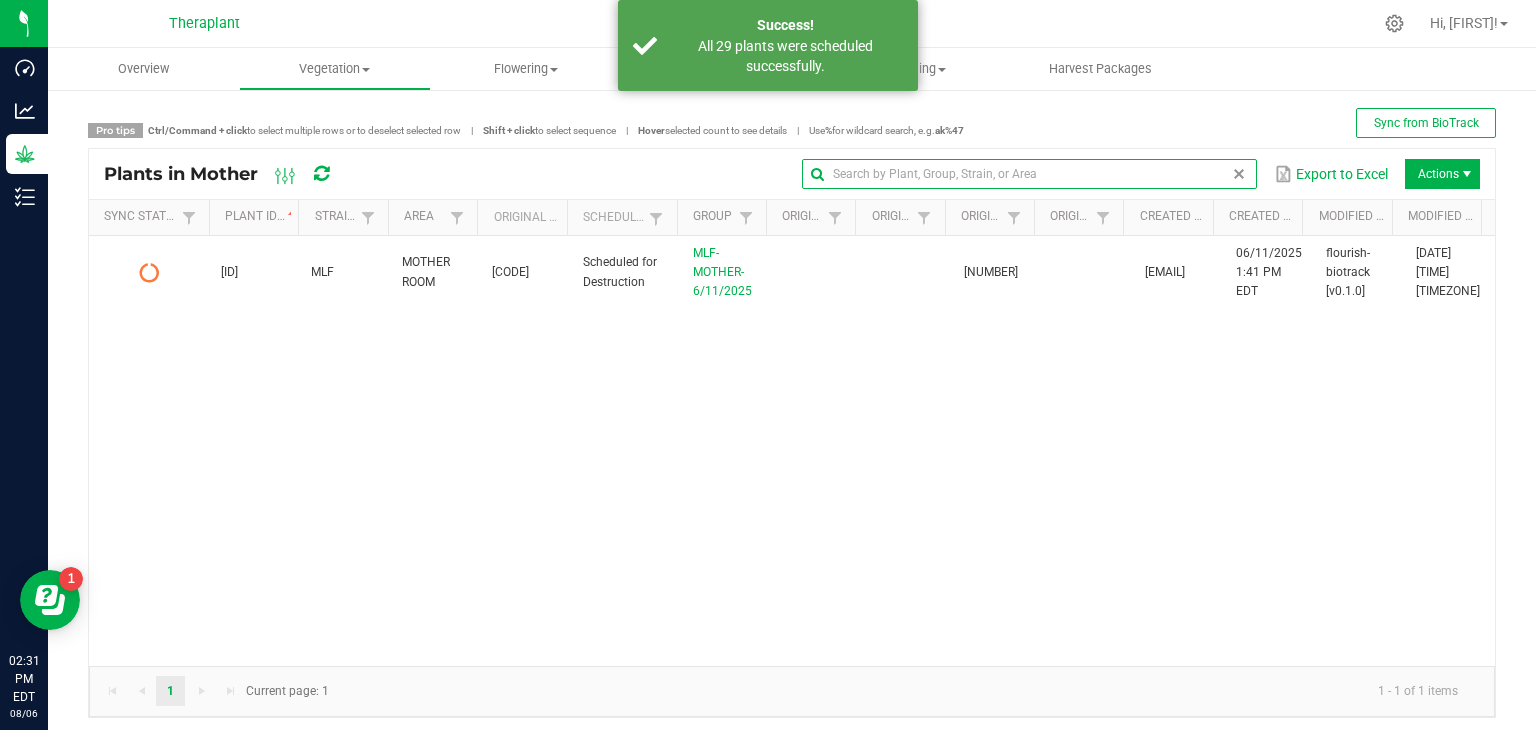 click at bounding box center (1239, 174) 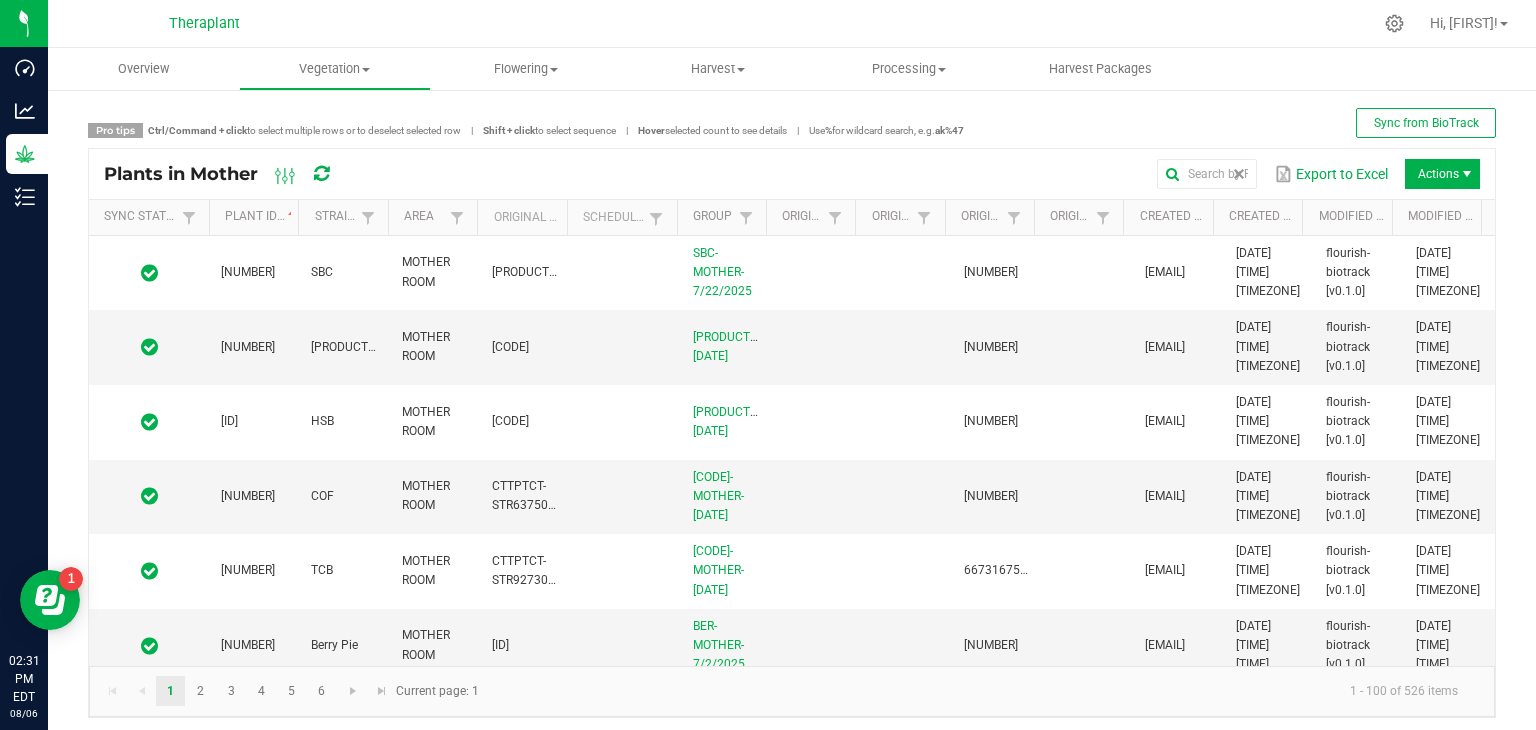 click on "Scheduled" at bounding box center (622, 218) 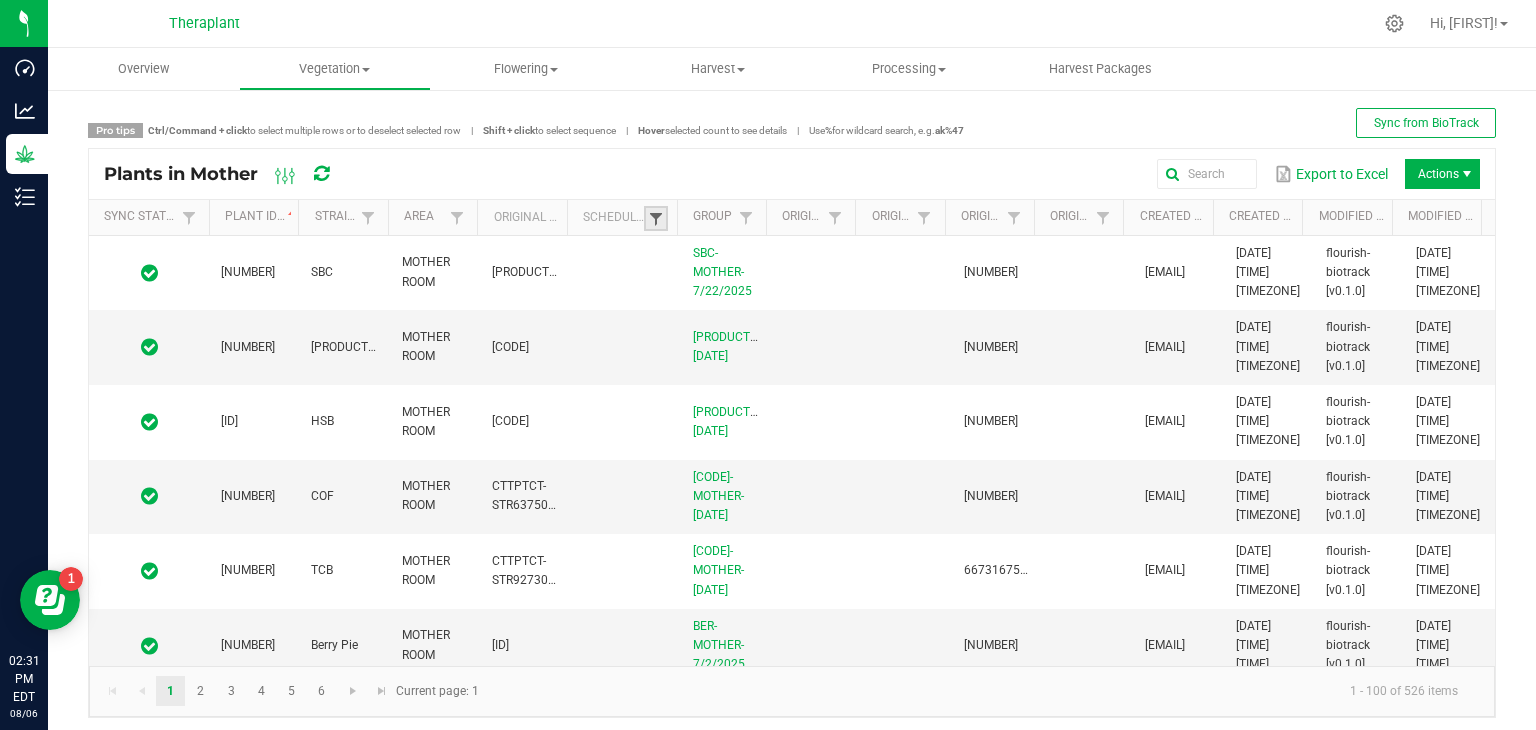 click at bounding box center [656, 219] 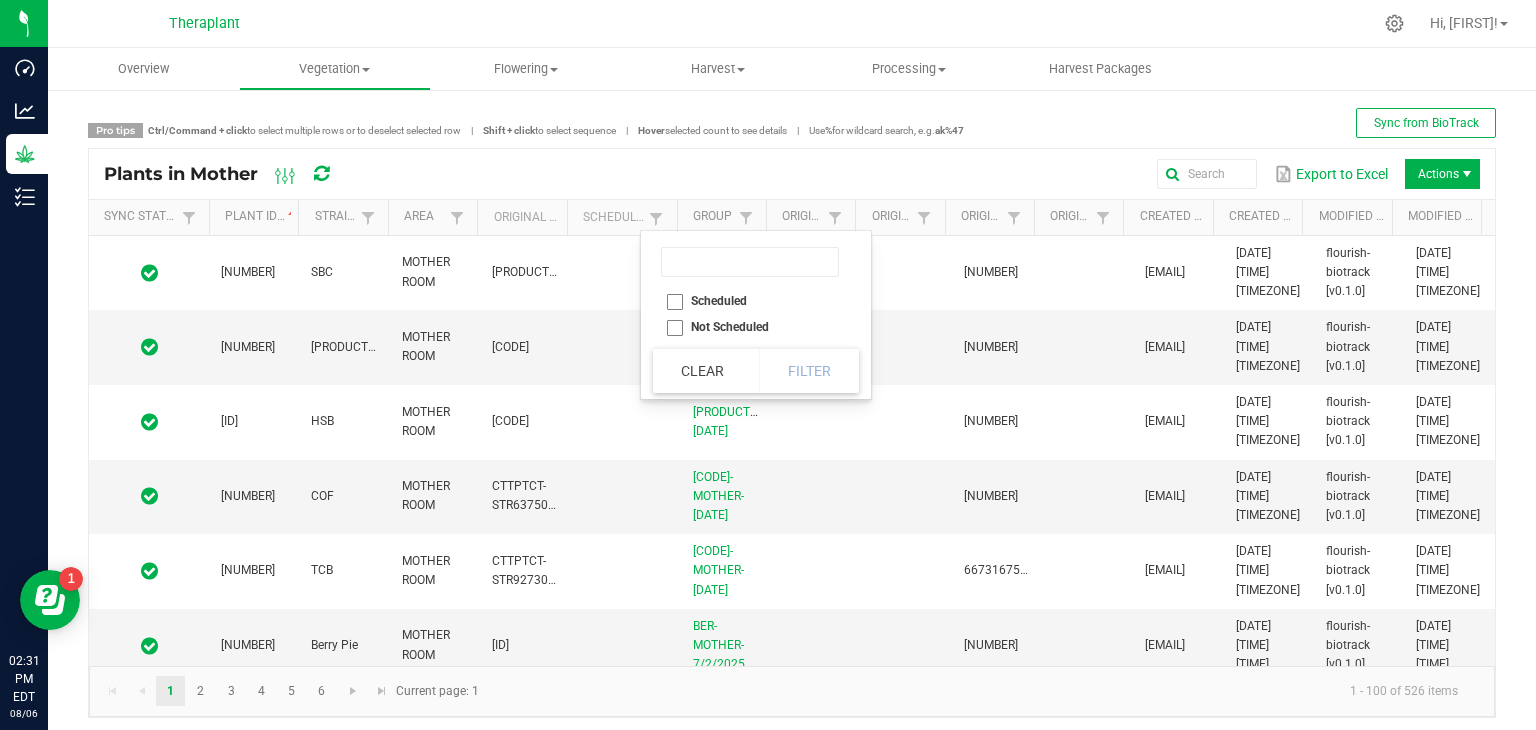click on "Scheduled" at bounding box center (750, 301) 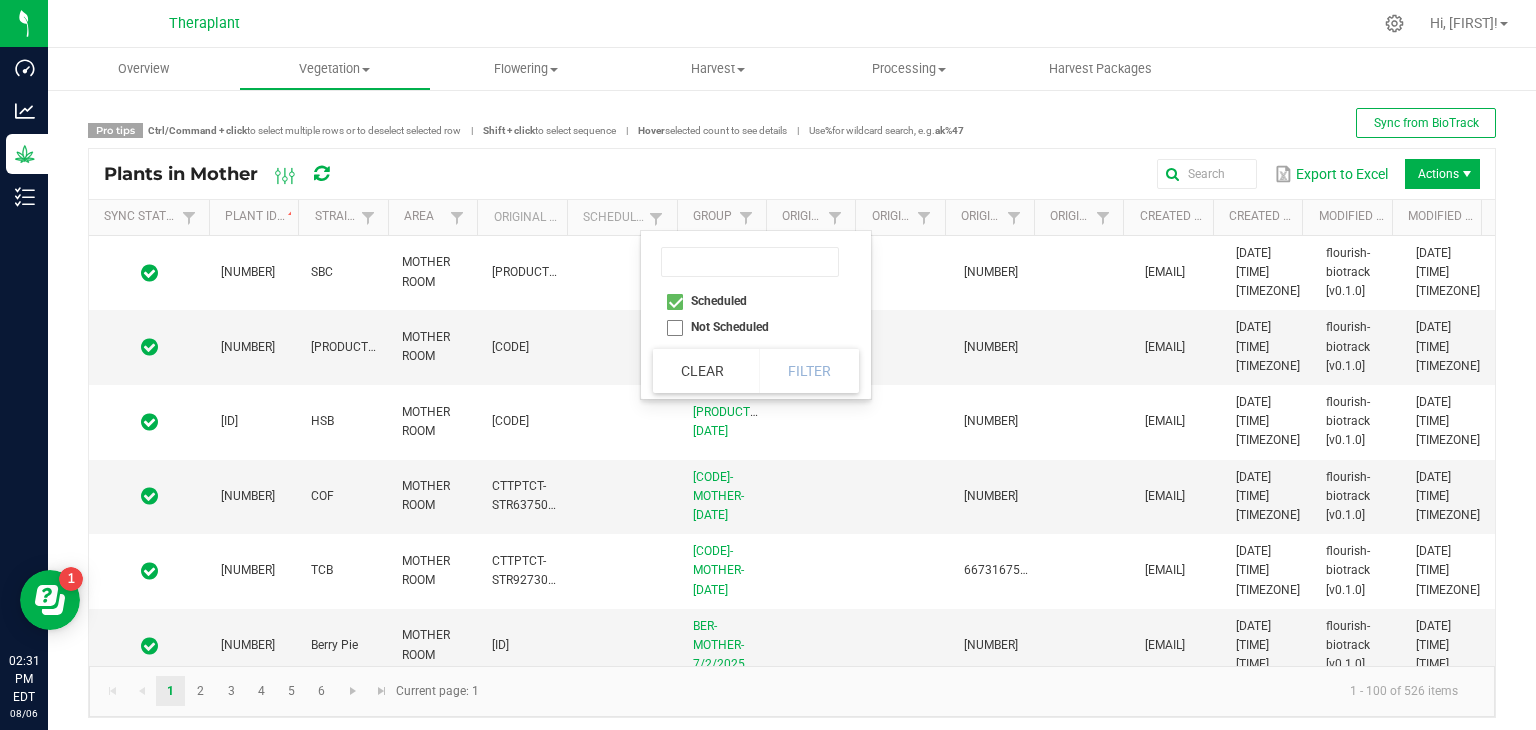 checkbox on "true" 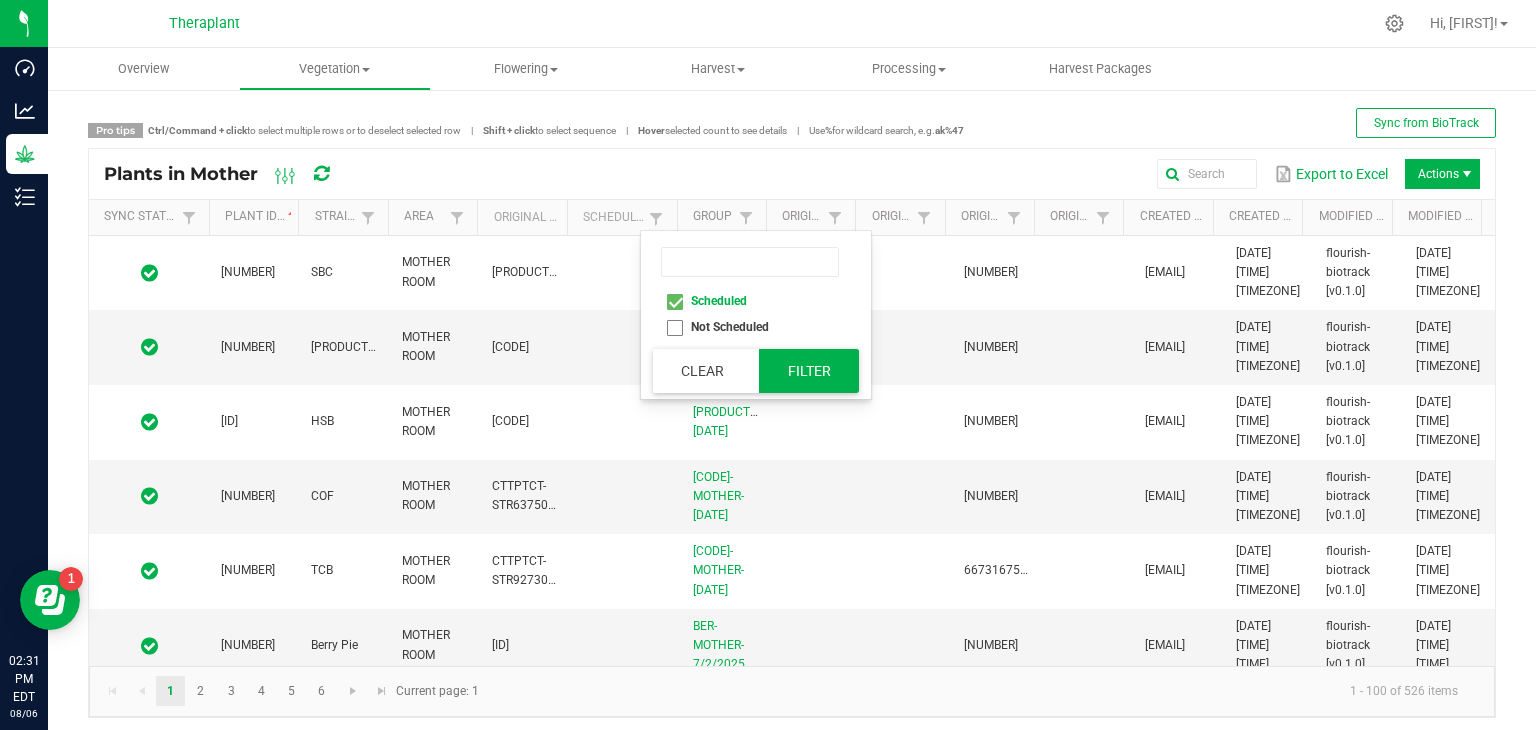 click on "Filter" at bounding box center (809, 371) 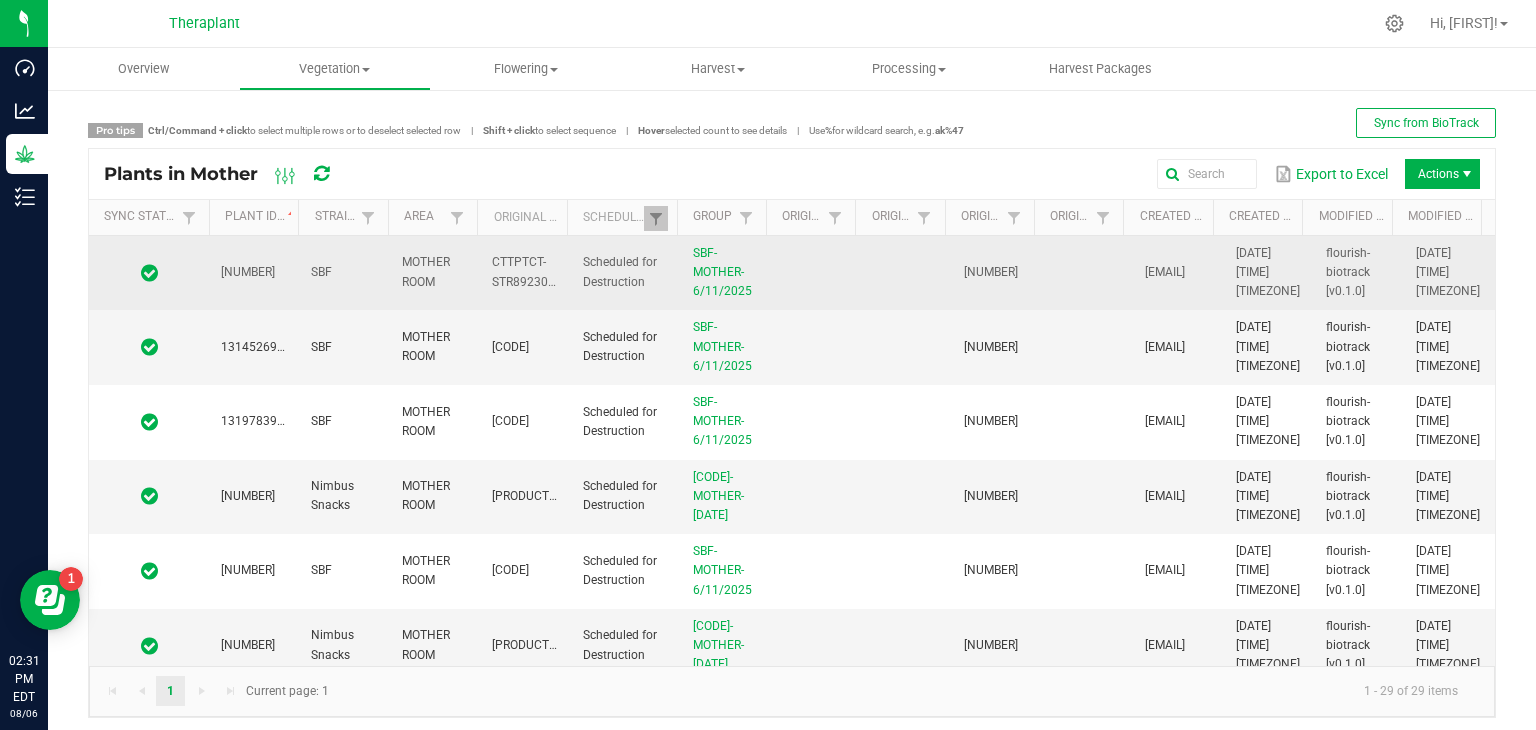 click at bounding box center [149, 273] 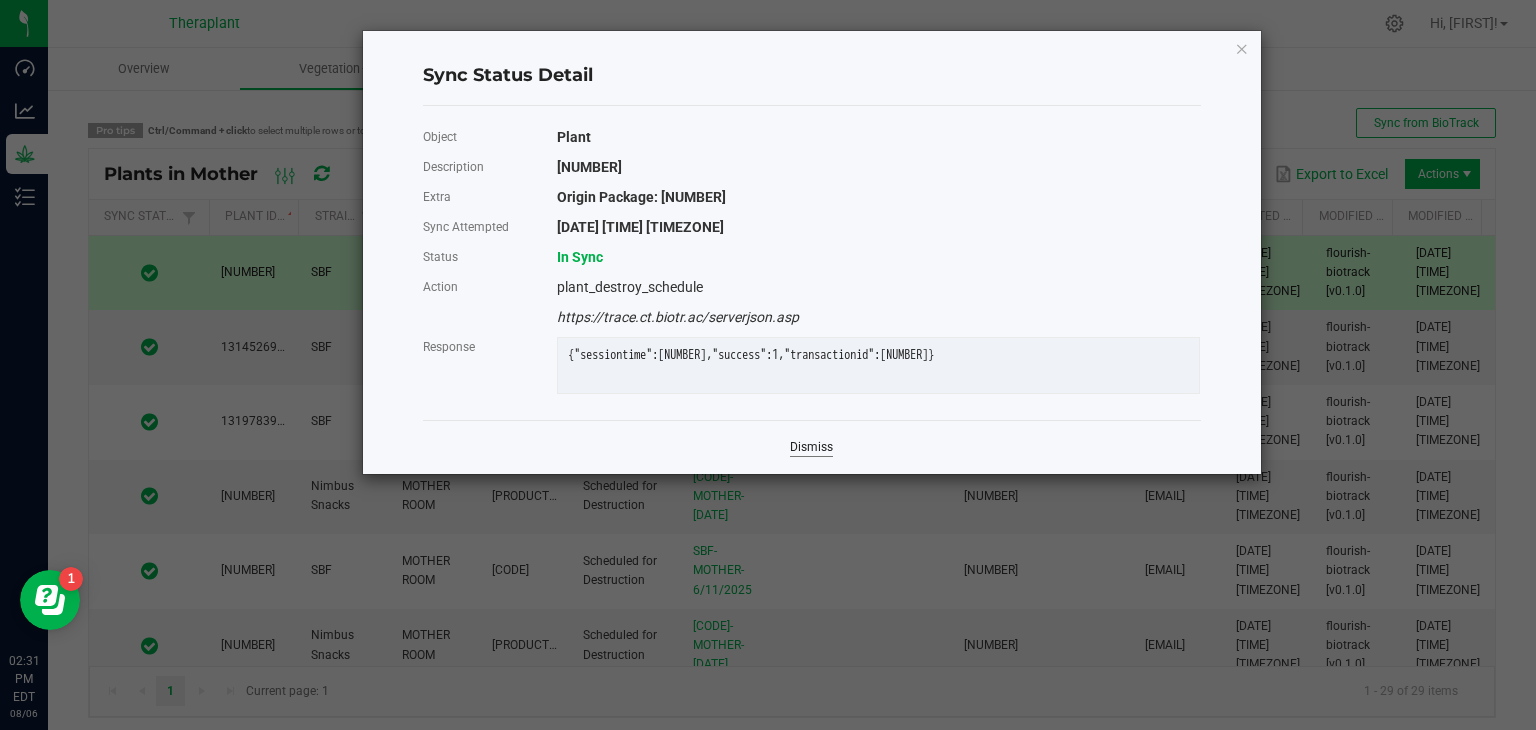 click on "Dismiss" 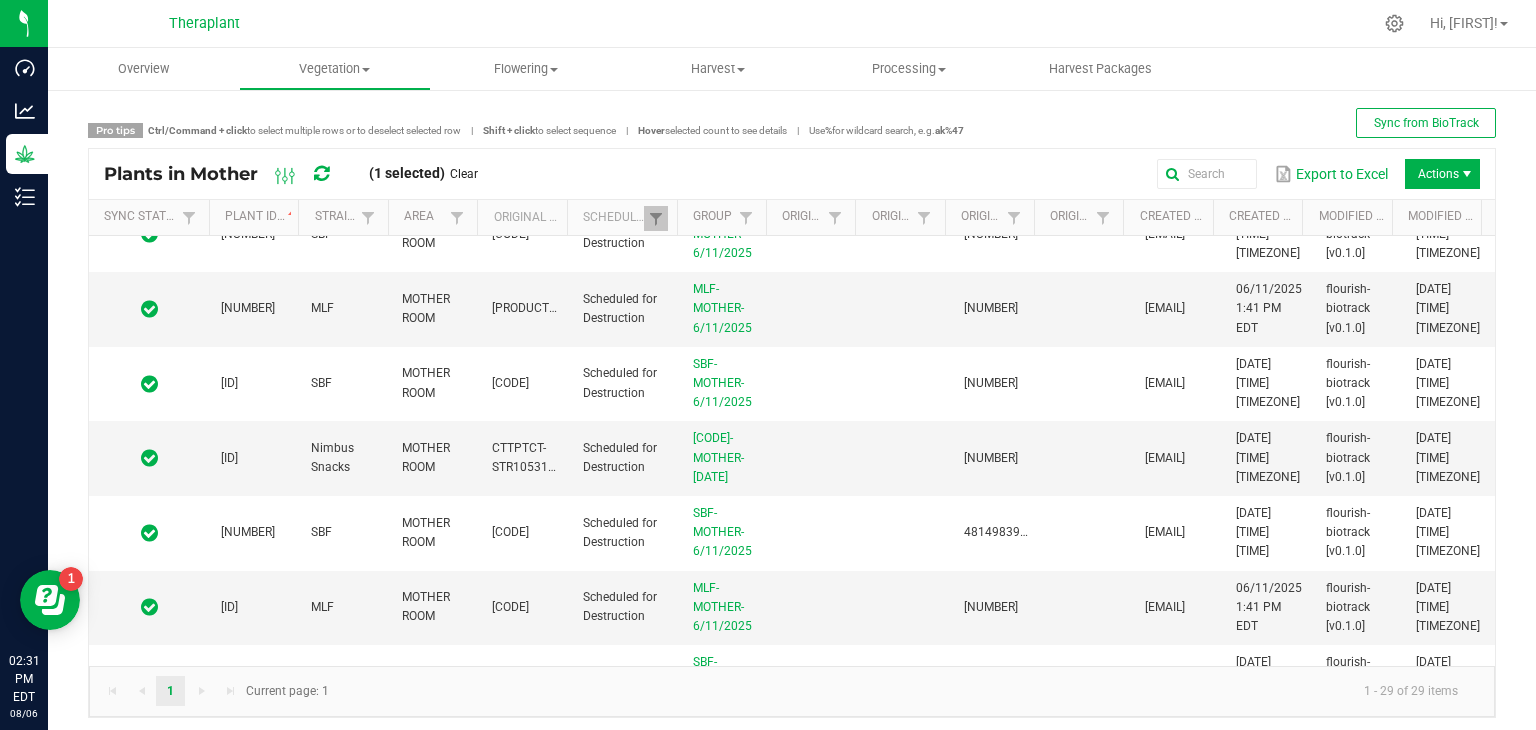 scroll, scrollTop: 1726, scrollLeft: 0, axis: vertical 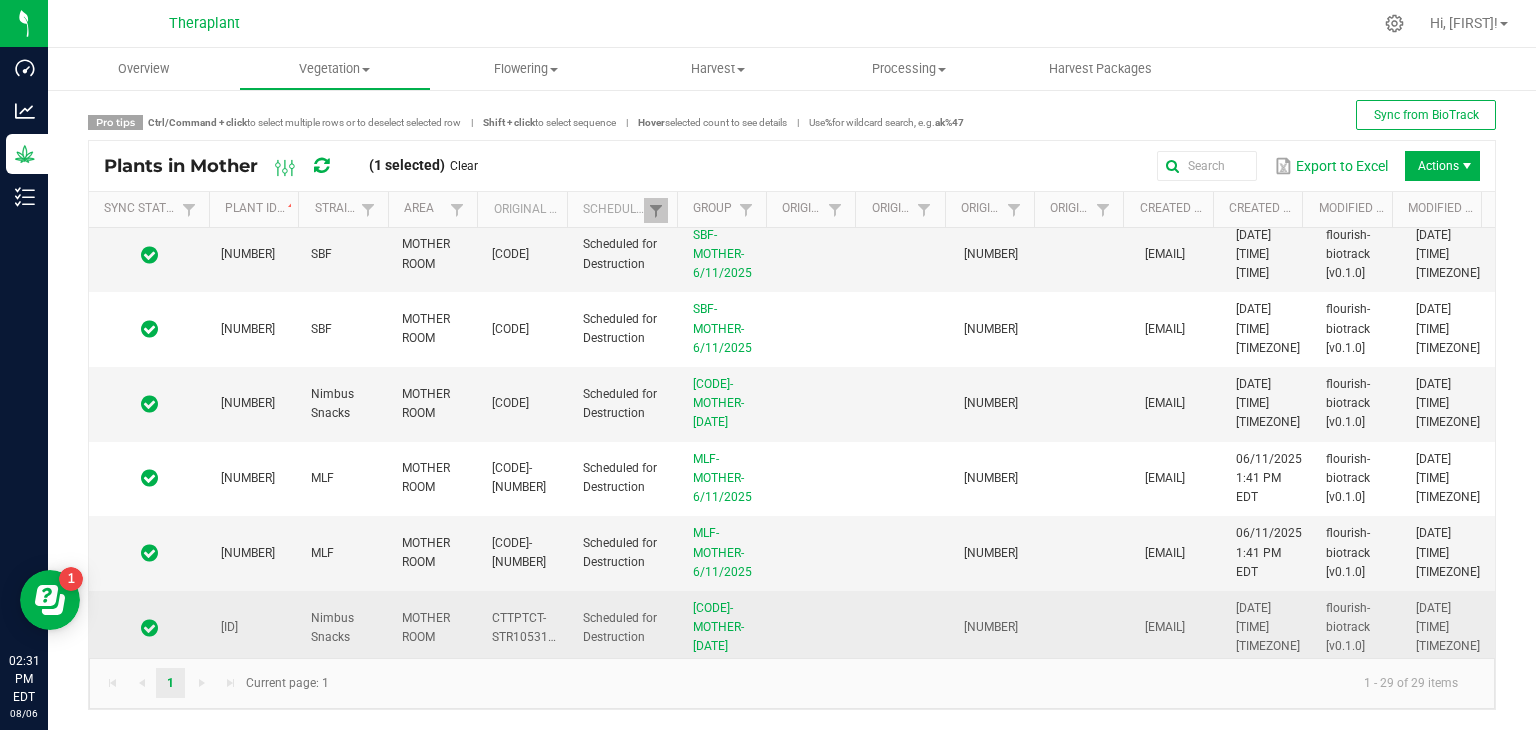 click at bounding box center [149, 628] 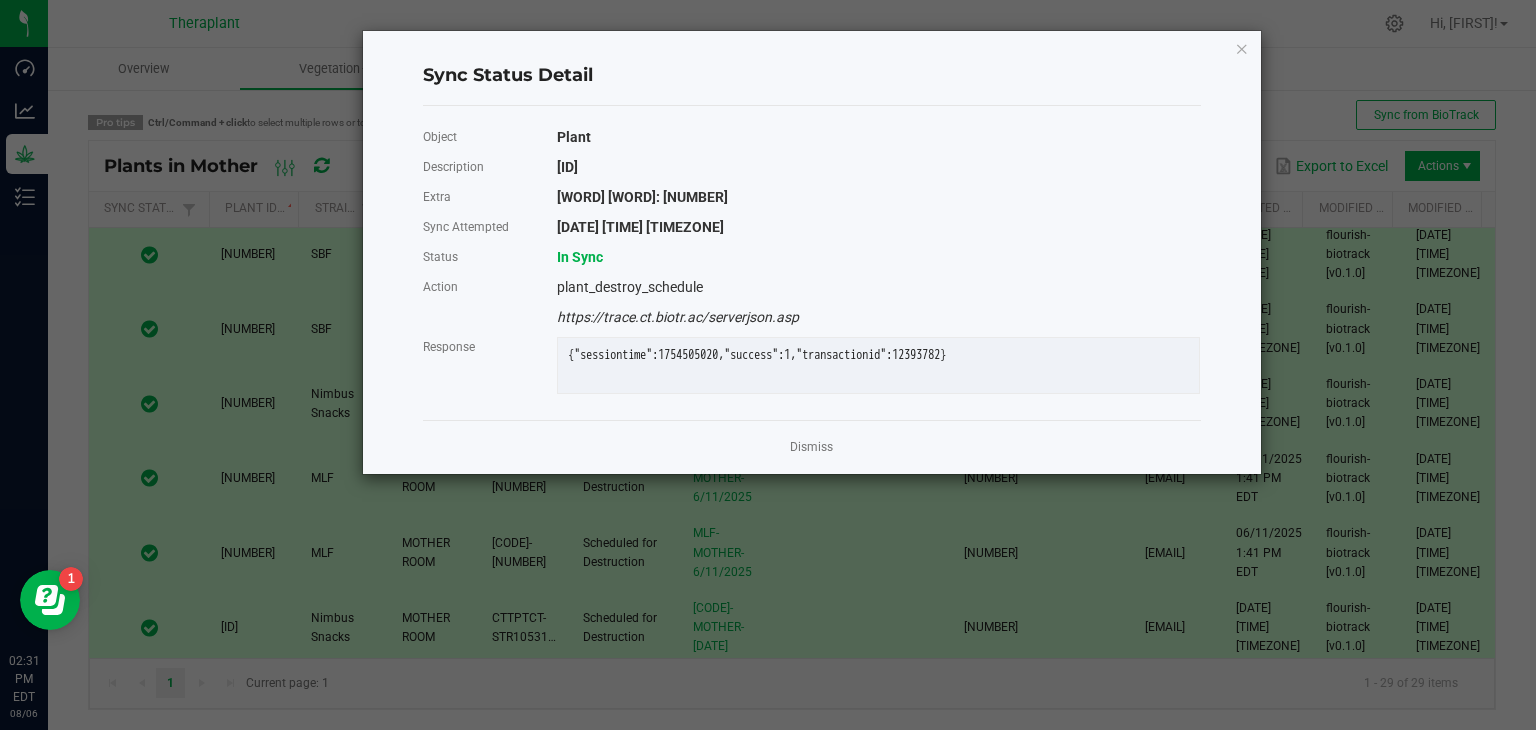 click on "Dismiss" 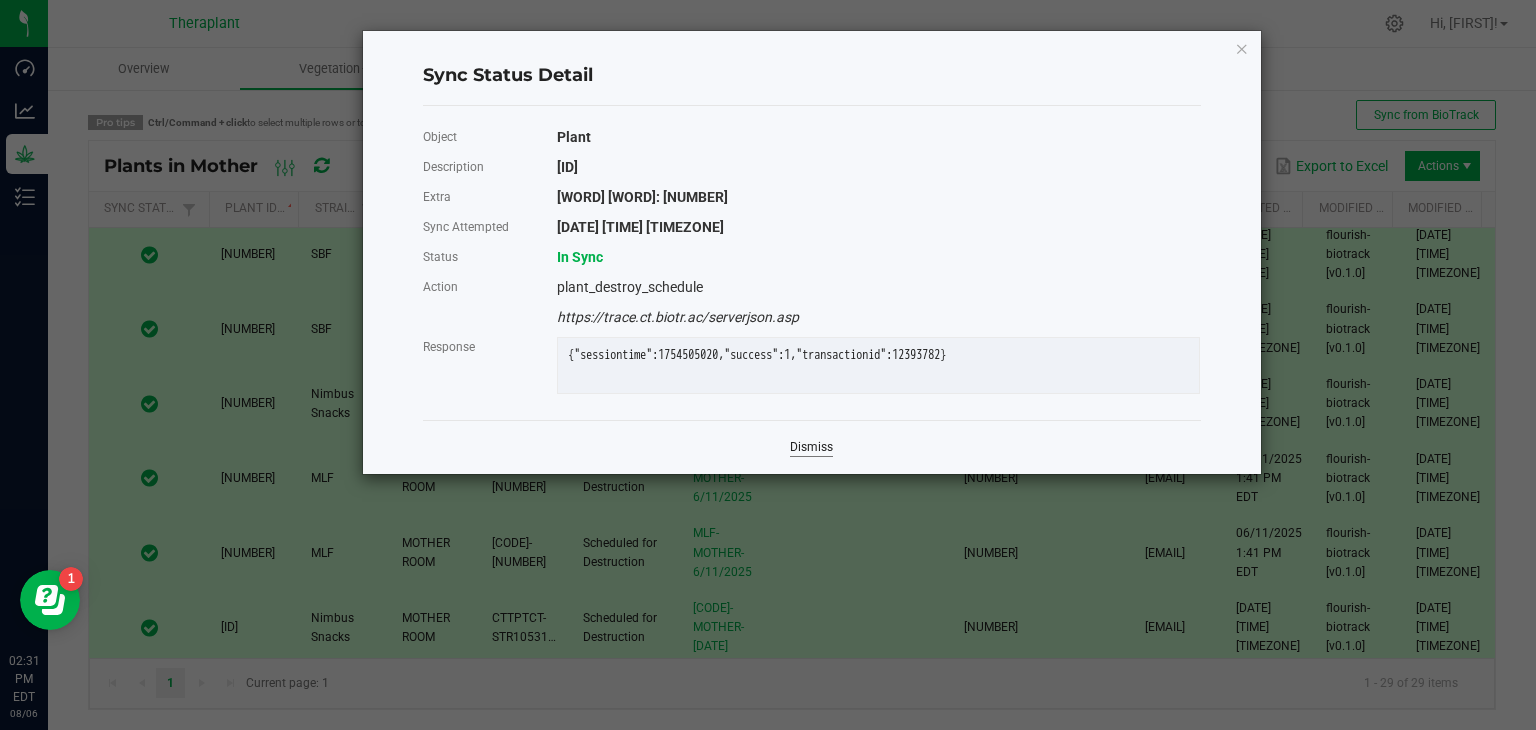 click on "Dismiss" 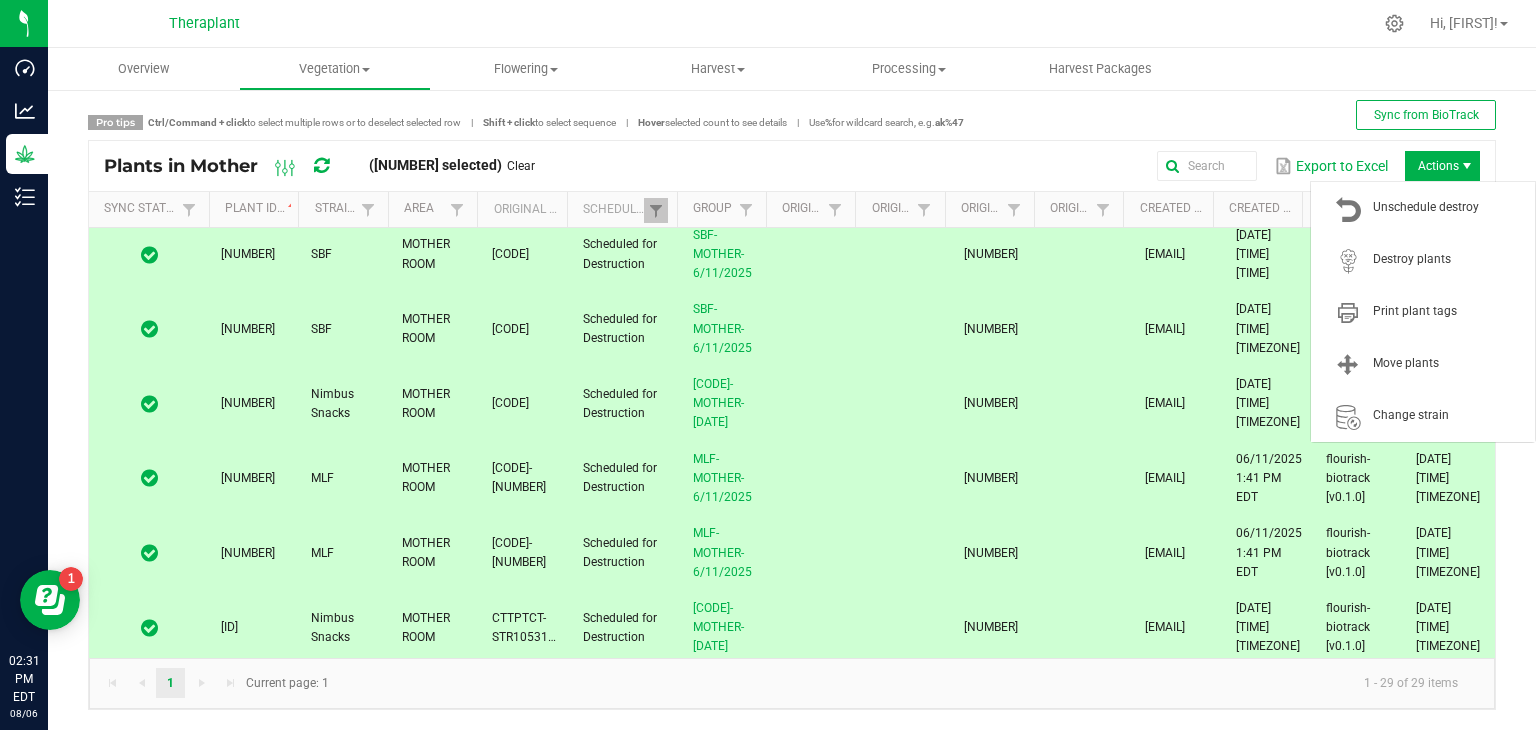 click at bounding box center [1467, 166] 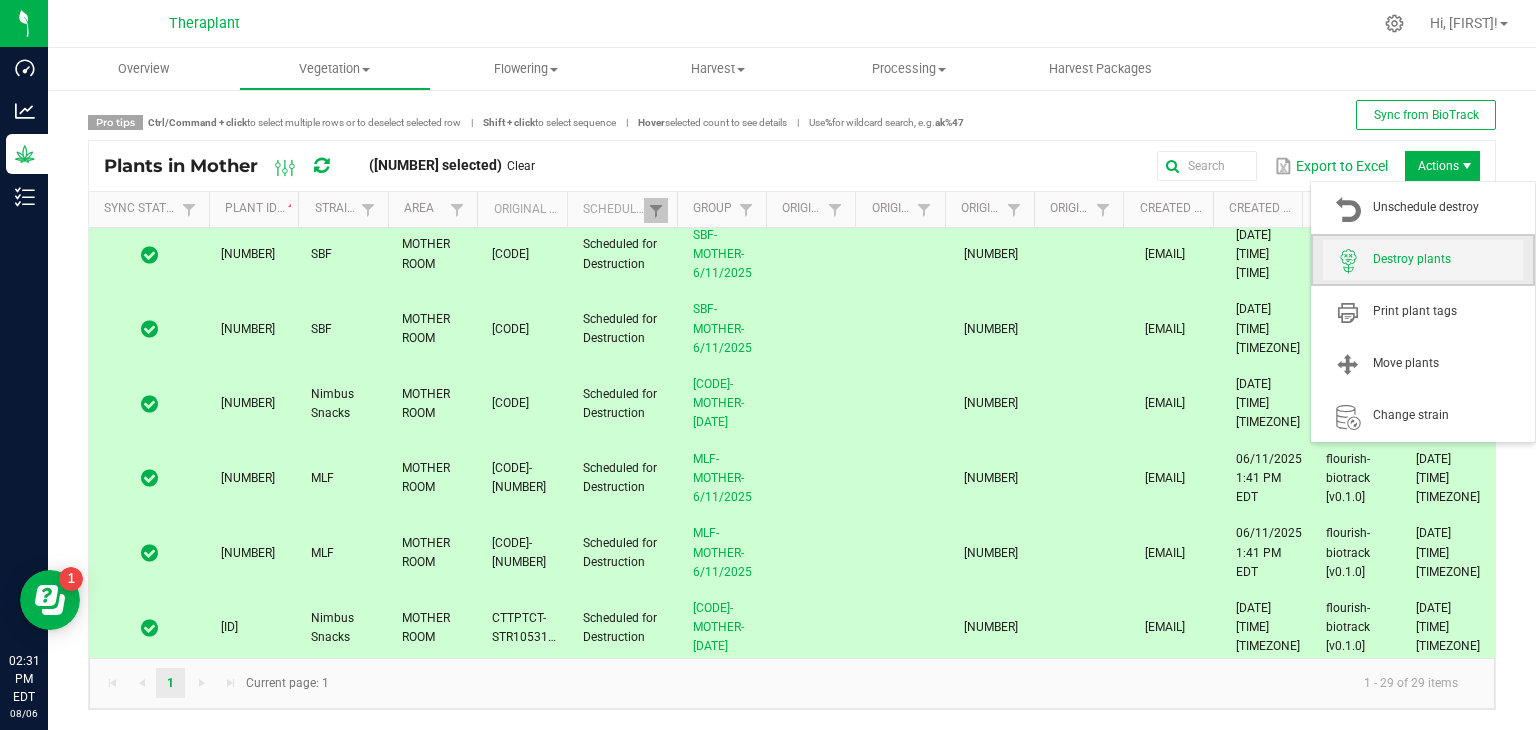 click on "Destroy plants" at bounding box center (1448, 259) 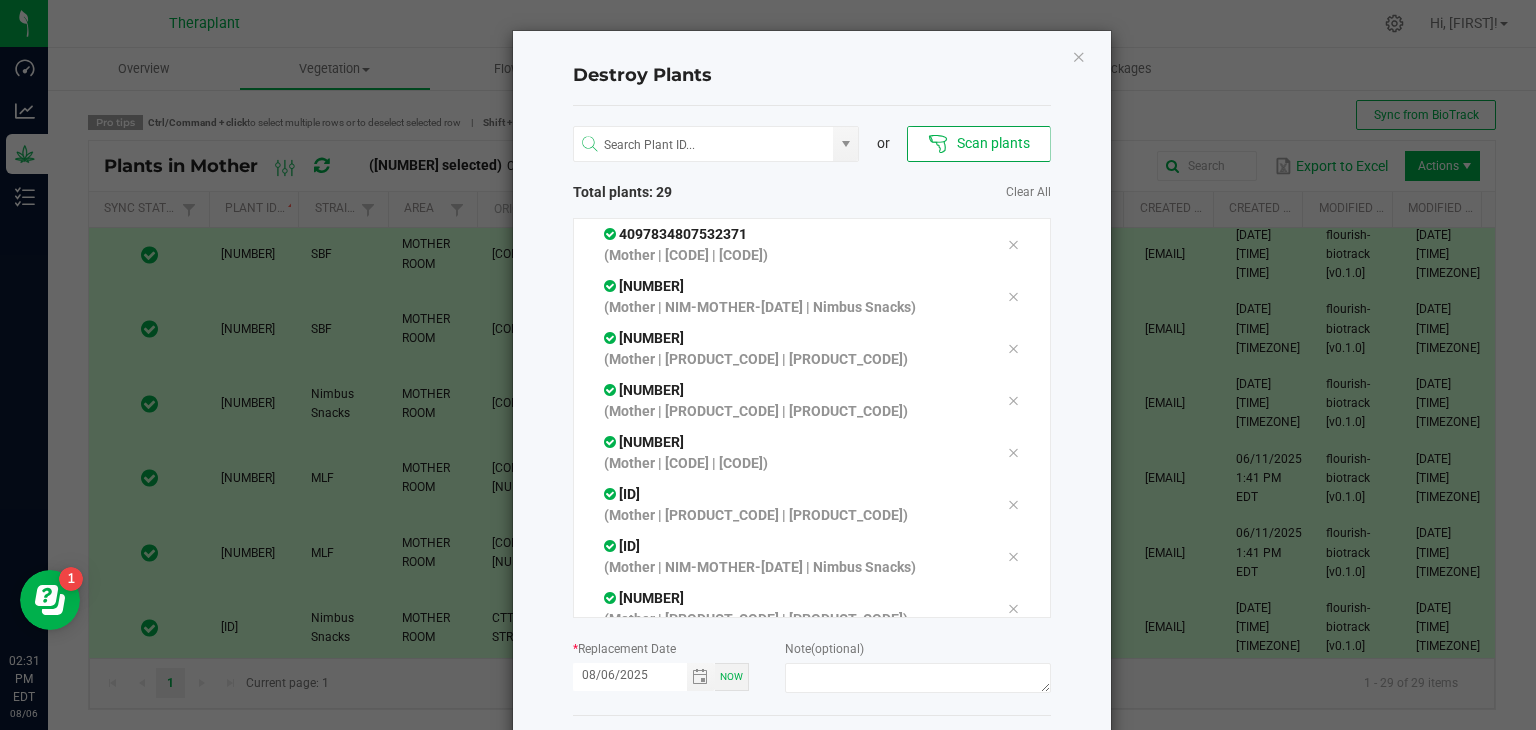 scroll, scrollTop: 1159, scrollLeft: 0, axis: vertical 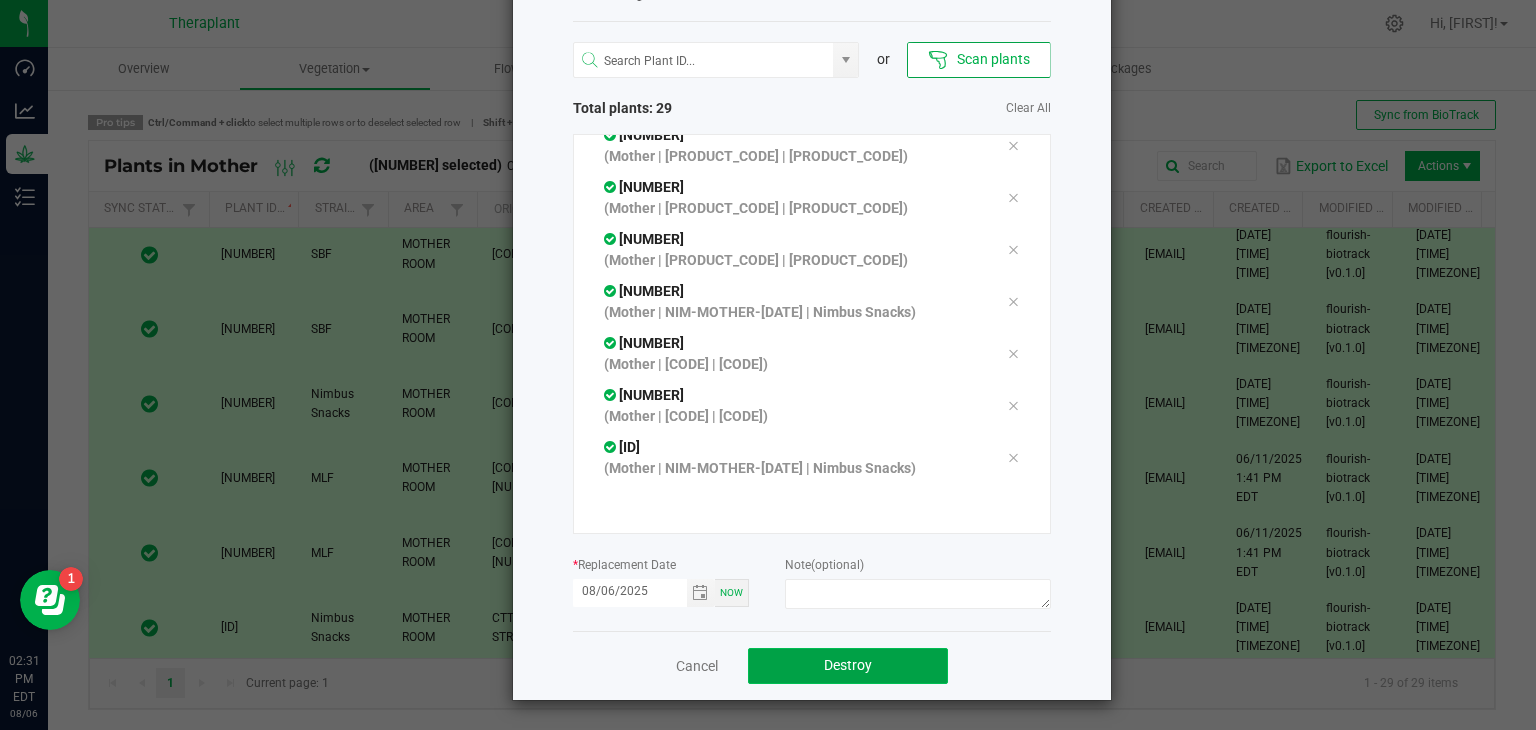 click on "Destroy" 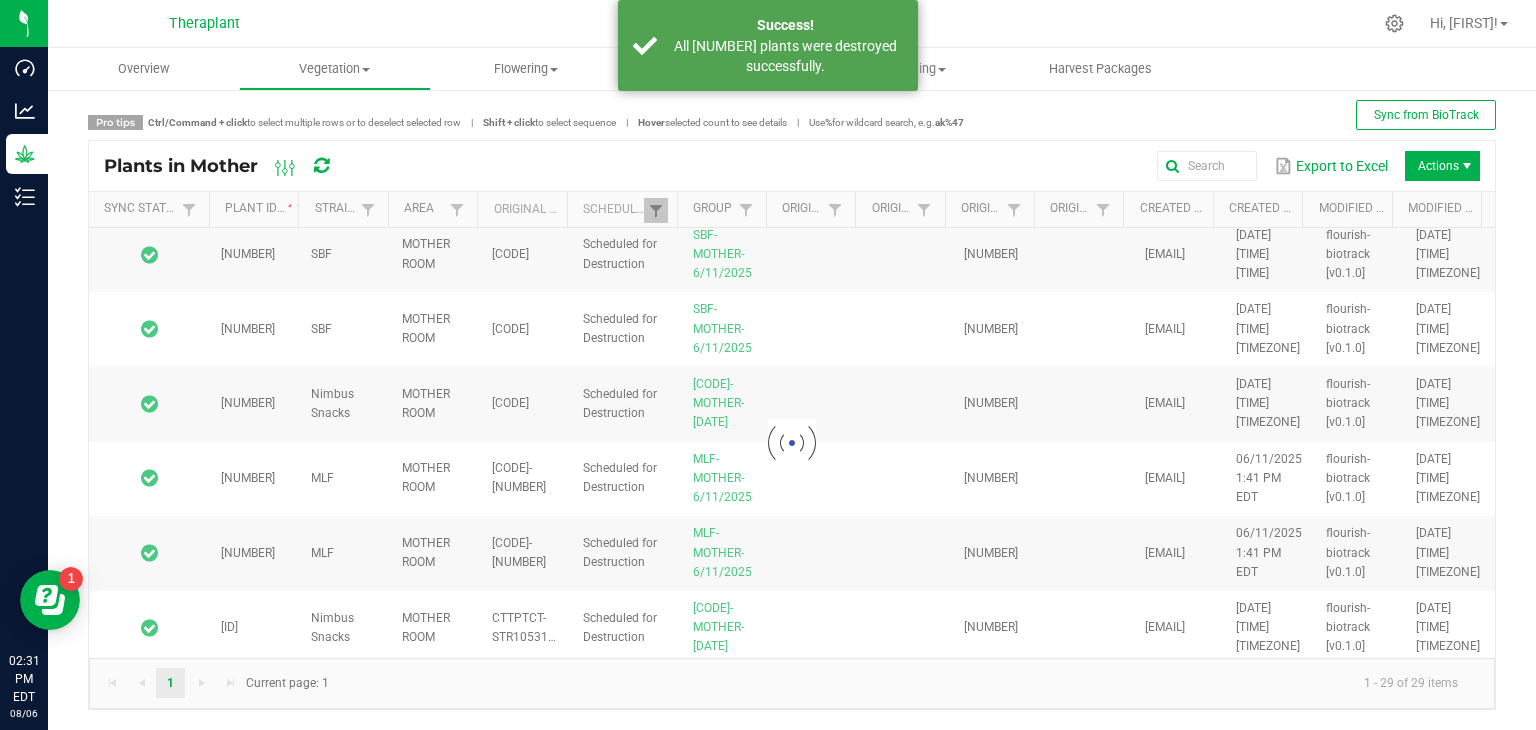 scroll, scrollTop: 0, scrollLeft: 0, axis: both 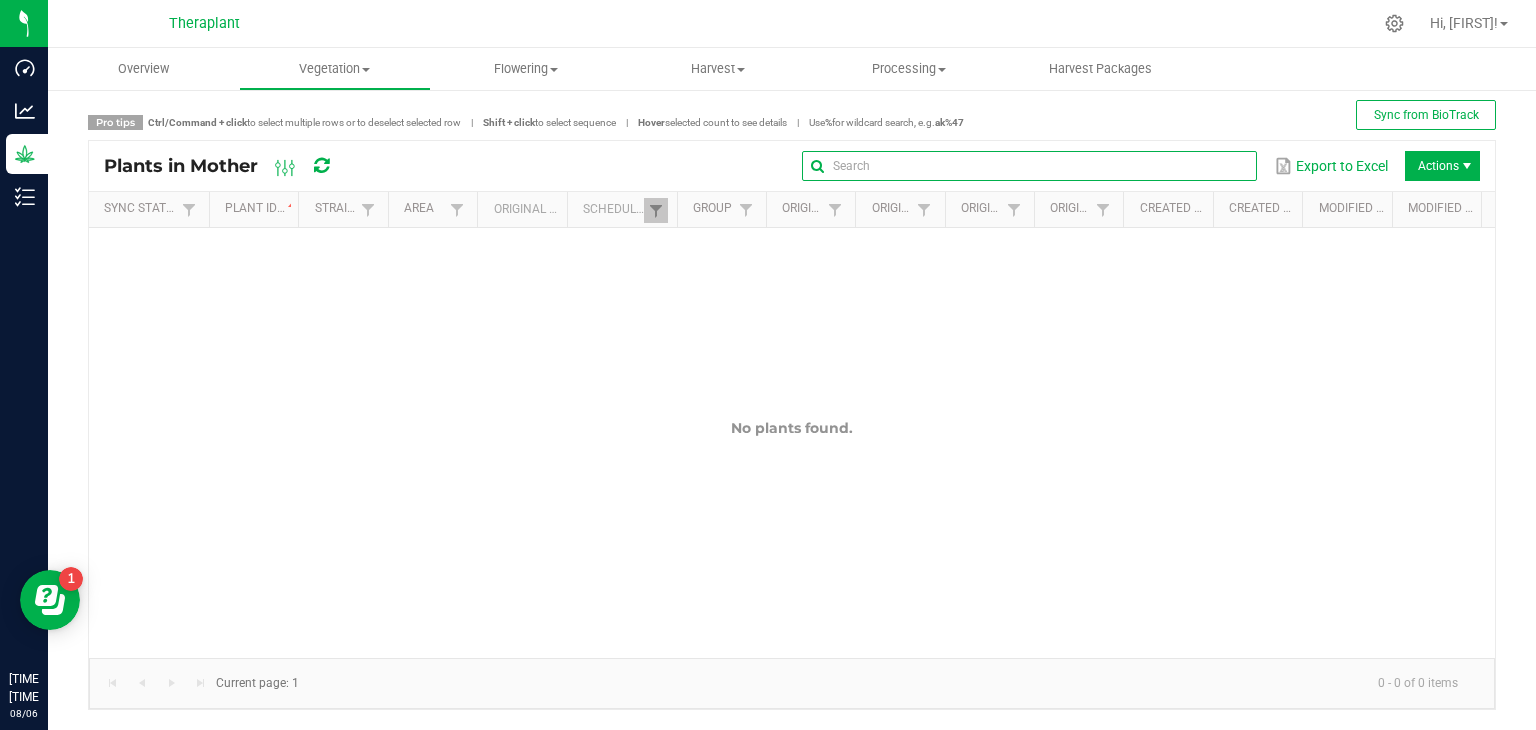 click at bounding box center [1029, 166] 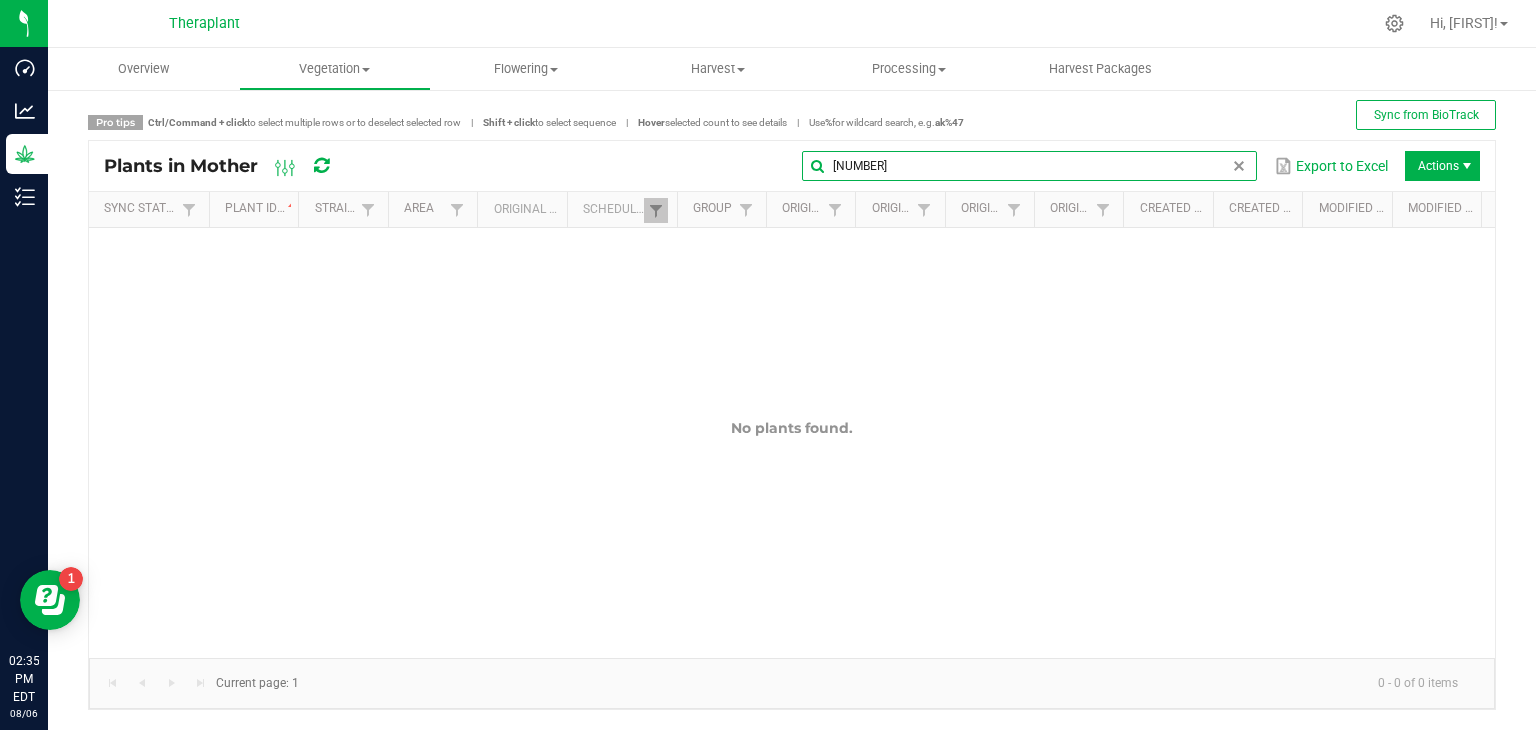 type on "[NUMBER]" 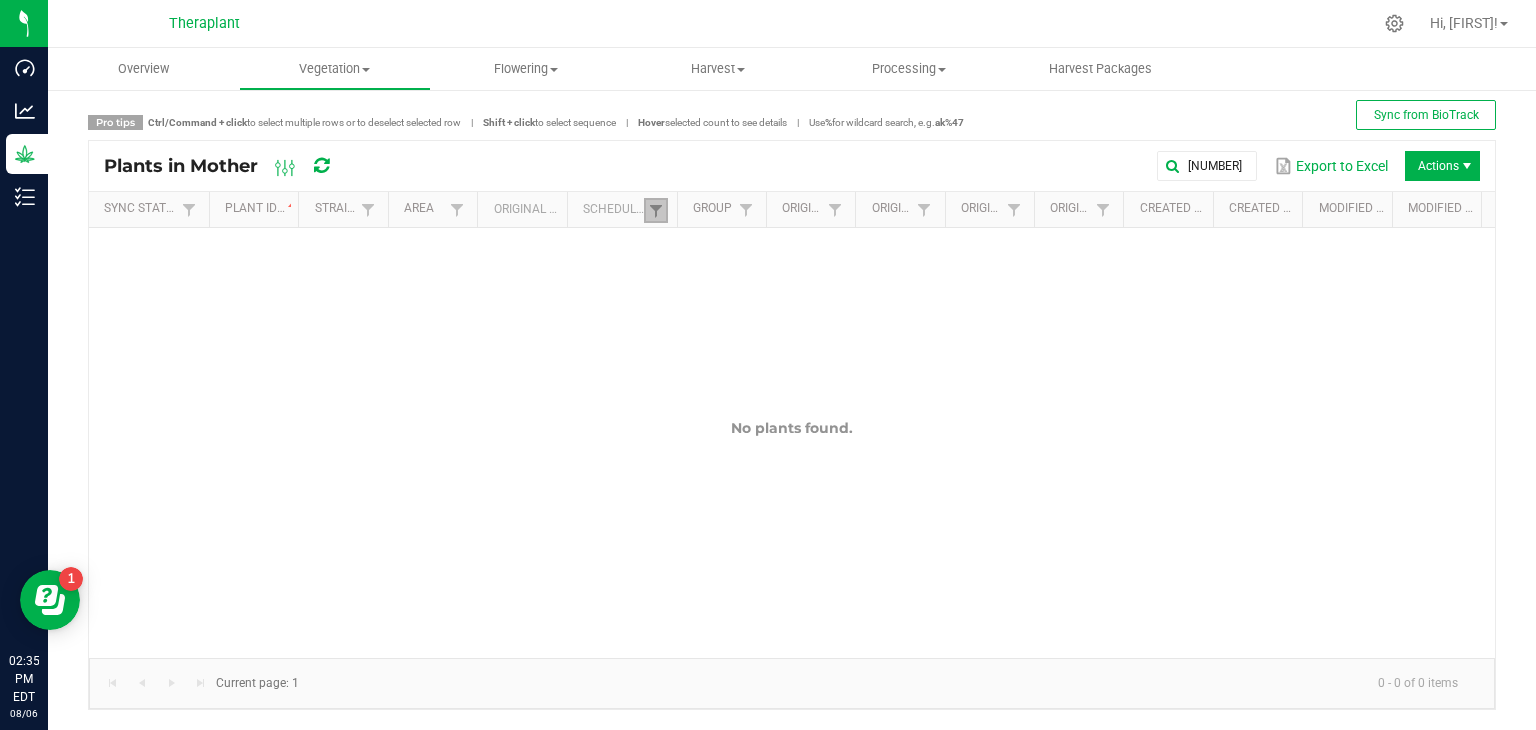 click at bounding box center (656, 211) 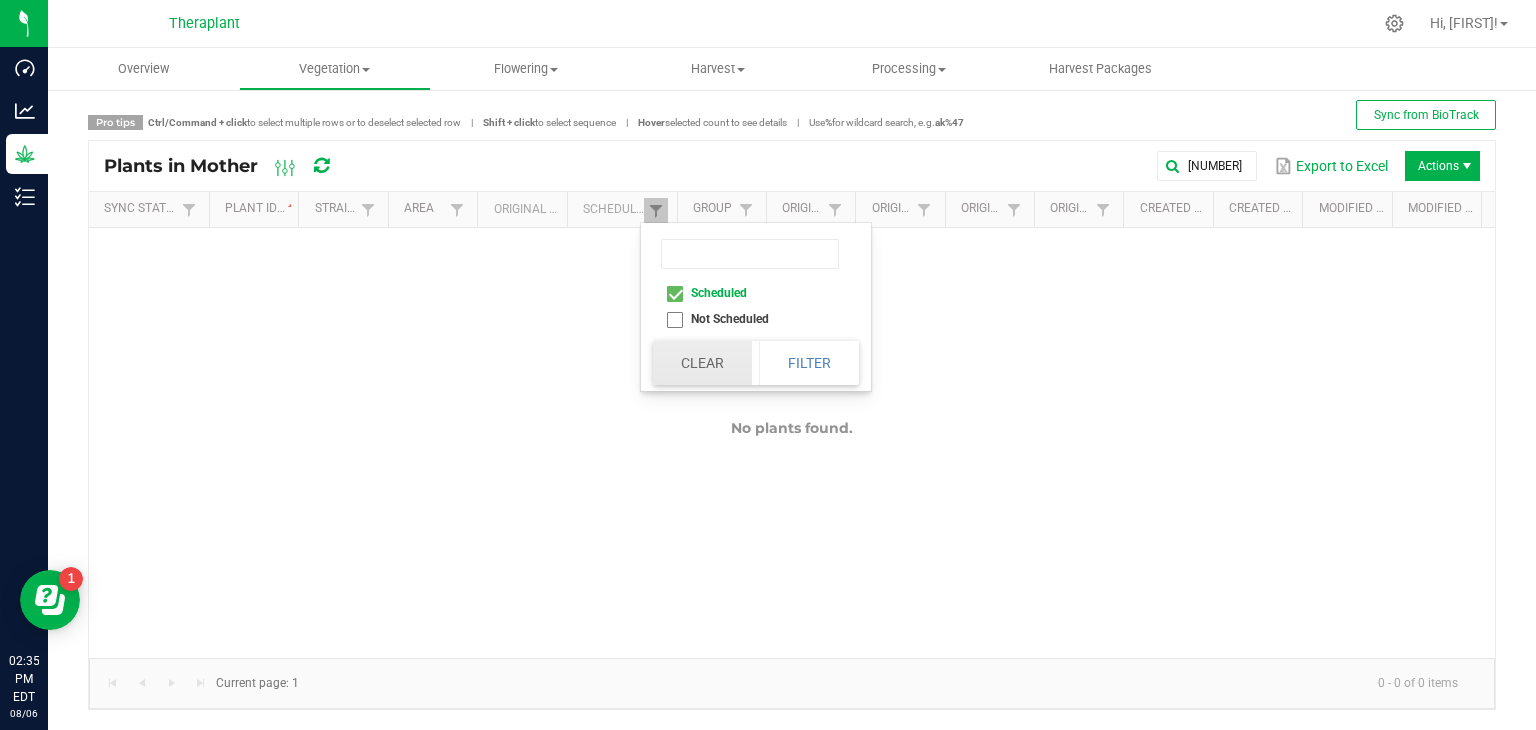 click on "Clear" at bounding box center [702, 363] 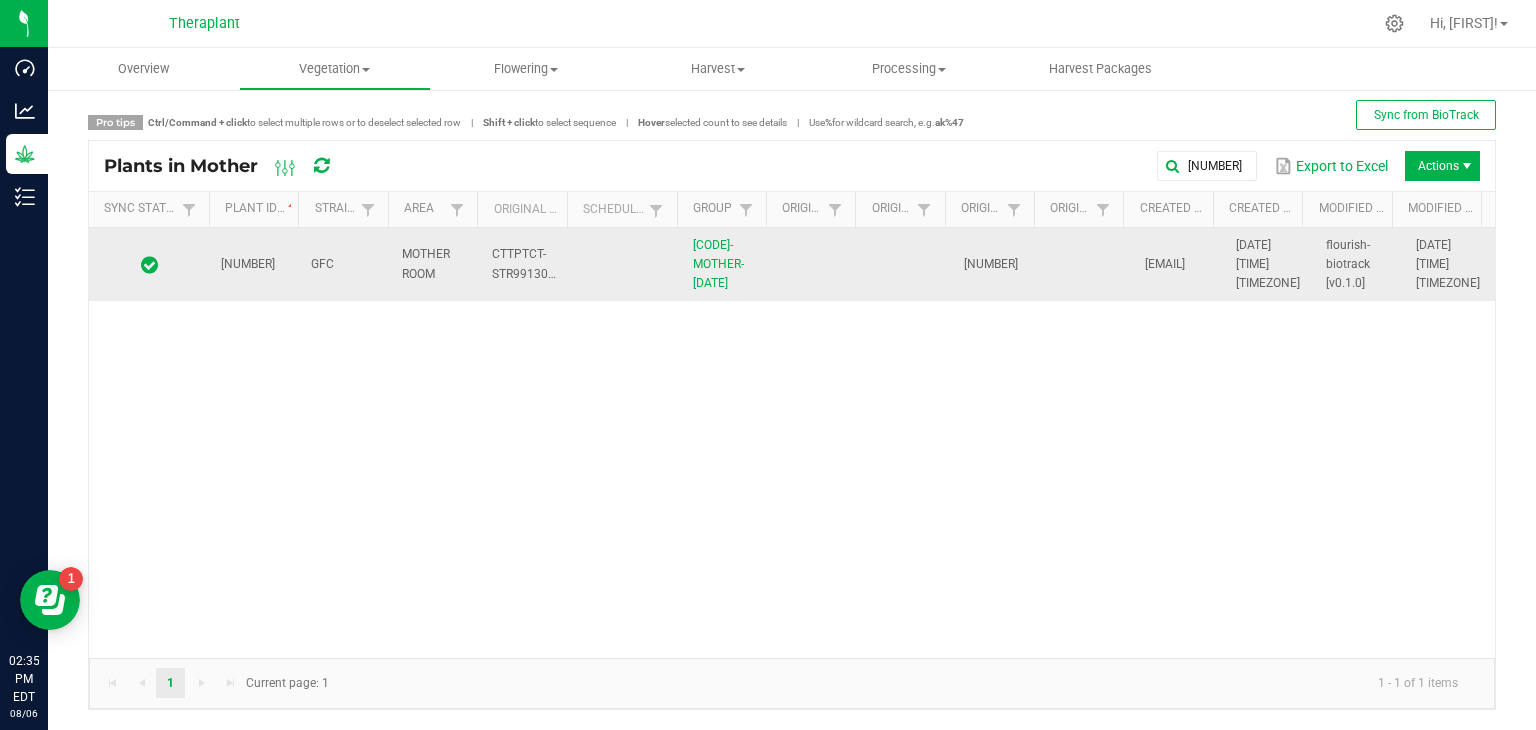 click on "CTTPTCT-STR991300000002" at bounding box center [544, 263] 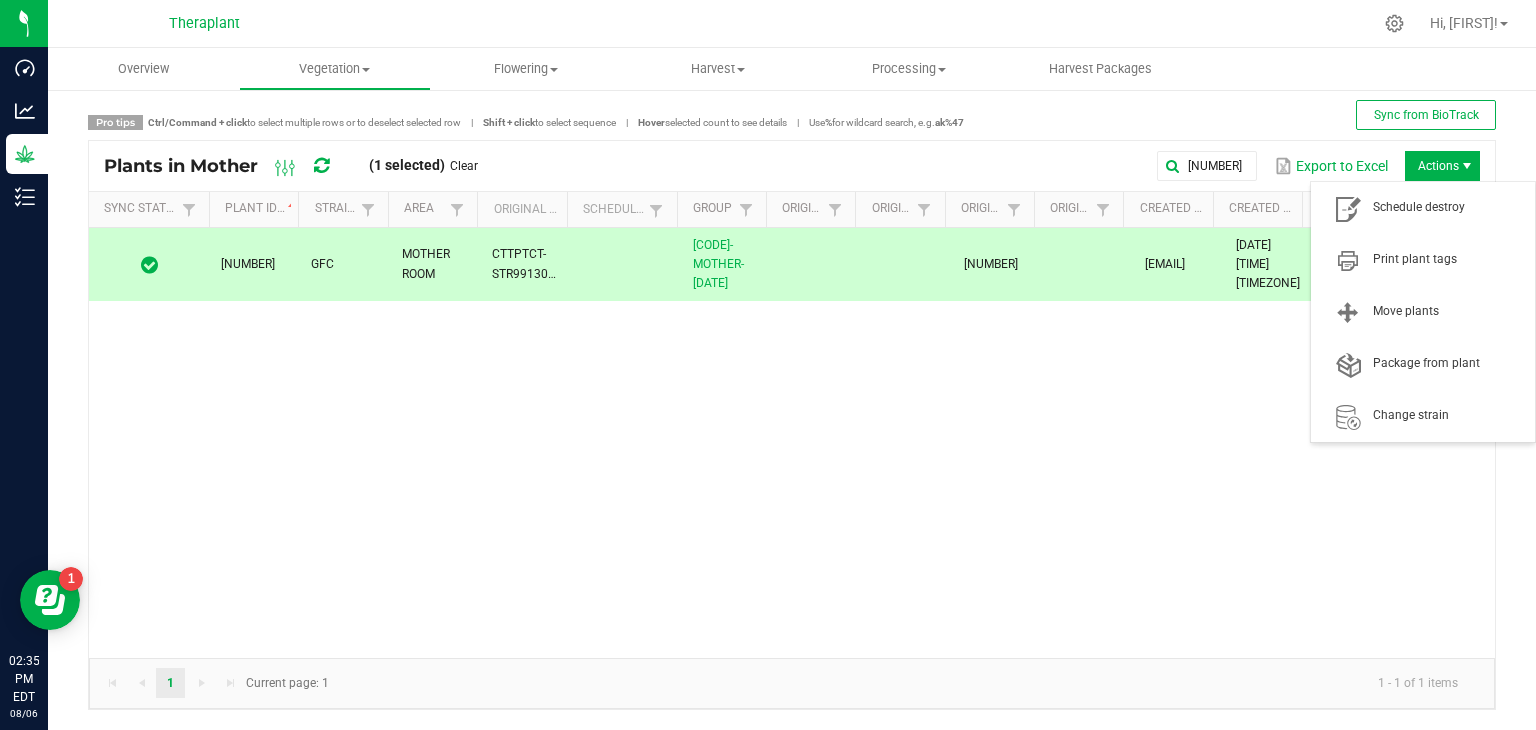 click on "Actions" at bounding box center [1442, 166] 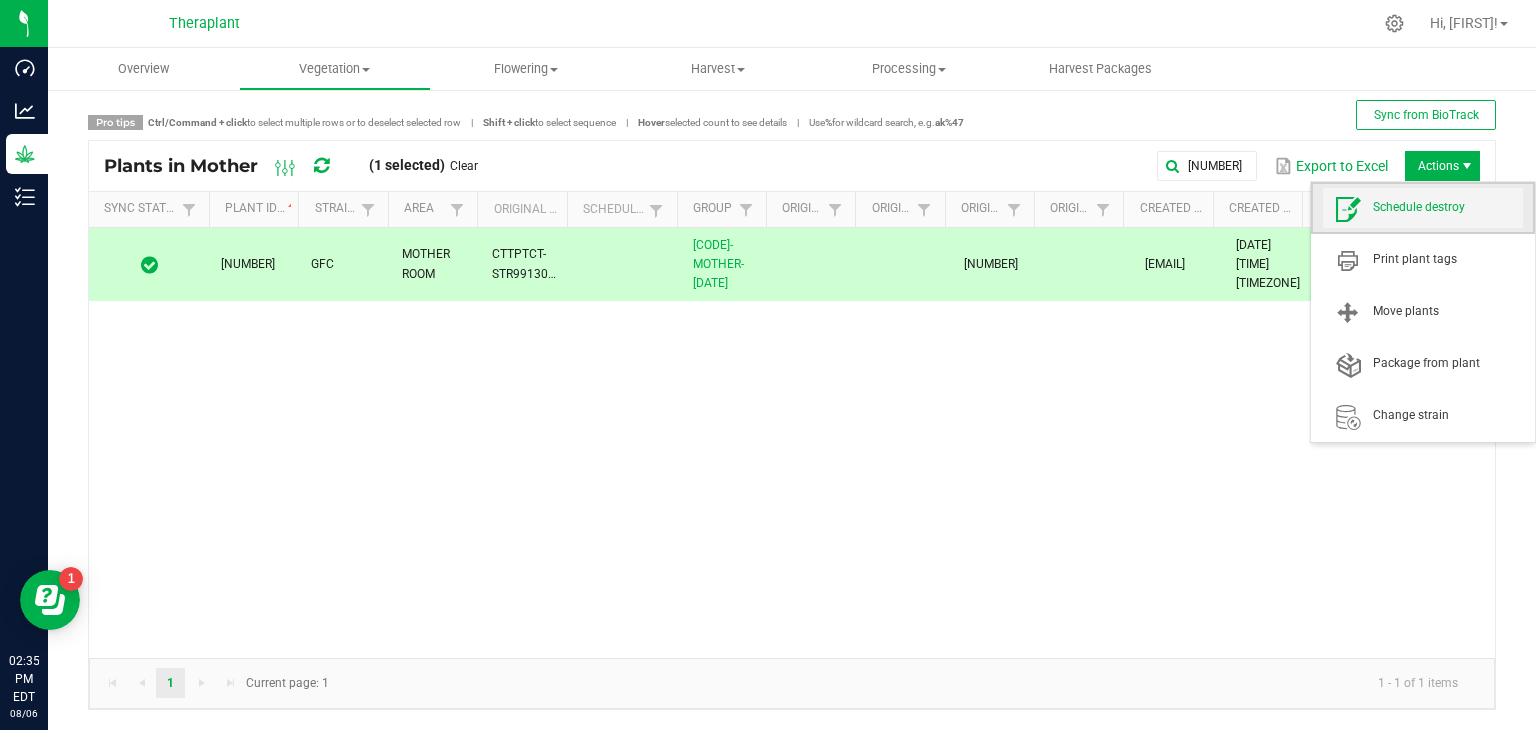 click on "Schedule destroy" at bounding box center [1448, 207] 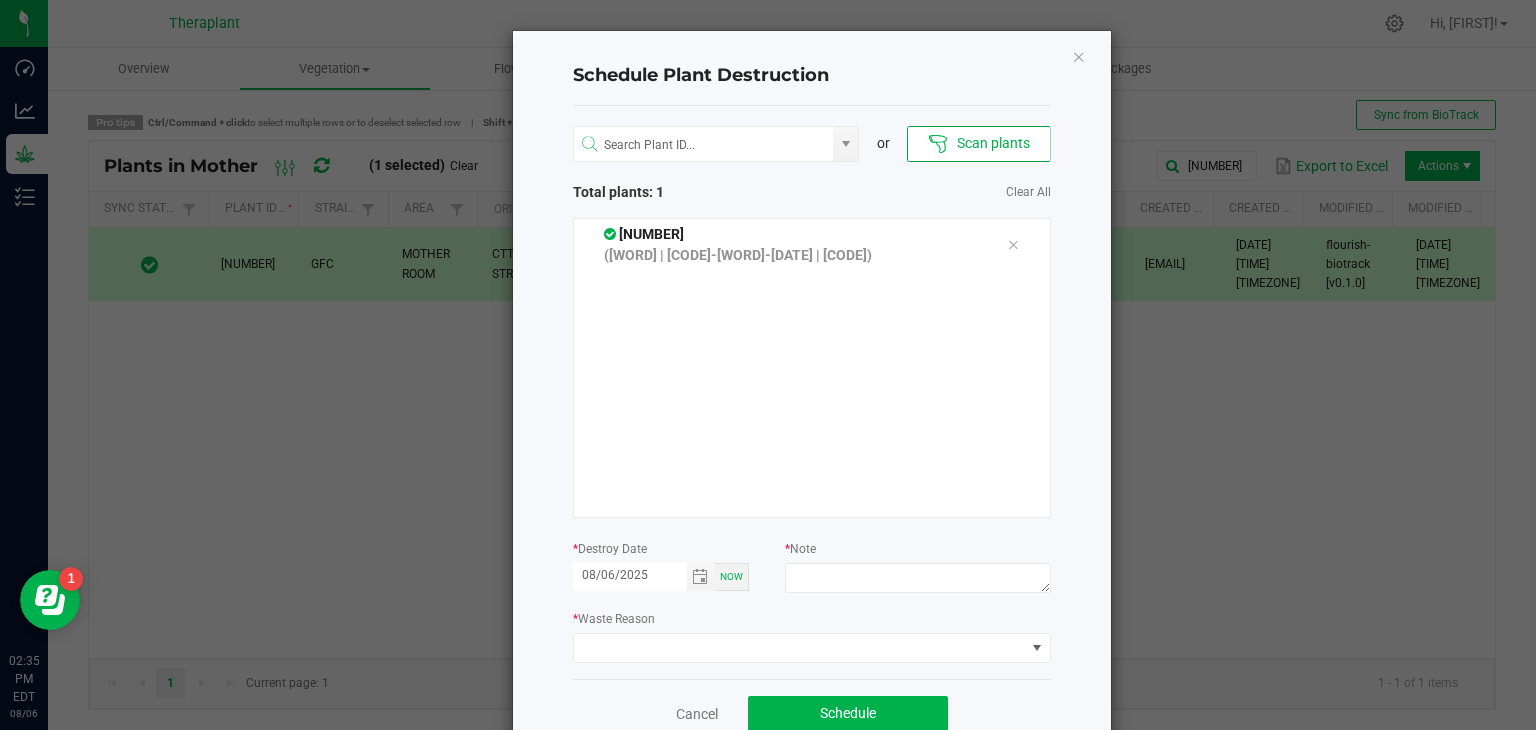 type 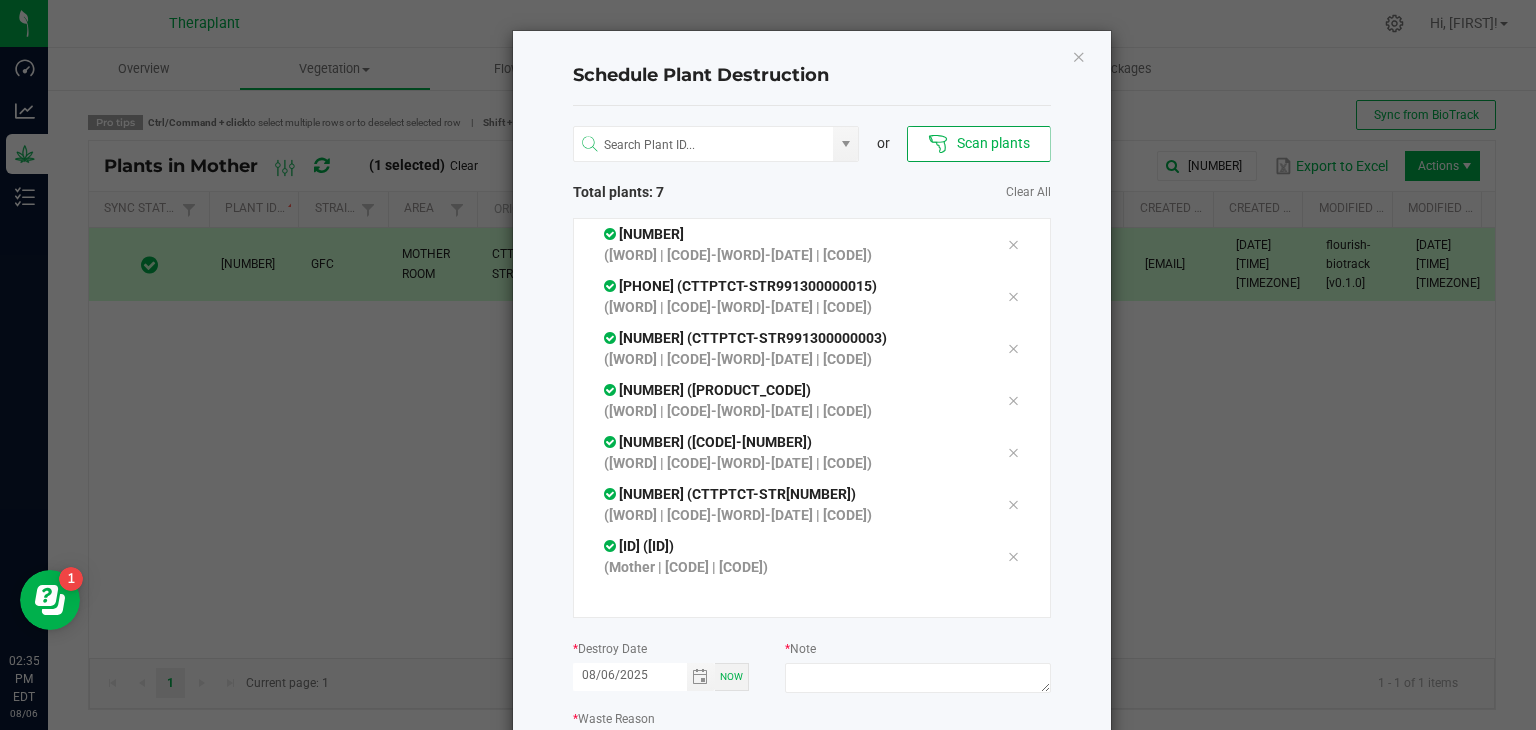 scroll, scrollTop: 15, scrollLeft: 0, axis: vertical 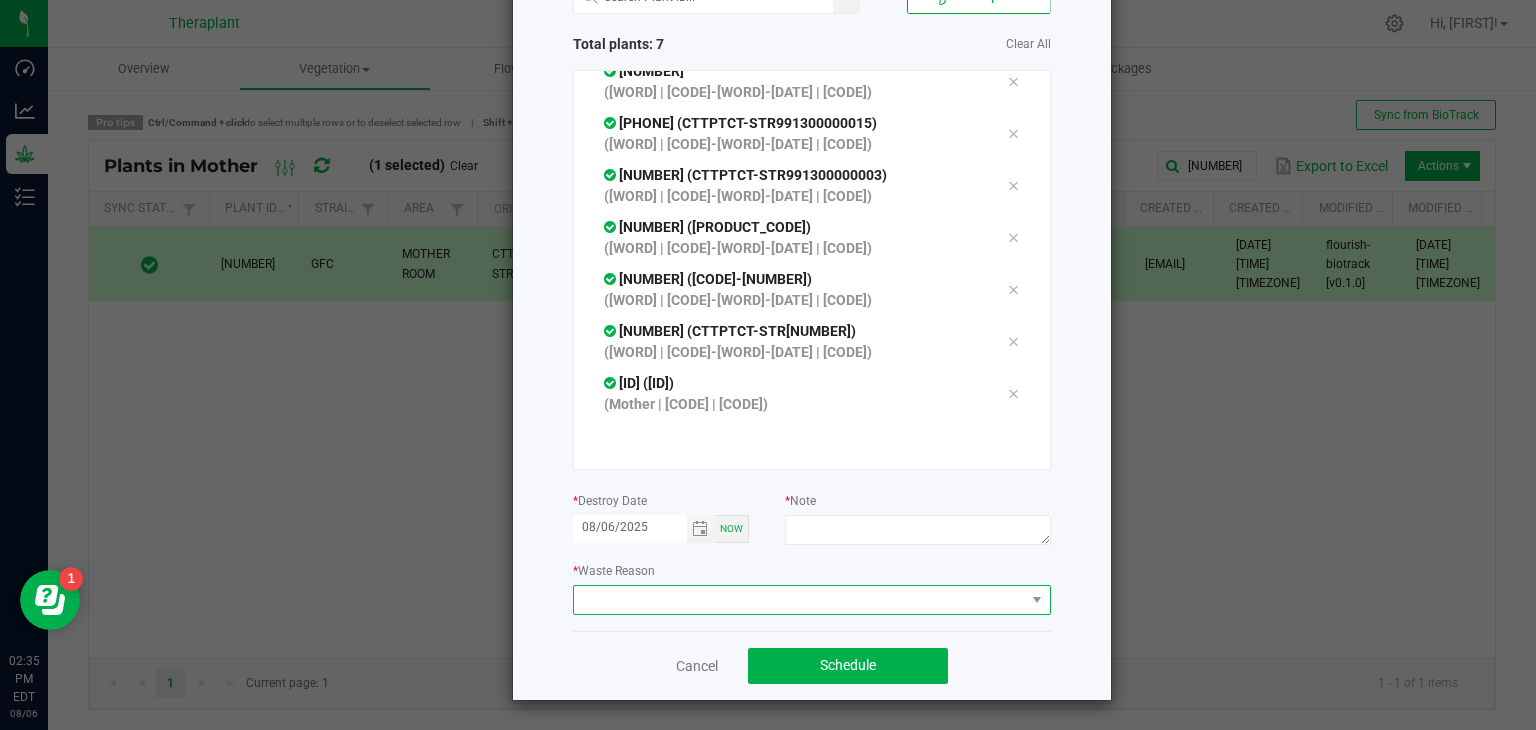 click at bounding box center (799, 600) 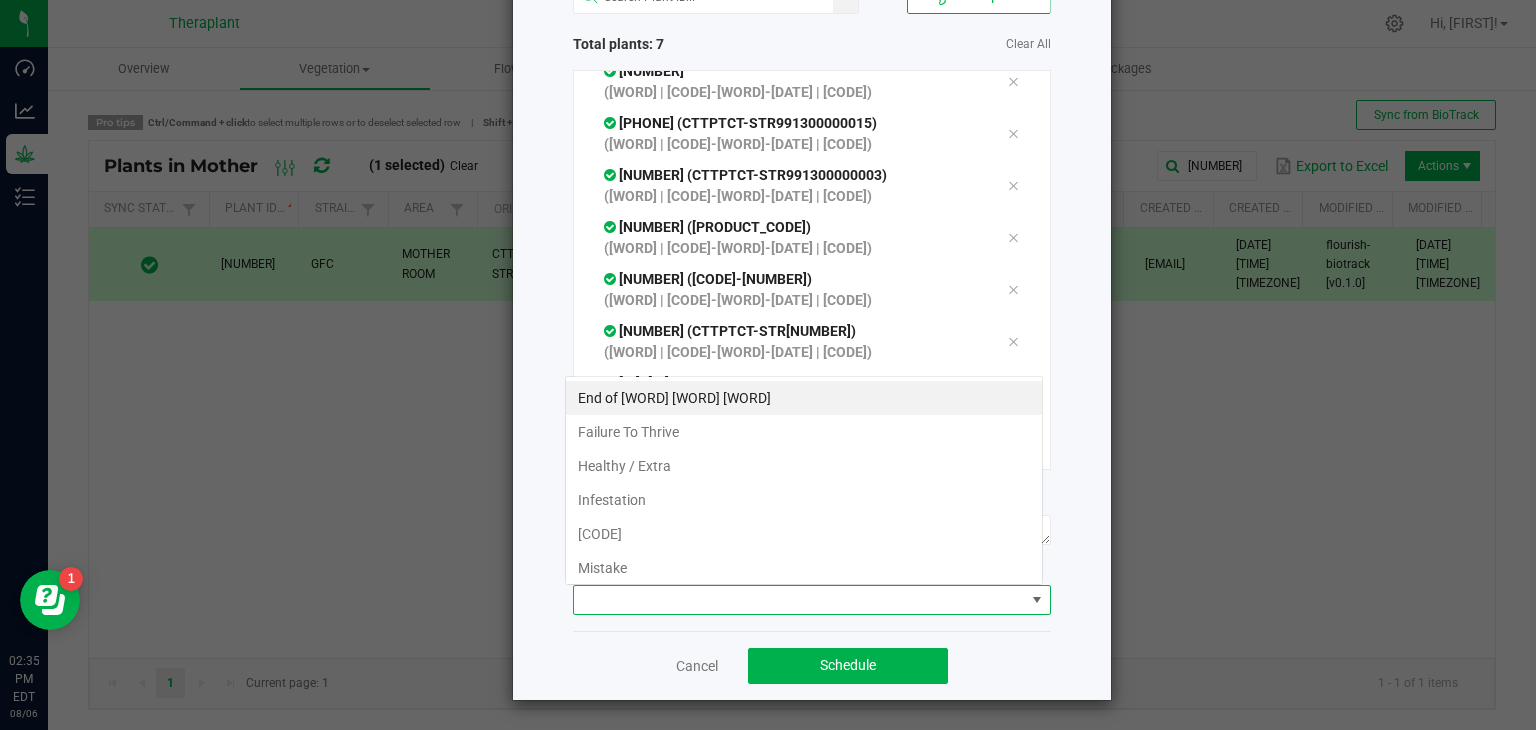 scroll, scrollTop: 99970, scrollLeft: 99521, axis: both 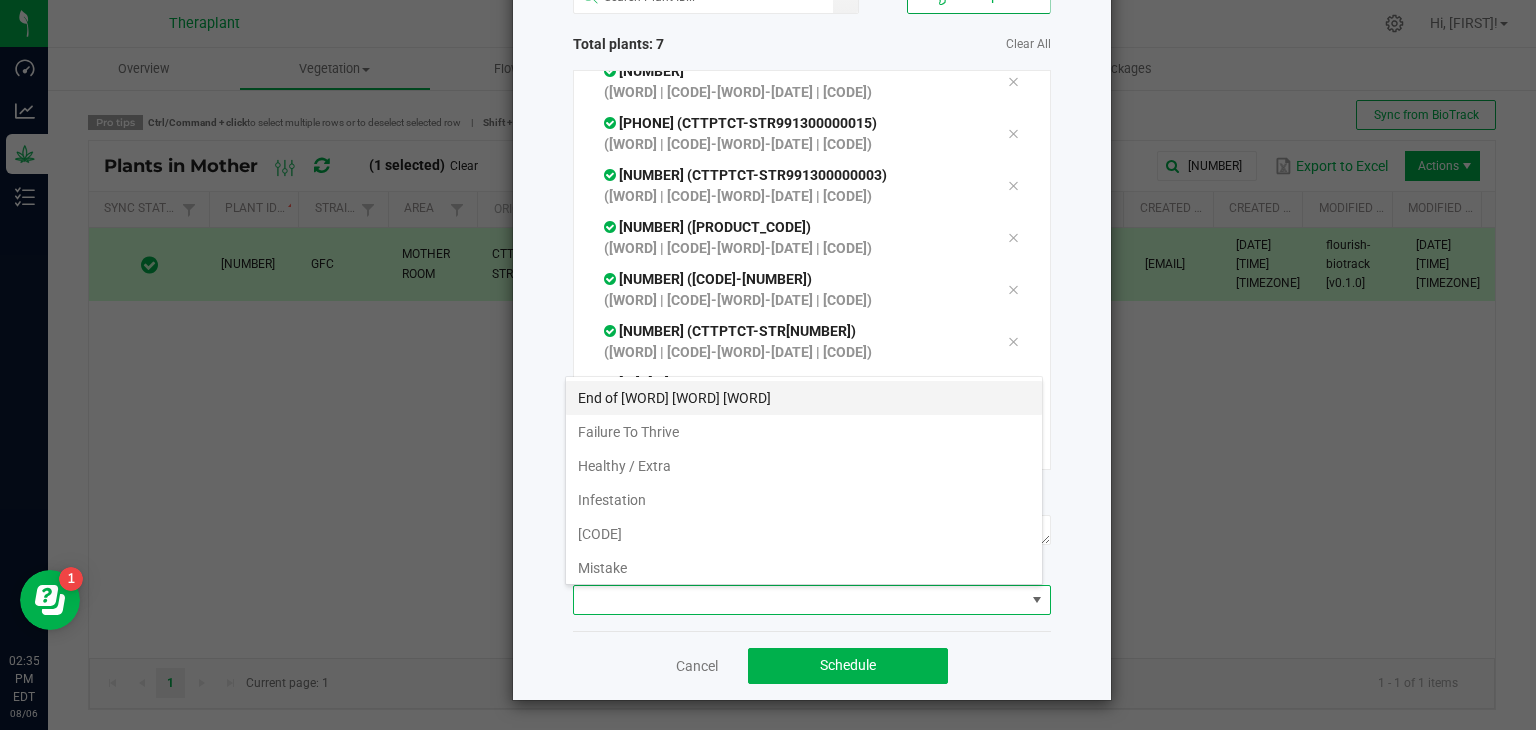 click on "End of [WORD] [WORD] [WORD]" at bounding box center (804, 398) 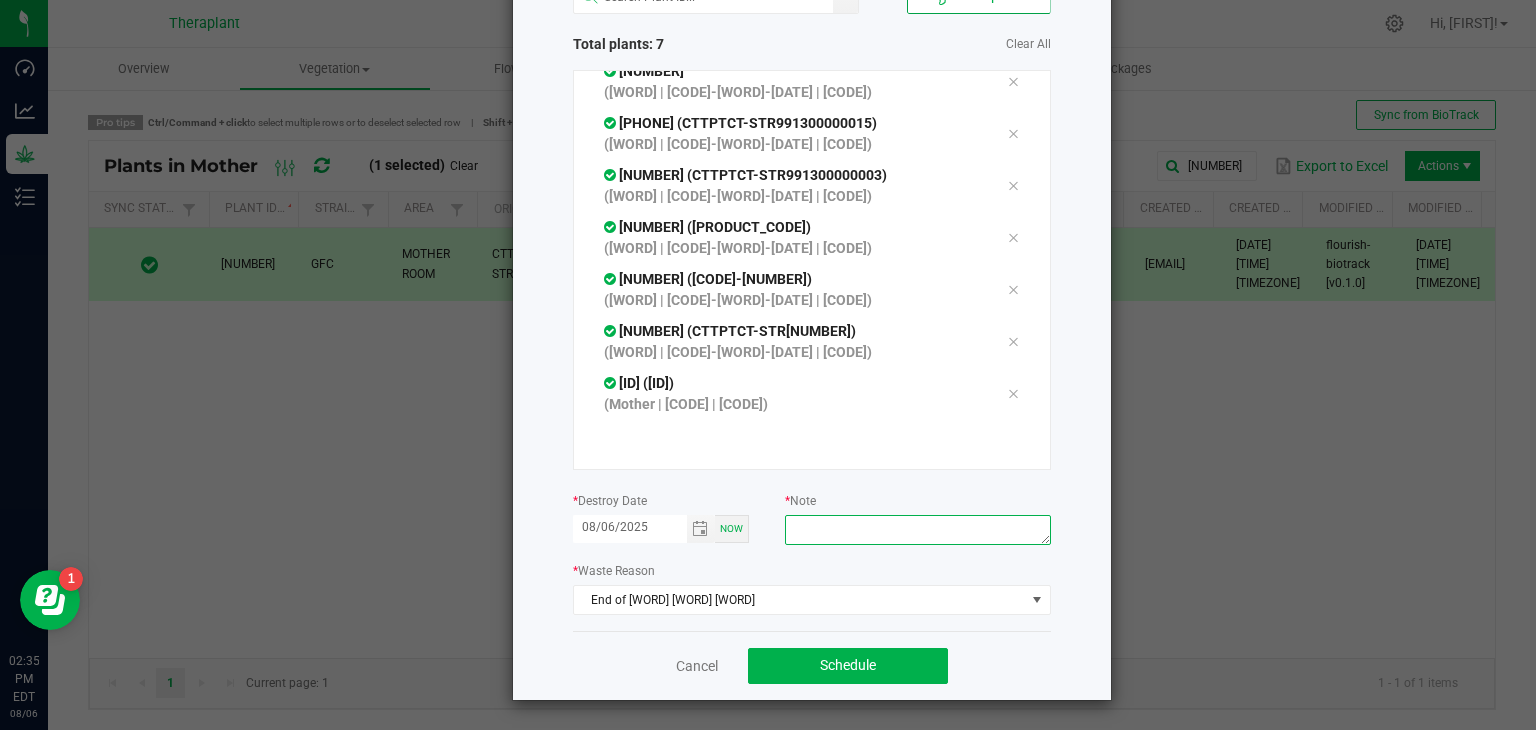 click at bounding box center [917, 530] 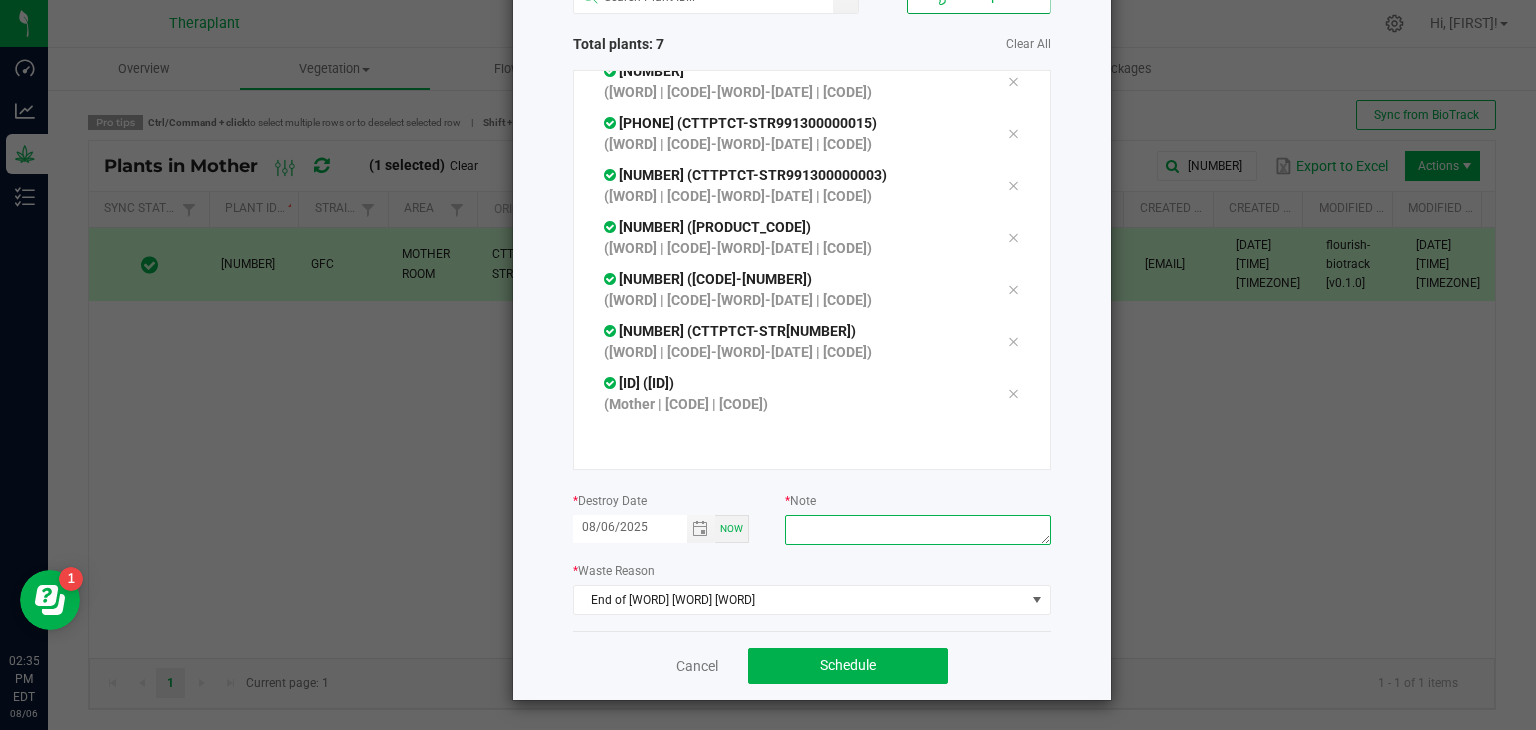click at bounding box center [917, 530] 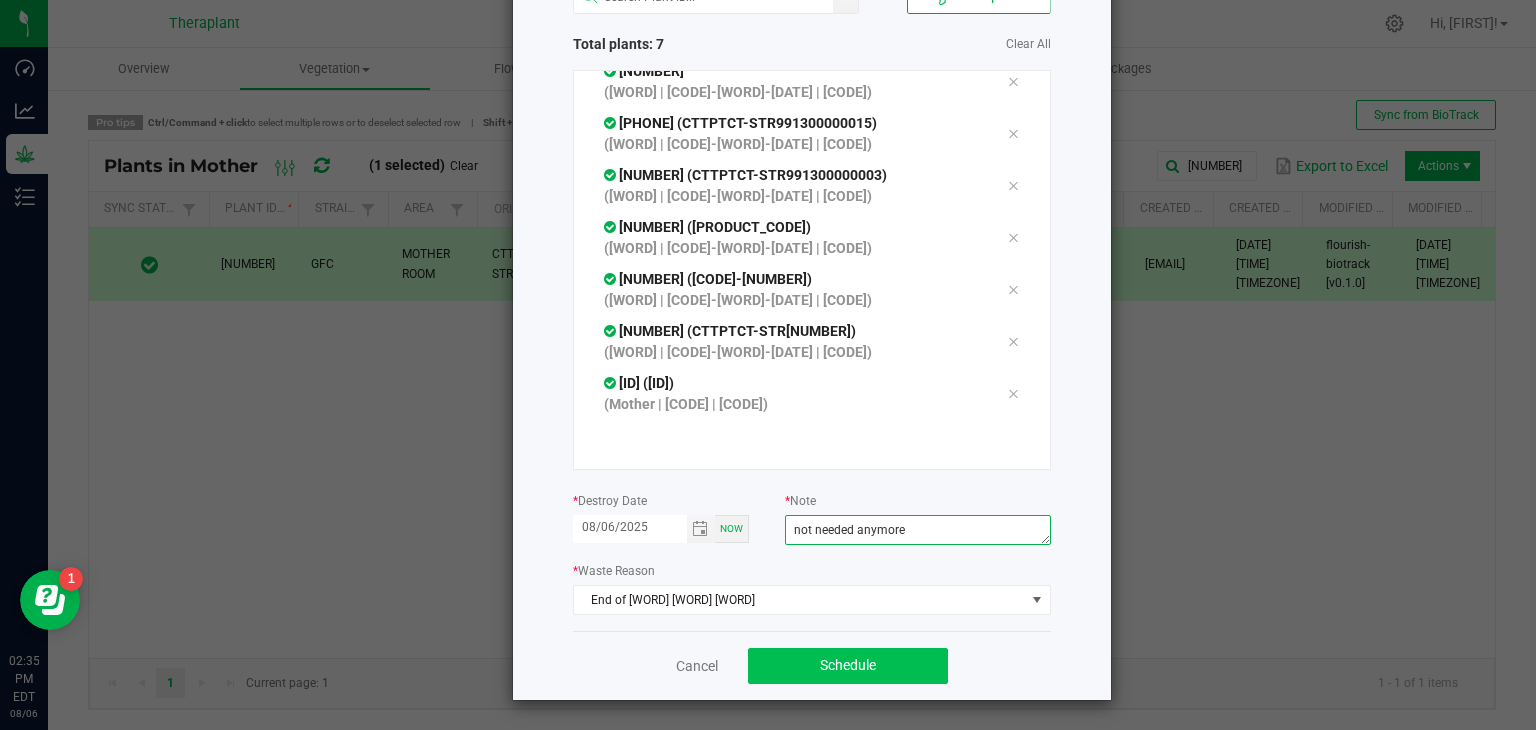 type on "not needed anymore" 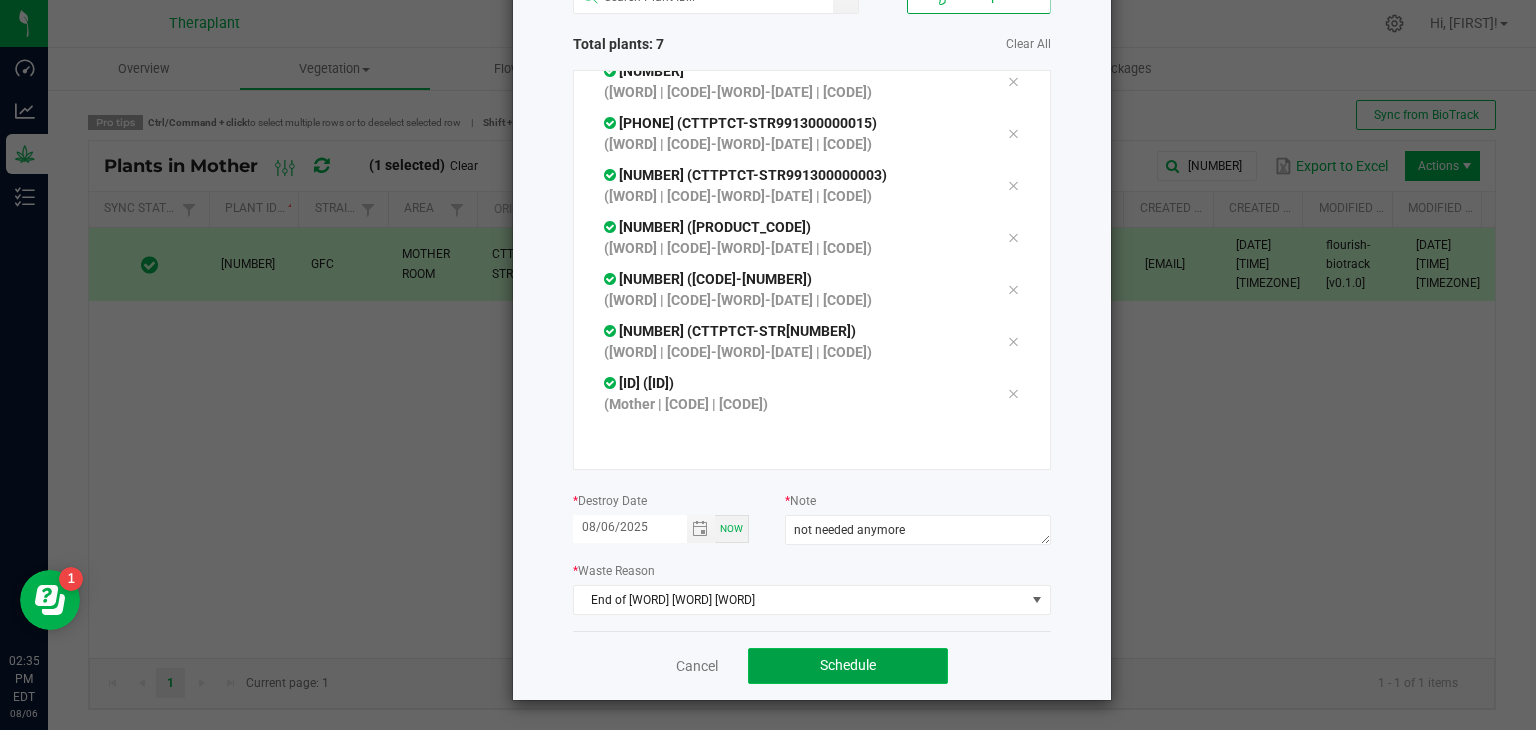 click on "Schedule" 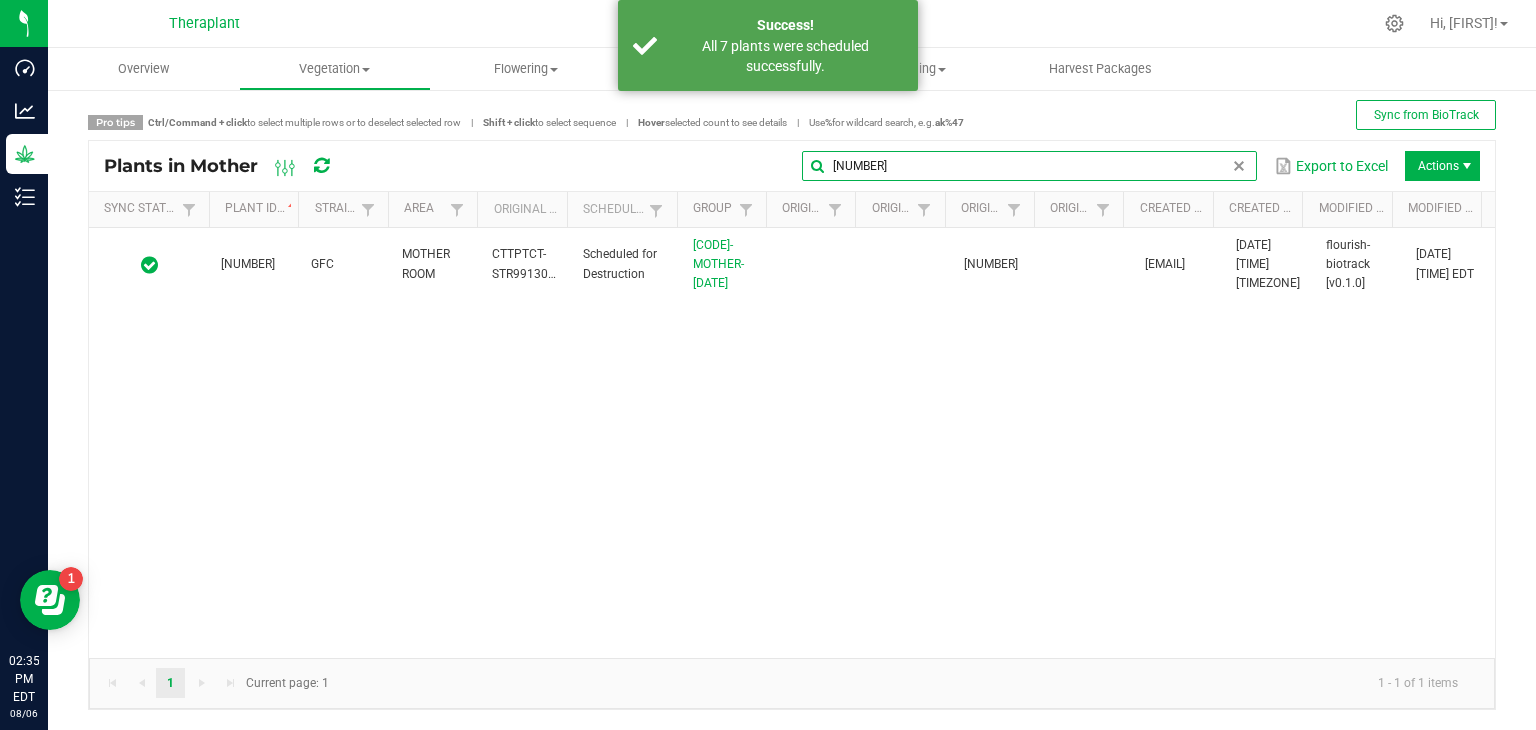 click on "[NUMBER]" at bounding box center [1029, 166] 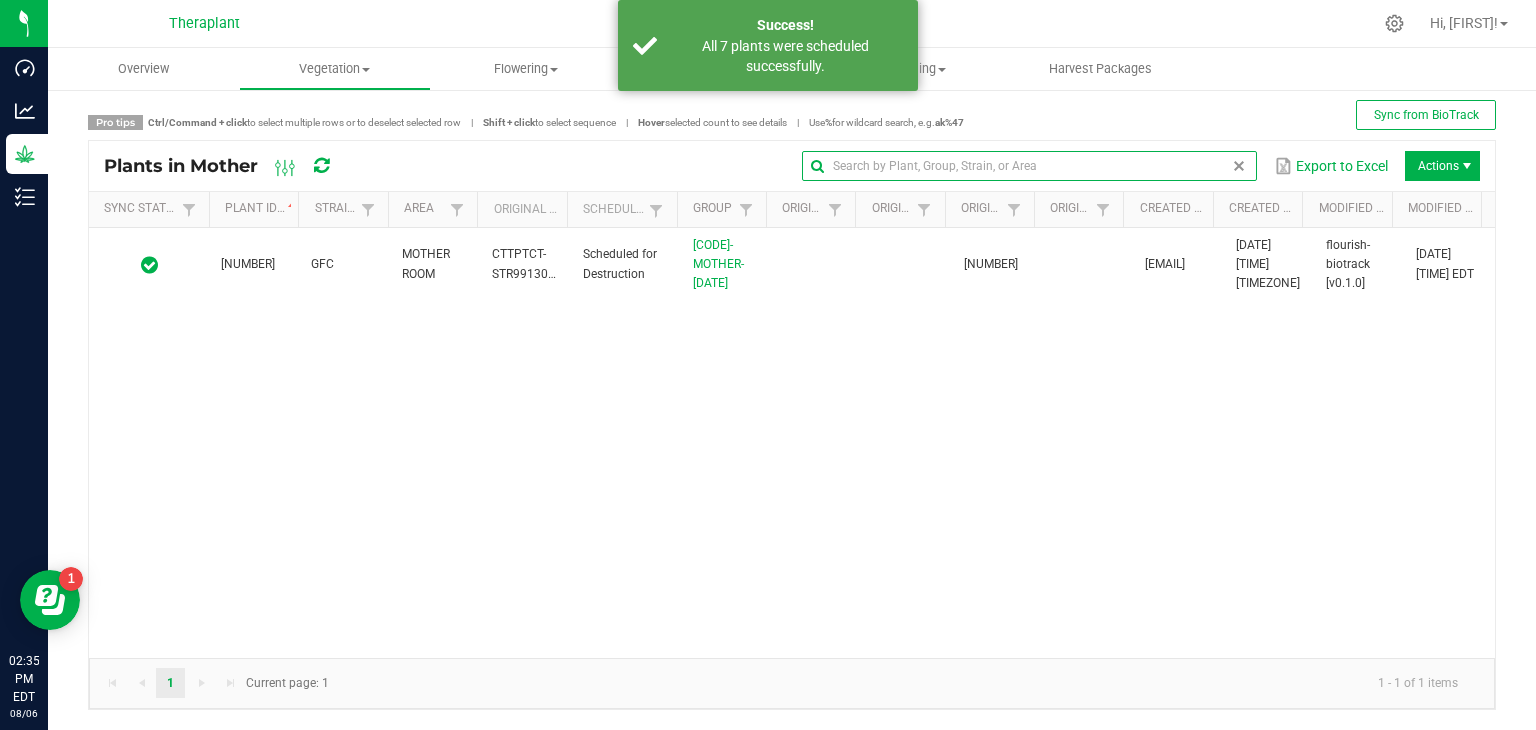 click at bounding box center (1239, 166) 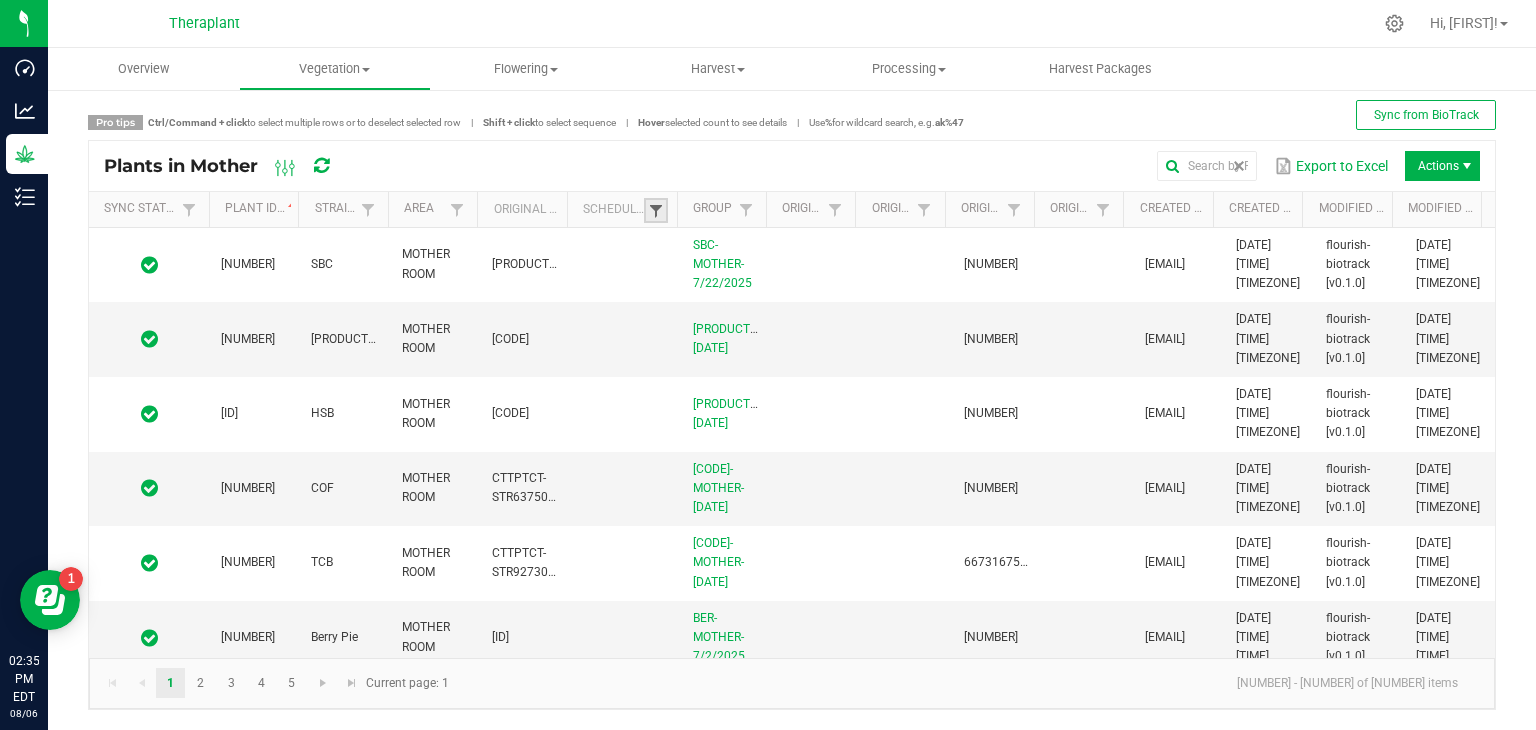 click at bounding box center [656, 211] 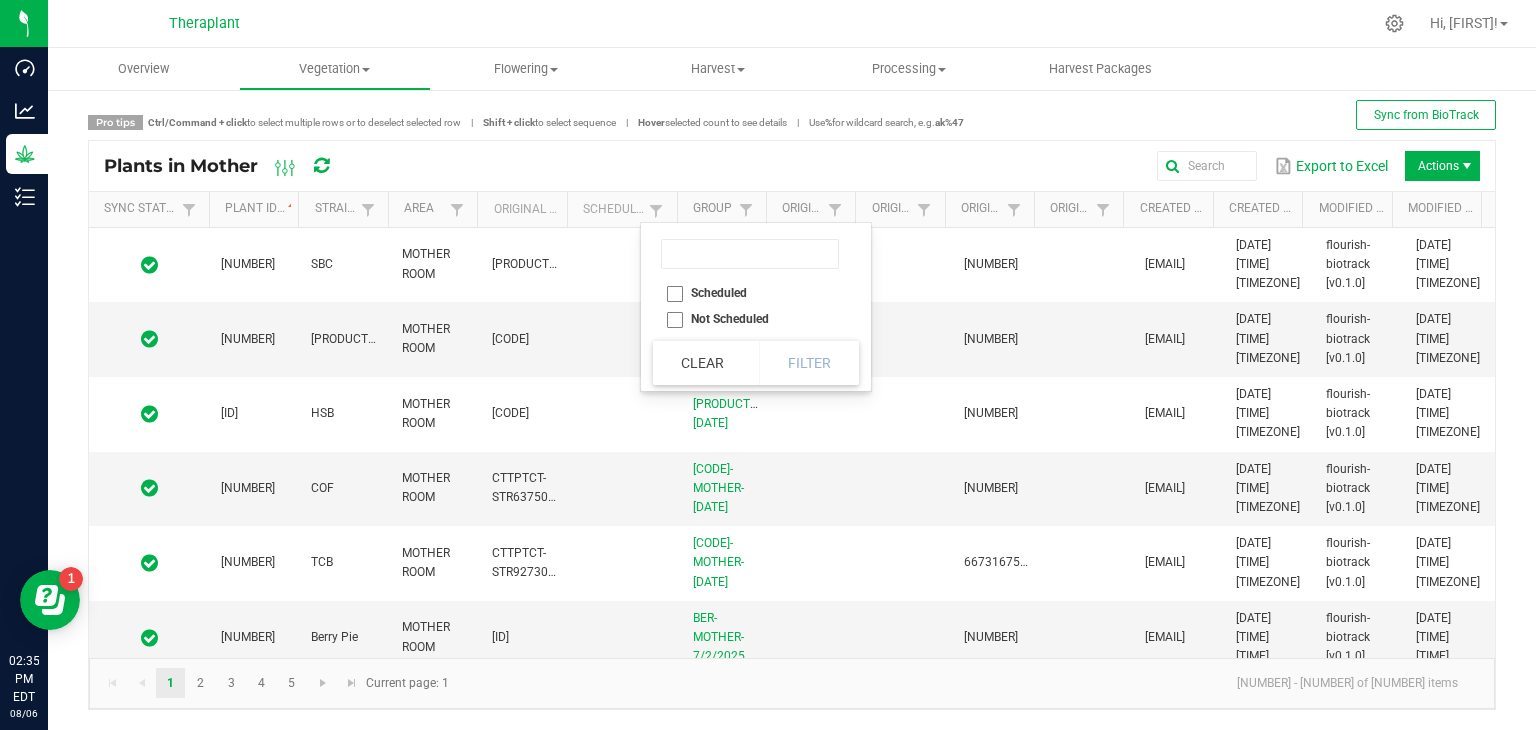 click on "Scheduled" at bounding box center [750, 293] 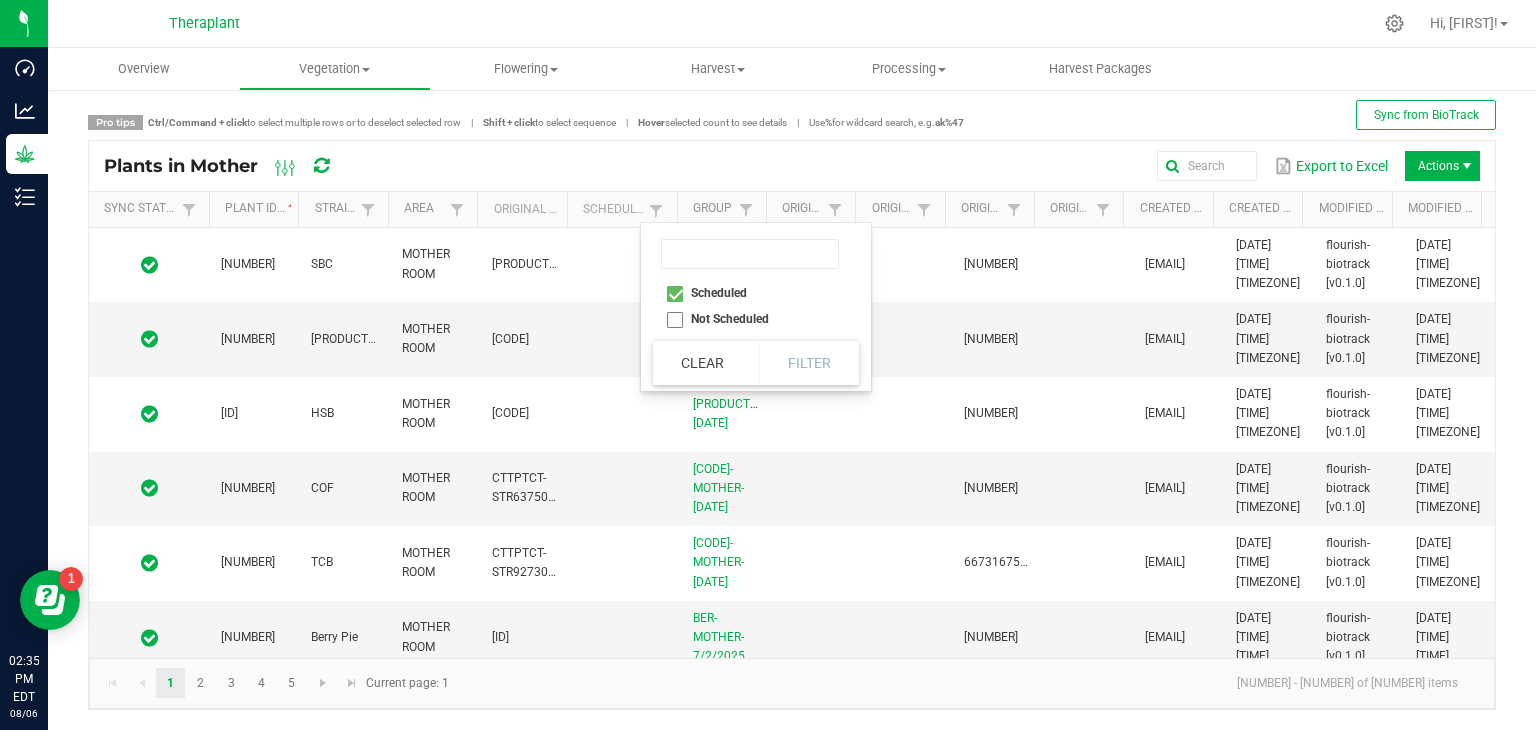 checkbox on "true" 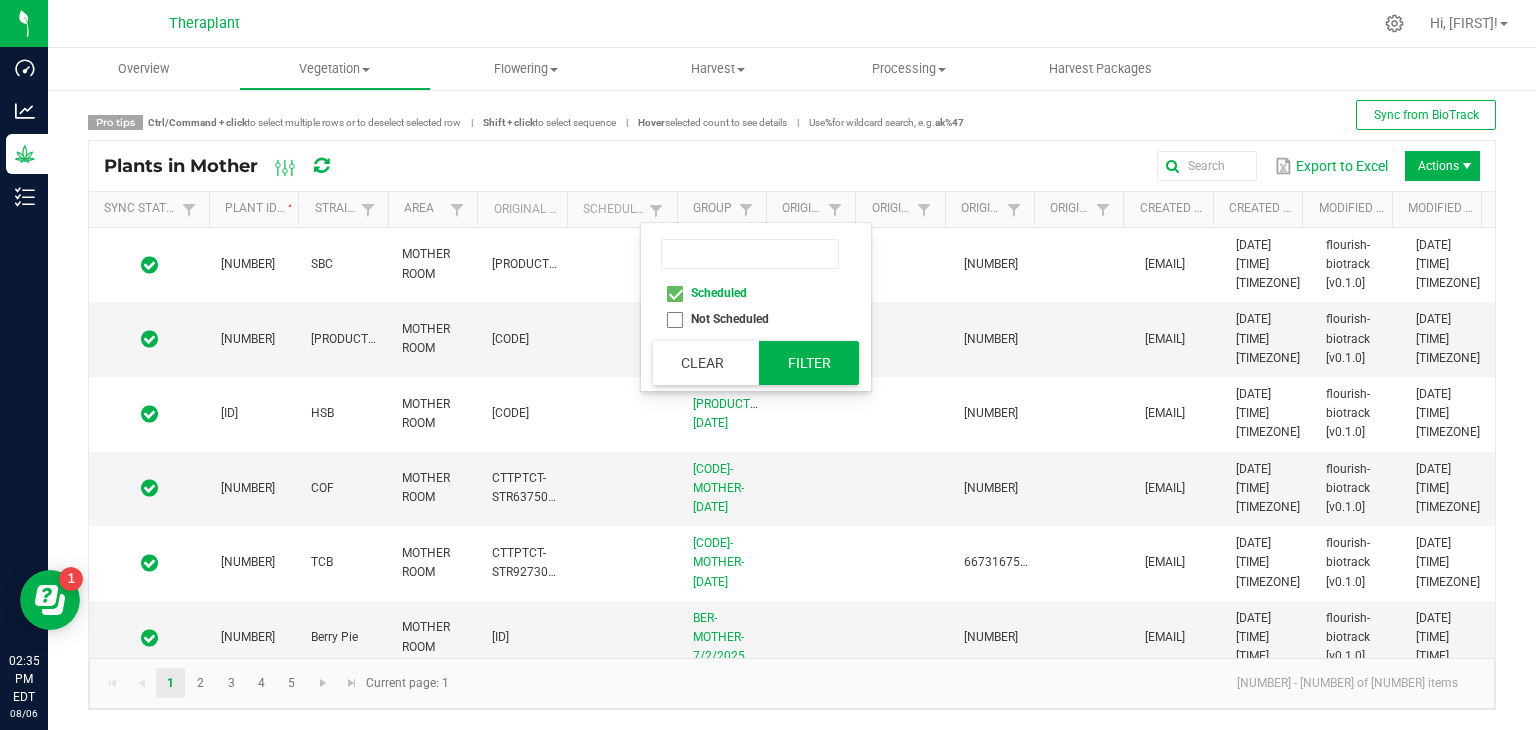 click on "Filter" at bounding box center (809, 363) 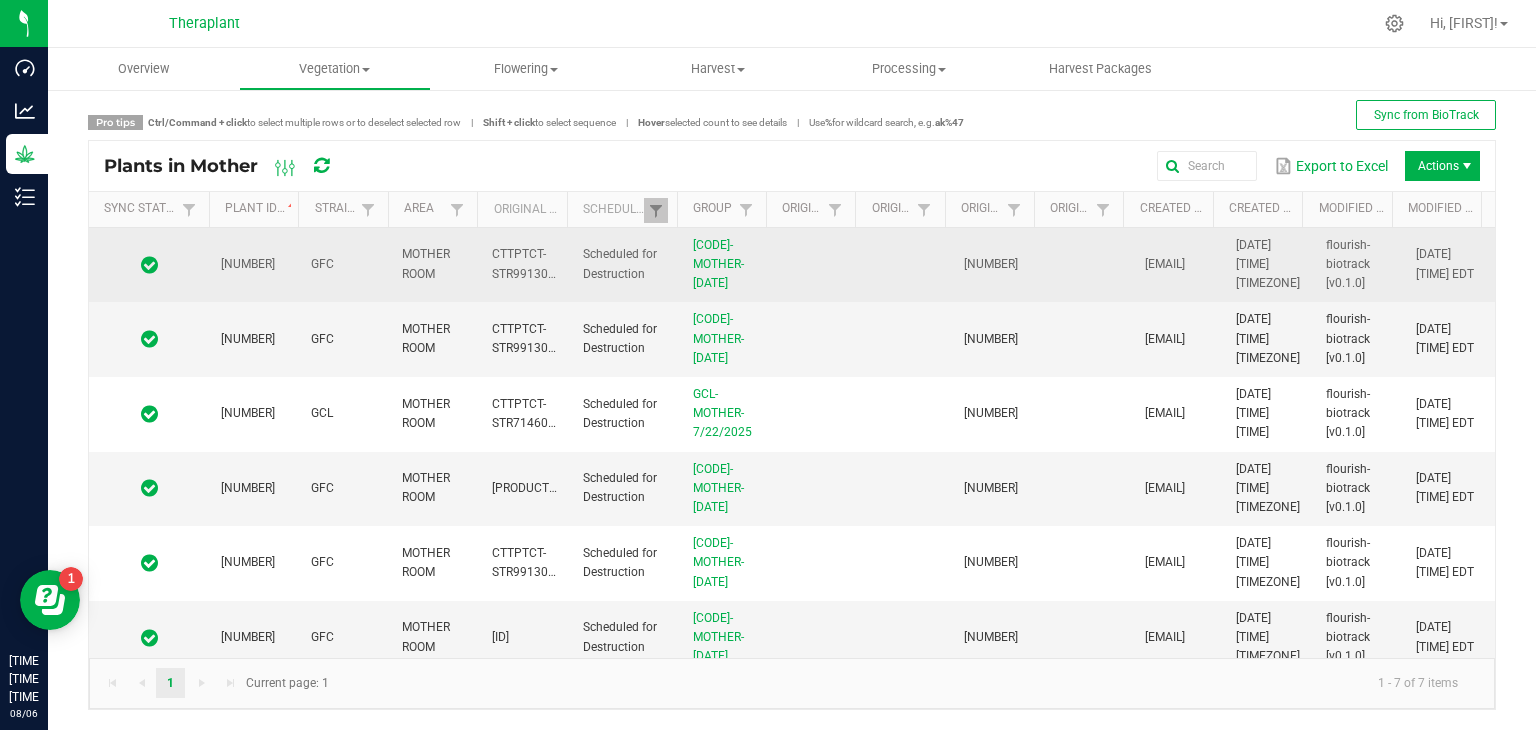 click on "[NUMBER]" at bounding box center [248, 264] 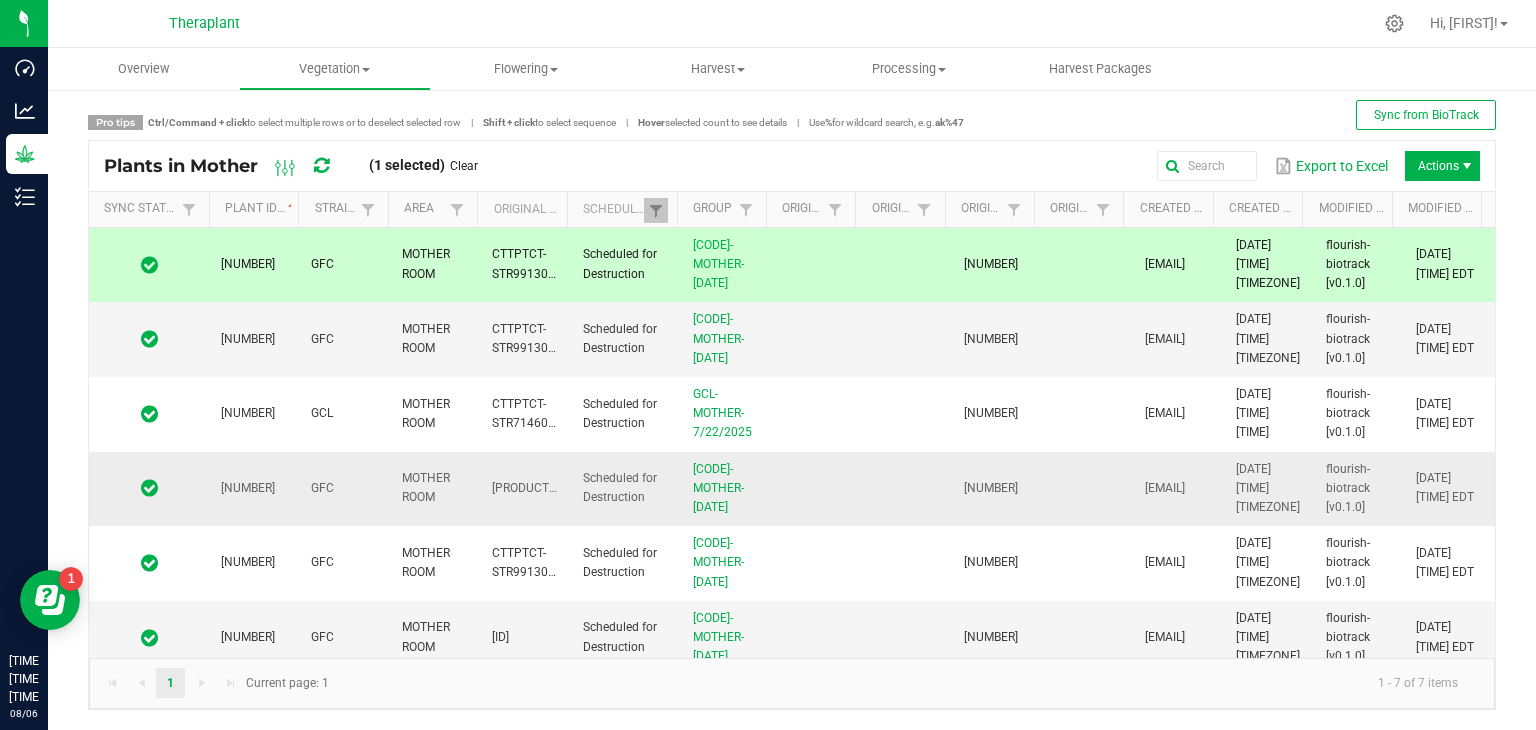 scroll, scrollTop: 89, scrollLeft: 0, axis: vertical 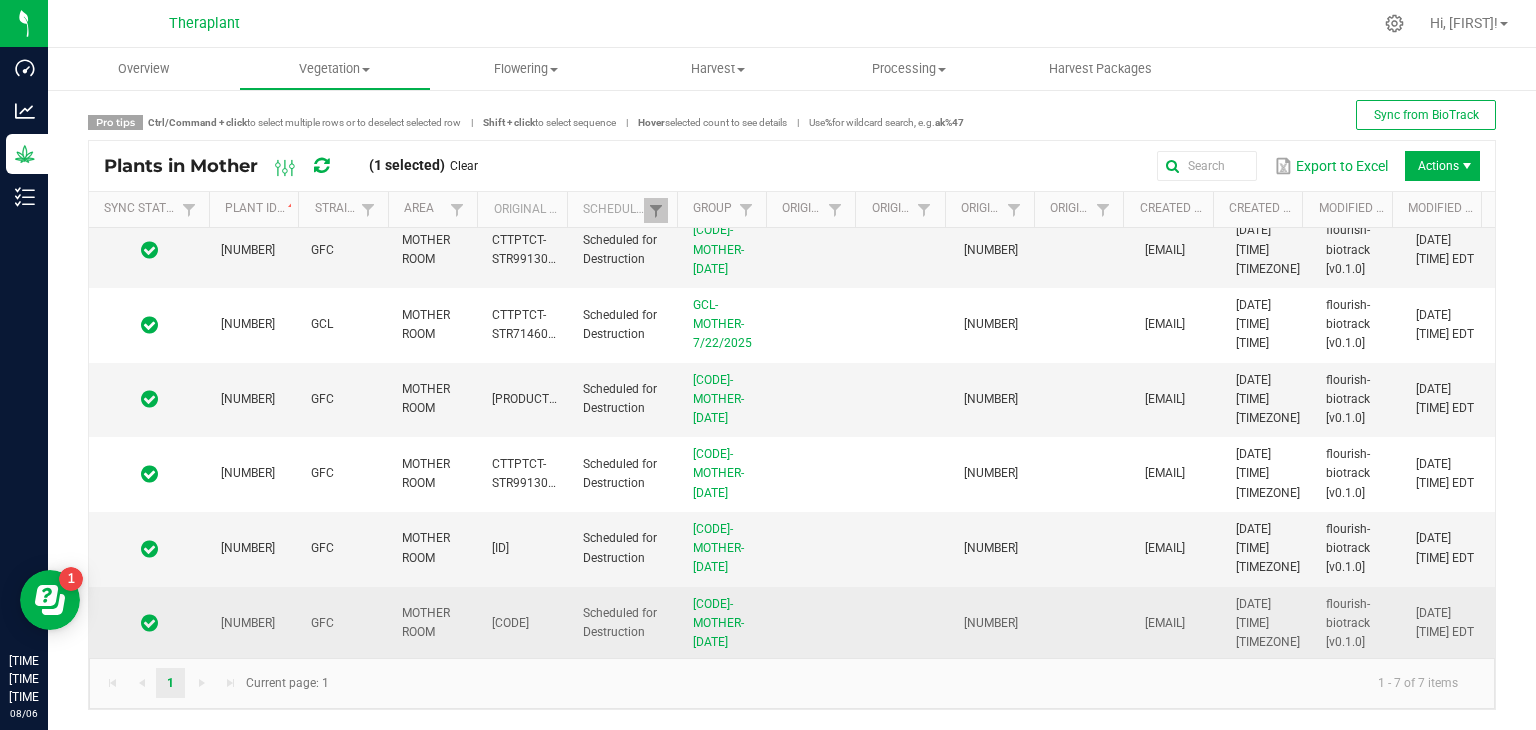 click on "[NUMBER]" at bounding box center (254, 624) 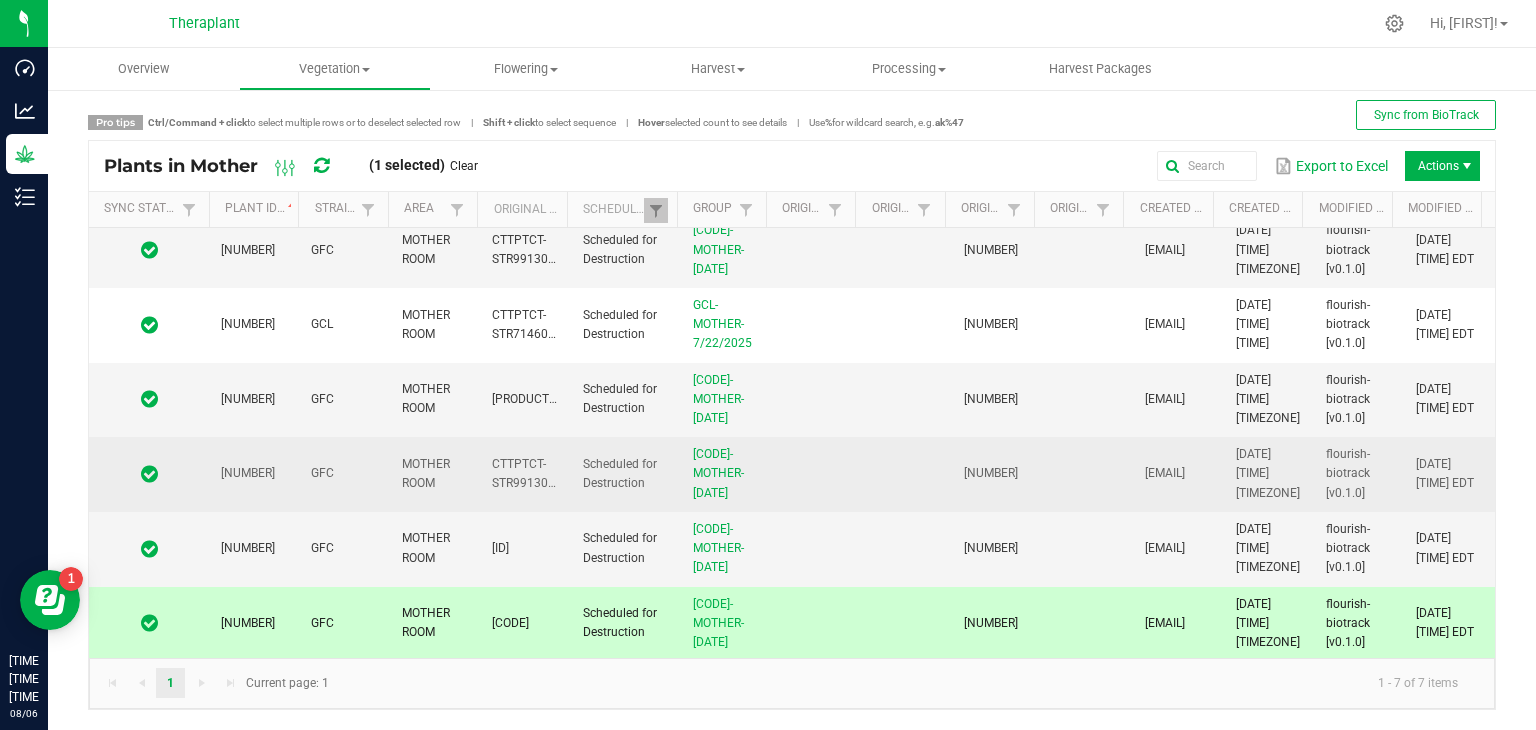 scroll, scrollTop: 0, scrollLeft: 0, axis: both 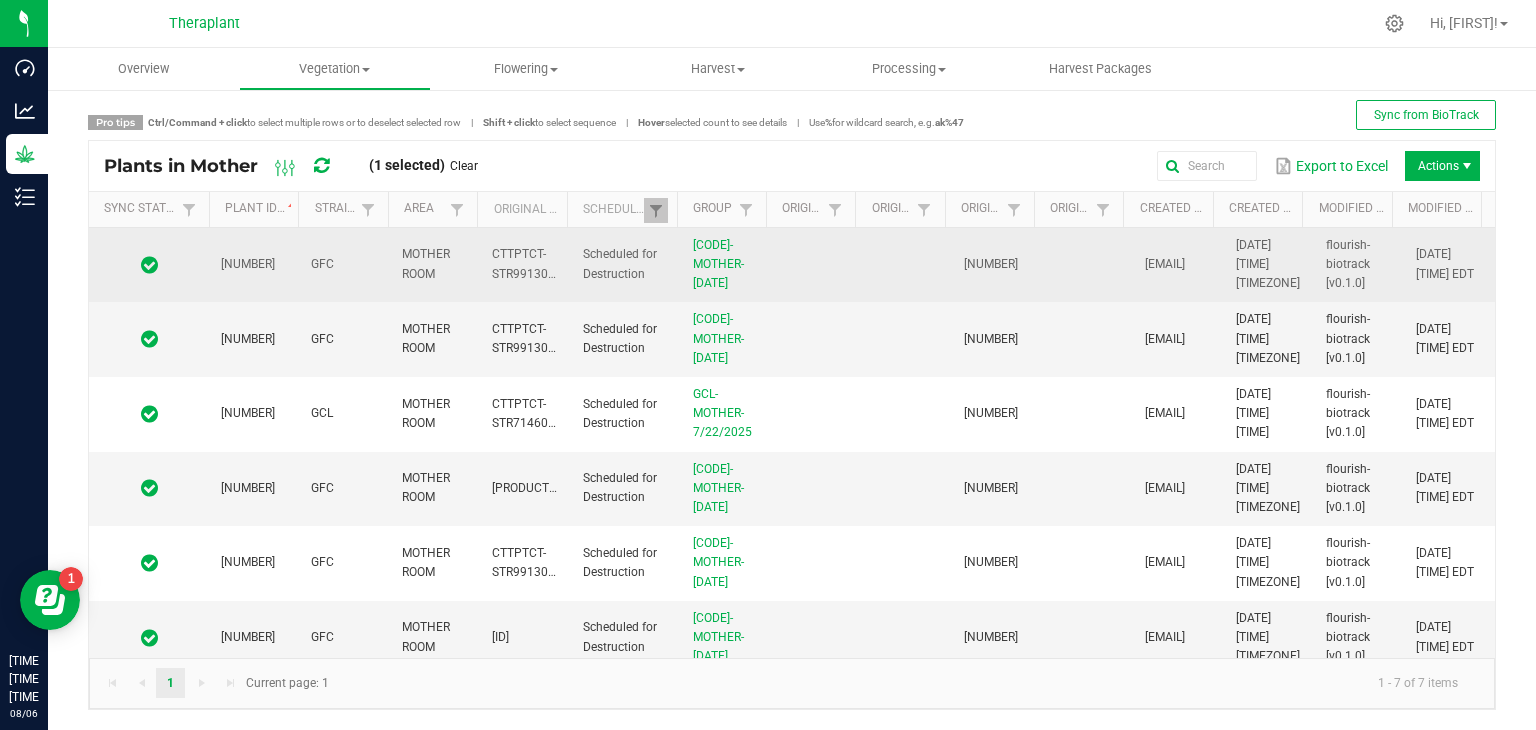 click on "[NUMBER]" at bounding box center [248, 264] 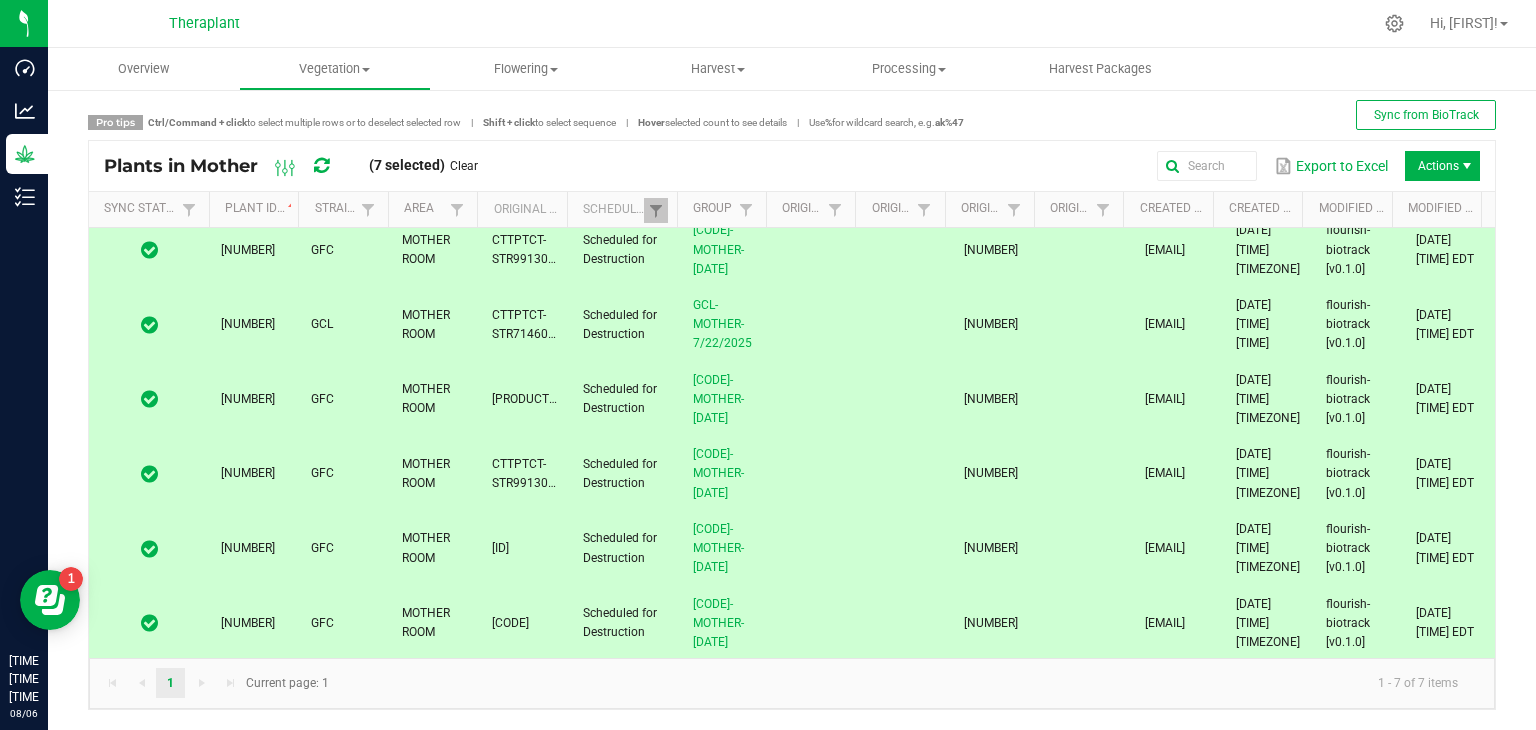 scroll, scrollTop: 0, scrollLeft: 0, axis: both 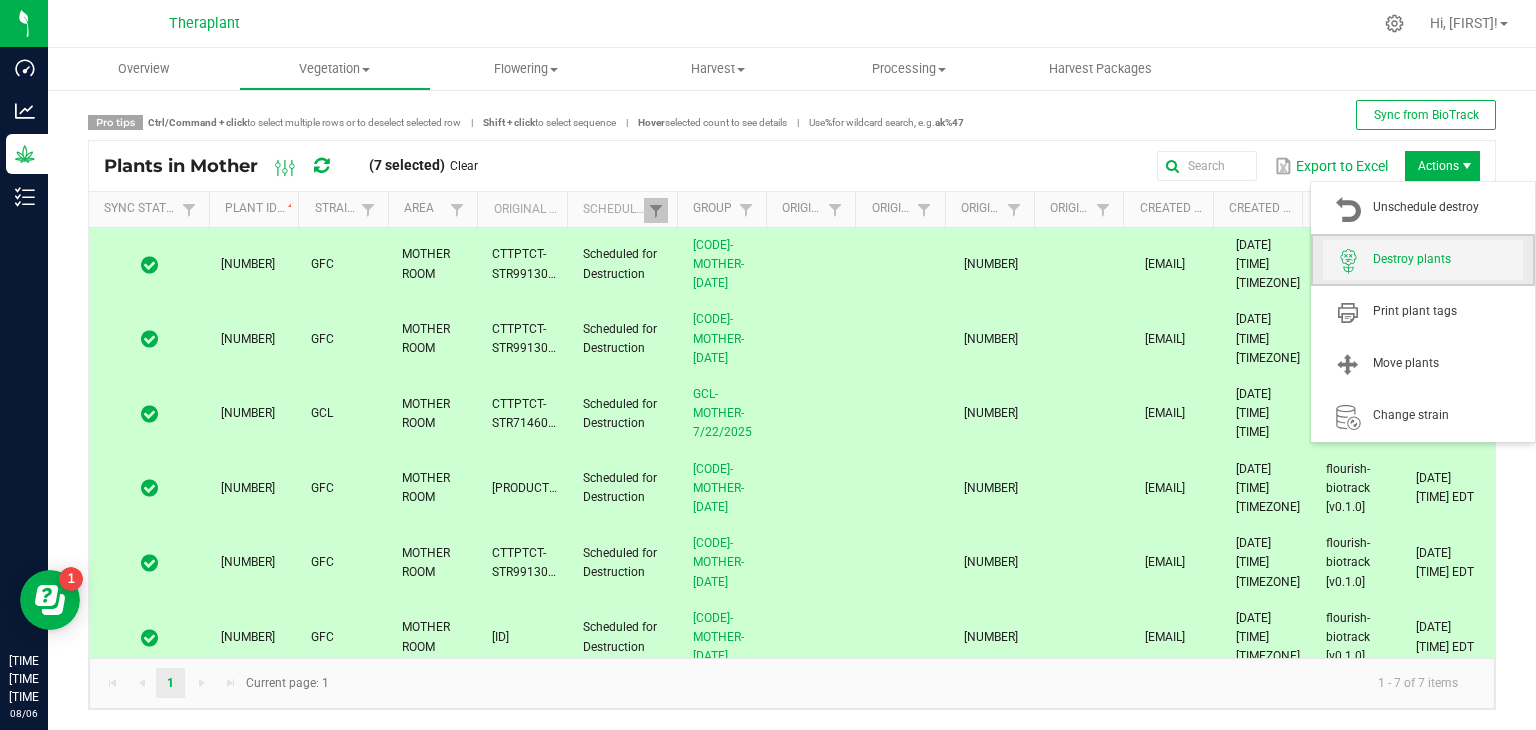 click on "Destroy plants" at bounding box center [1423, 260] 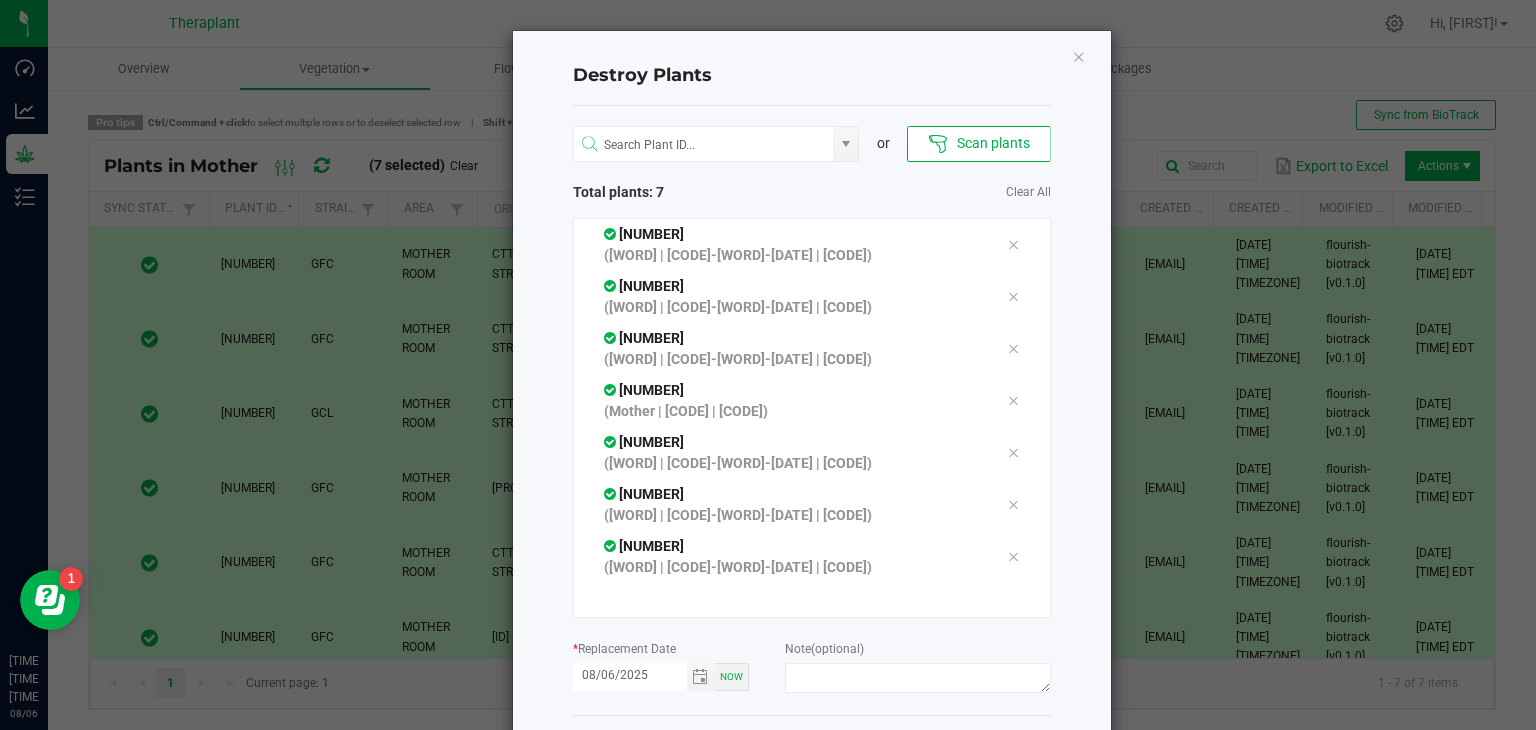 scroll, scrollTop: 15, scrollLeft: 0, axis: vertical 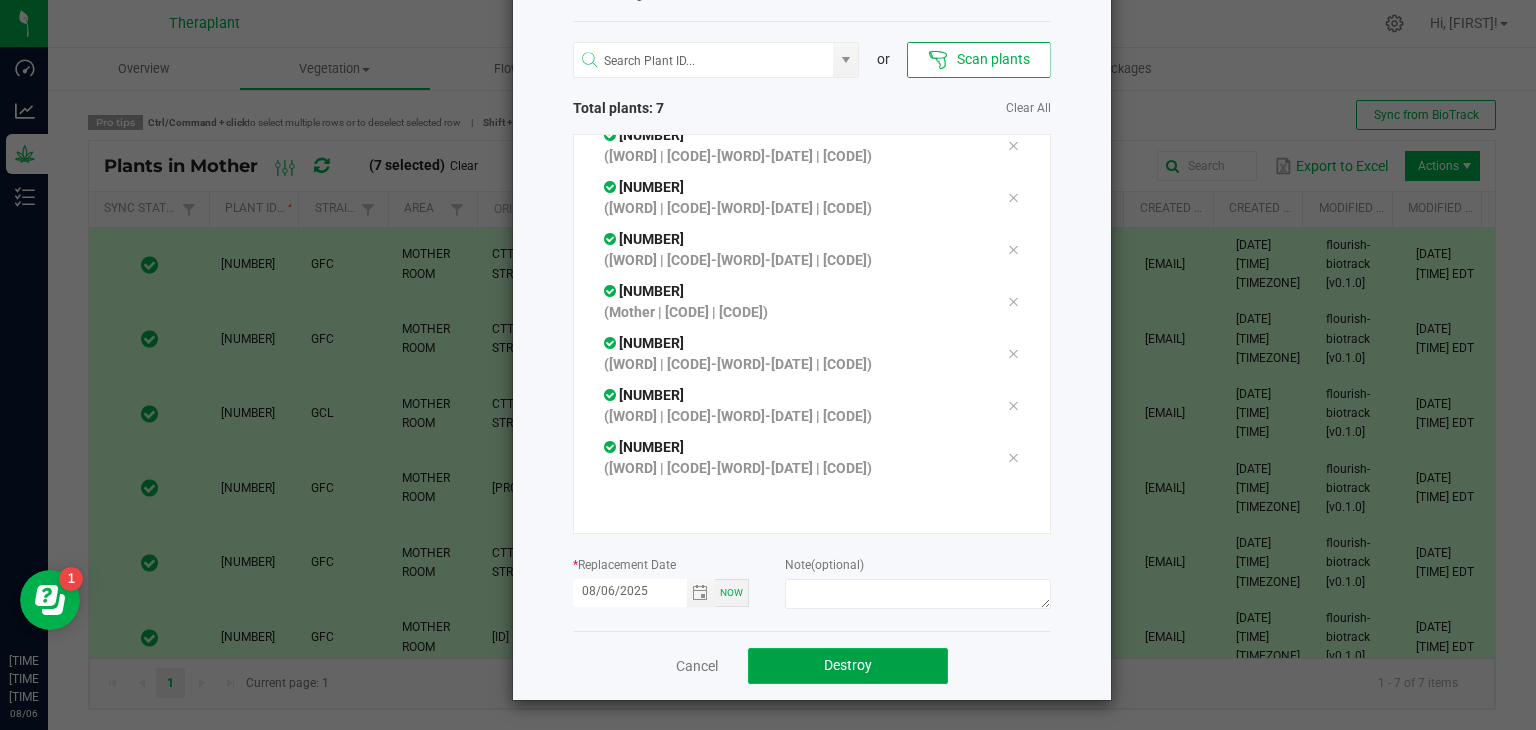 click on "Destroy" 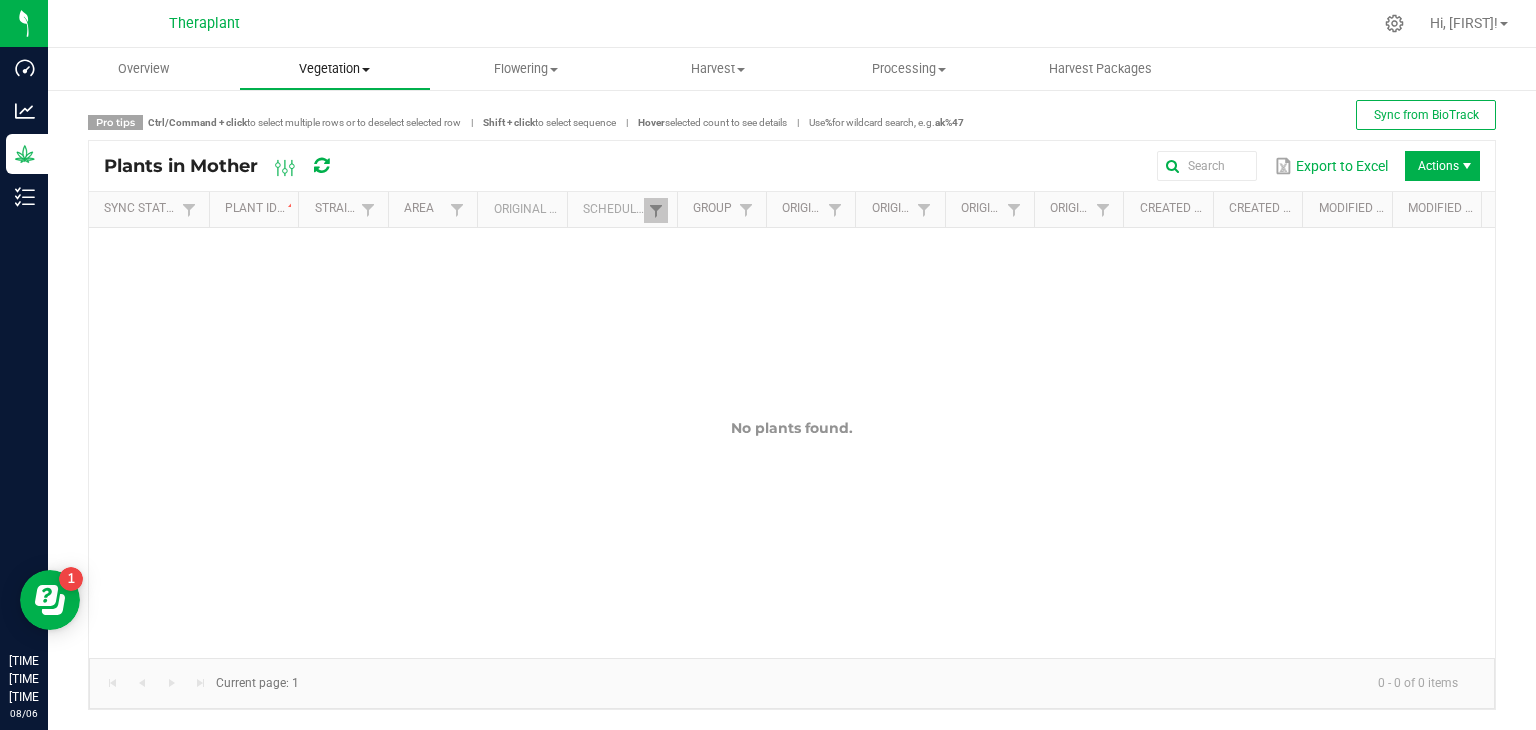 click on "Vegetation" at bounding box center (334, 69) 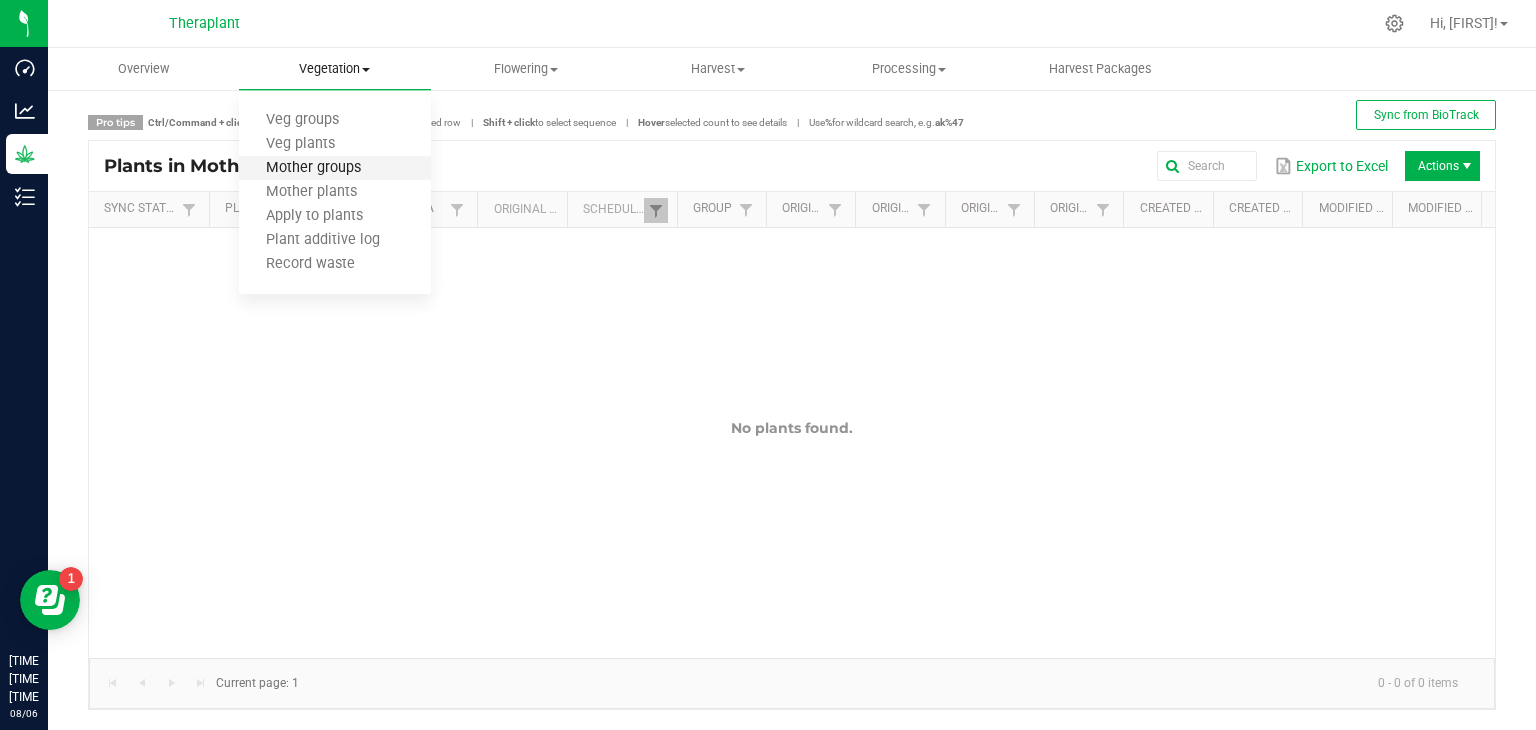 click on "Mother groups" at bounding box center (313, 168) 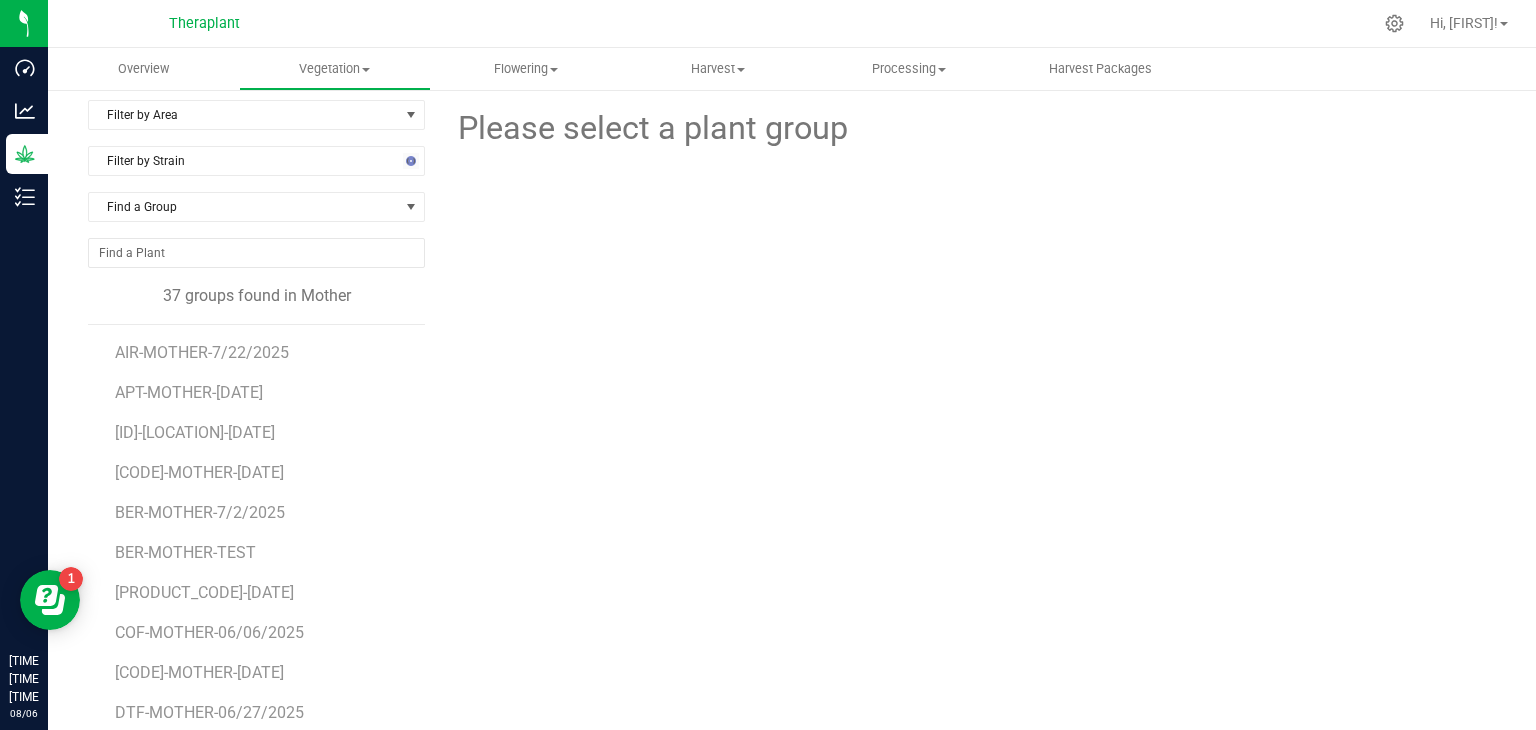 scroll, scrollTop: 0, scrollLeft: 0, axis: both 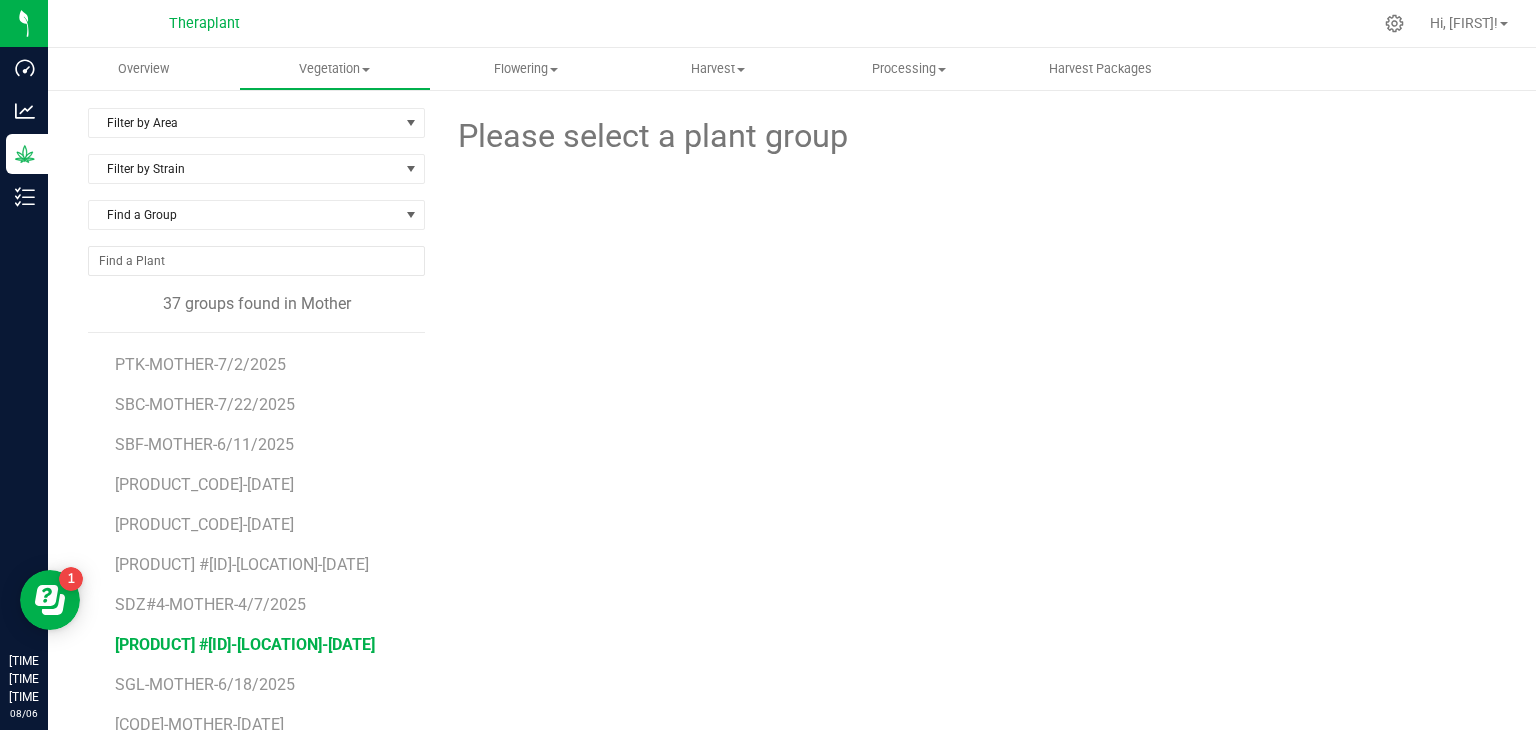 click on "[PRODUCT] #[ID]-[LOCATION]-[DATE]" at bounding box center (245, 644) 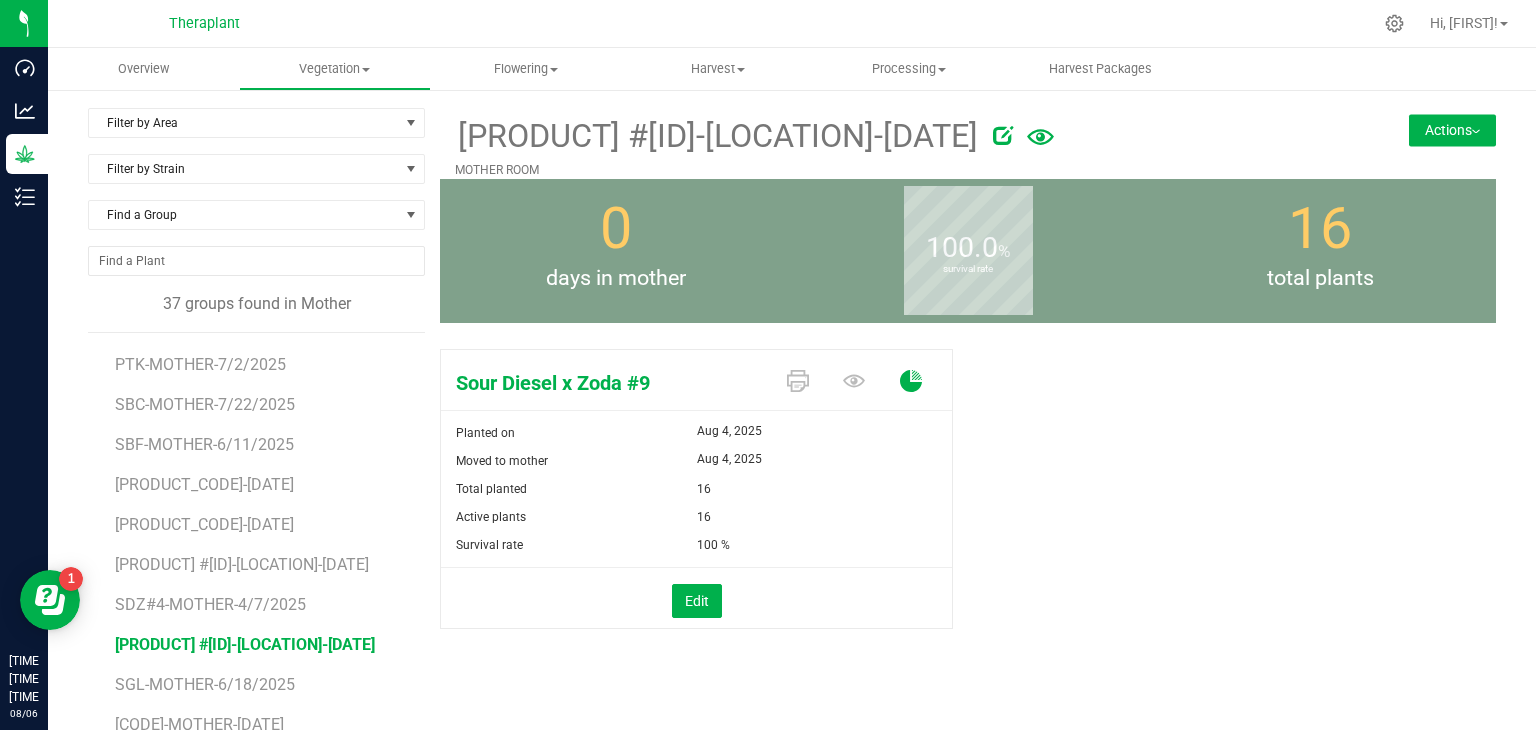click 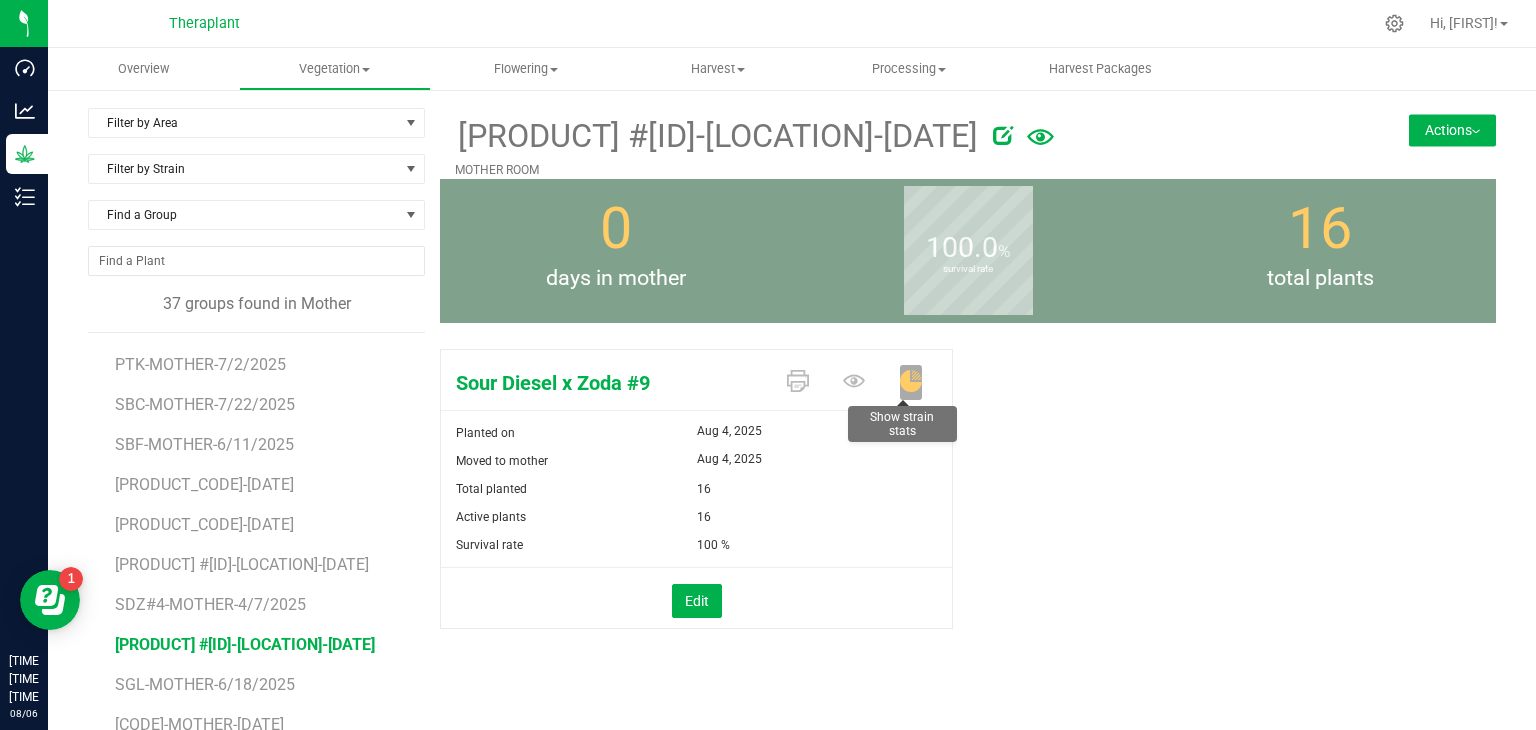 click 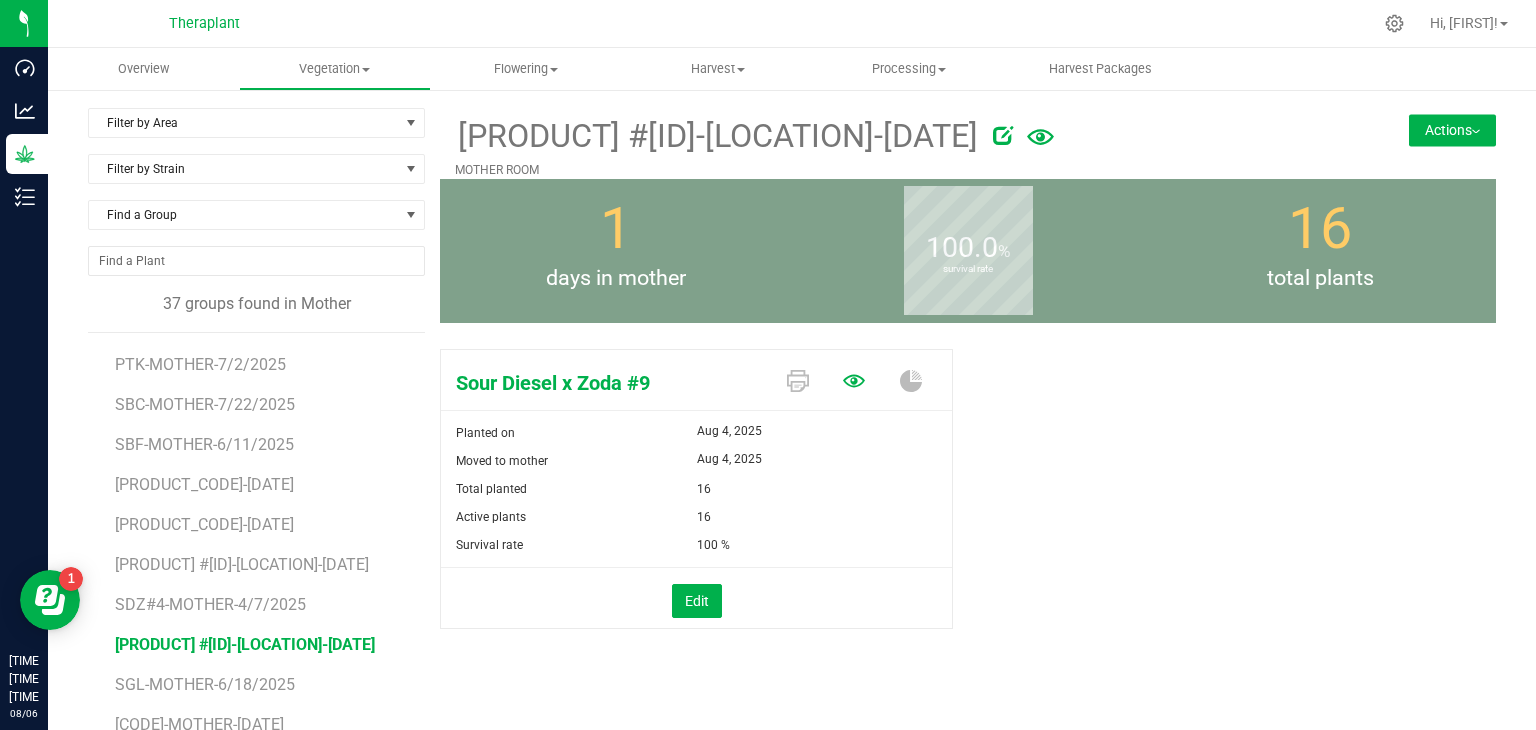 click 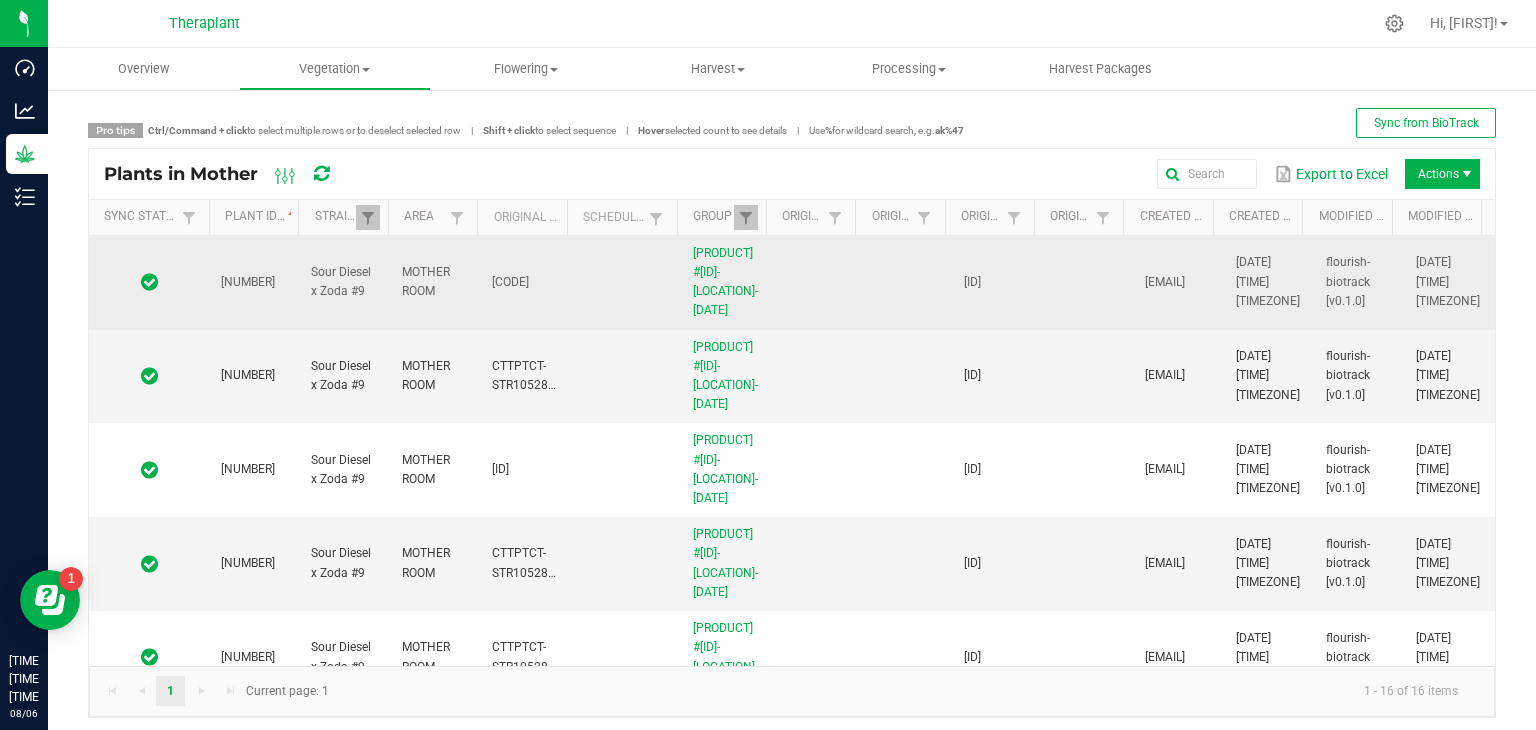 click at bounding box center (149, 282) 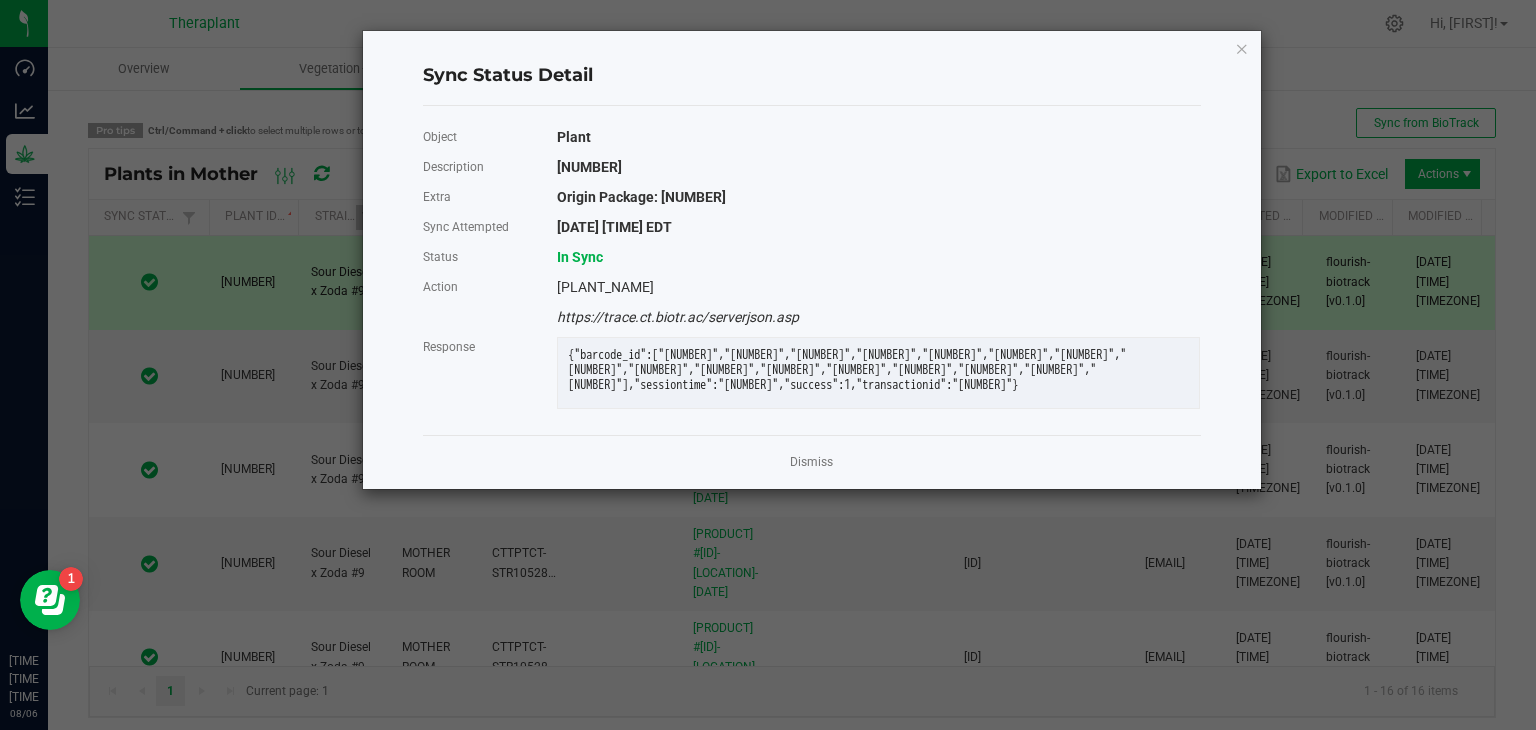 click on "Dismiss" 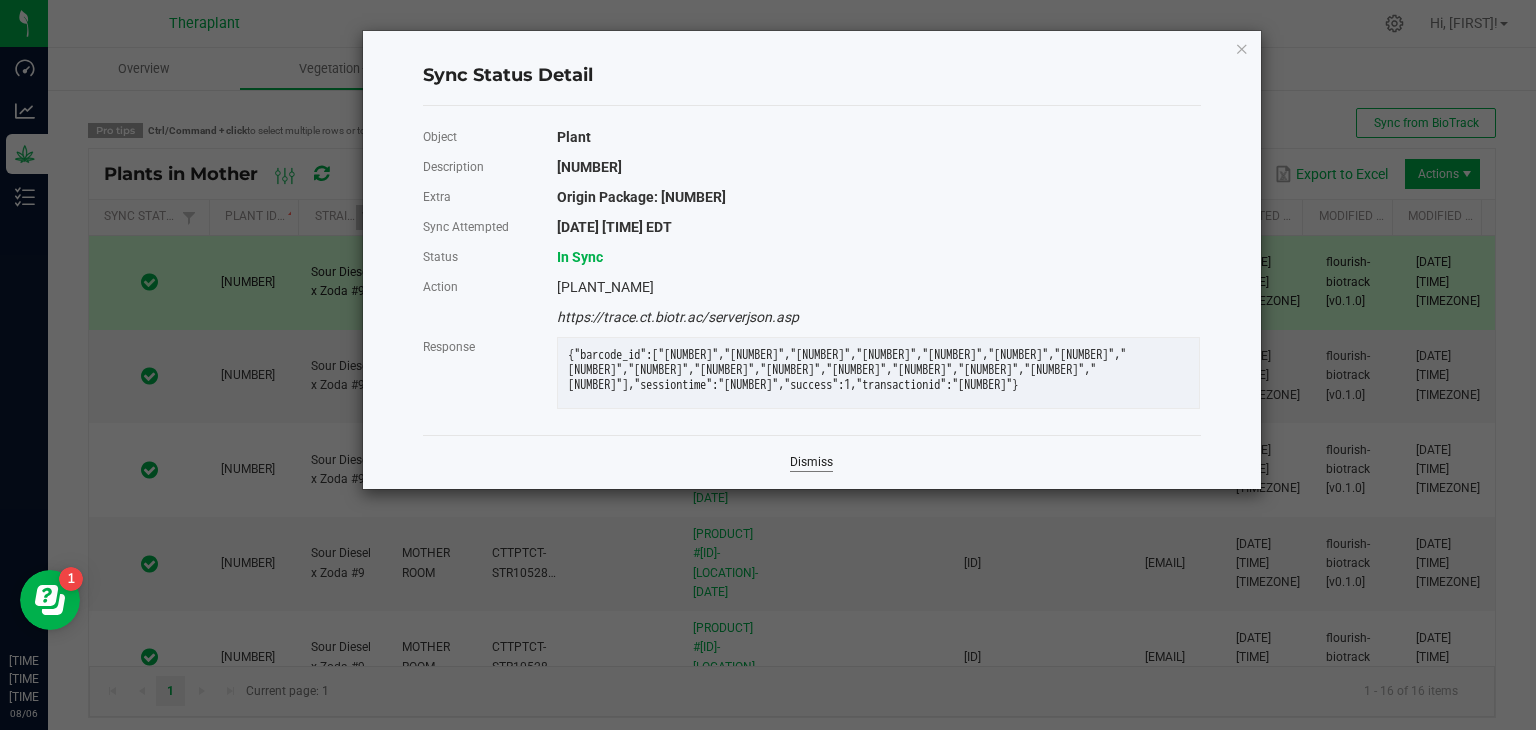click on "Dismiss" 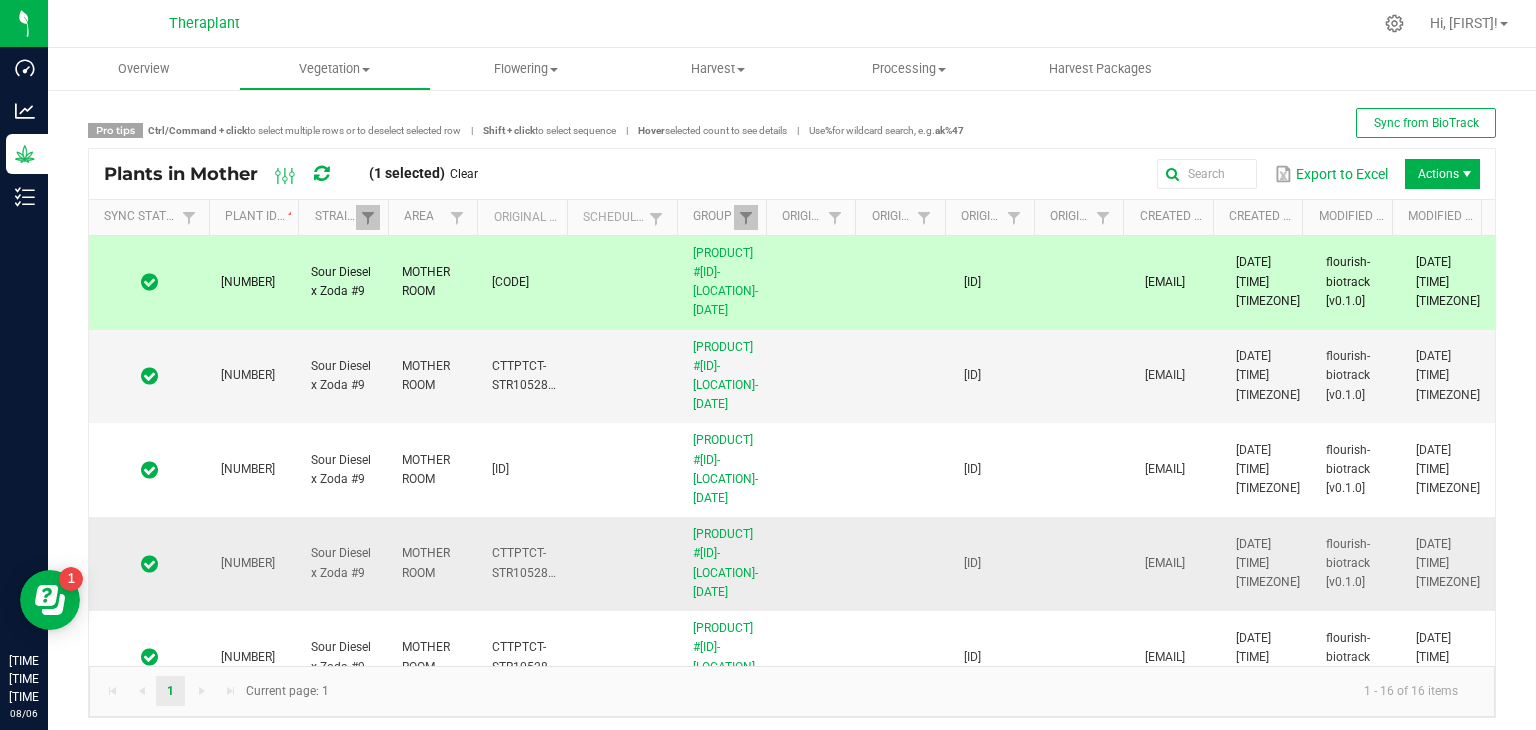 scroll, scrollTop: 759, scrollLeft: 0, axis: vertical 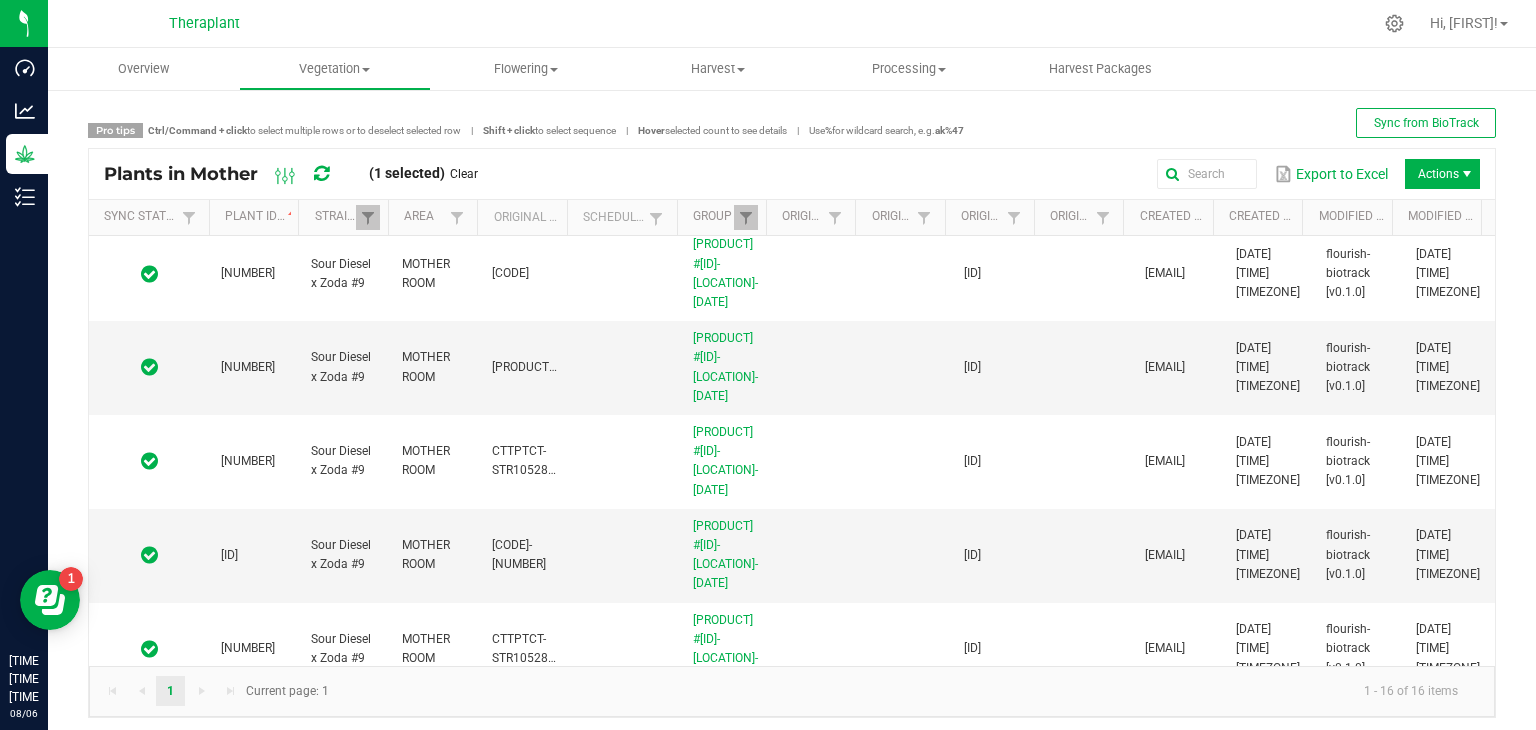 click at bounding box center [149, 930] 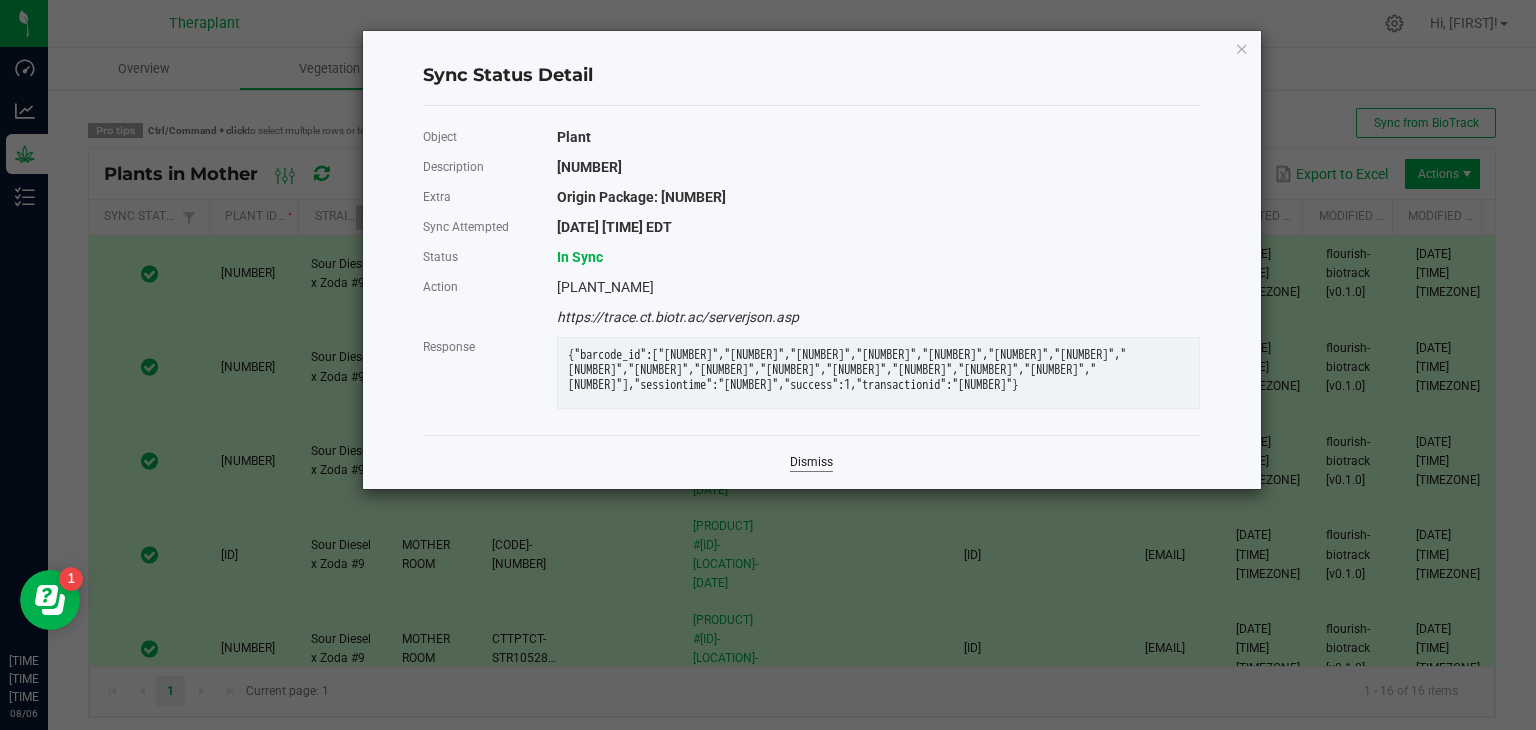 click on "Dismiss" 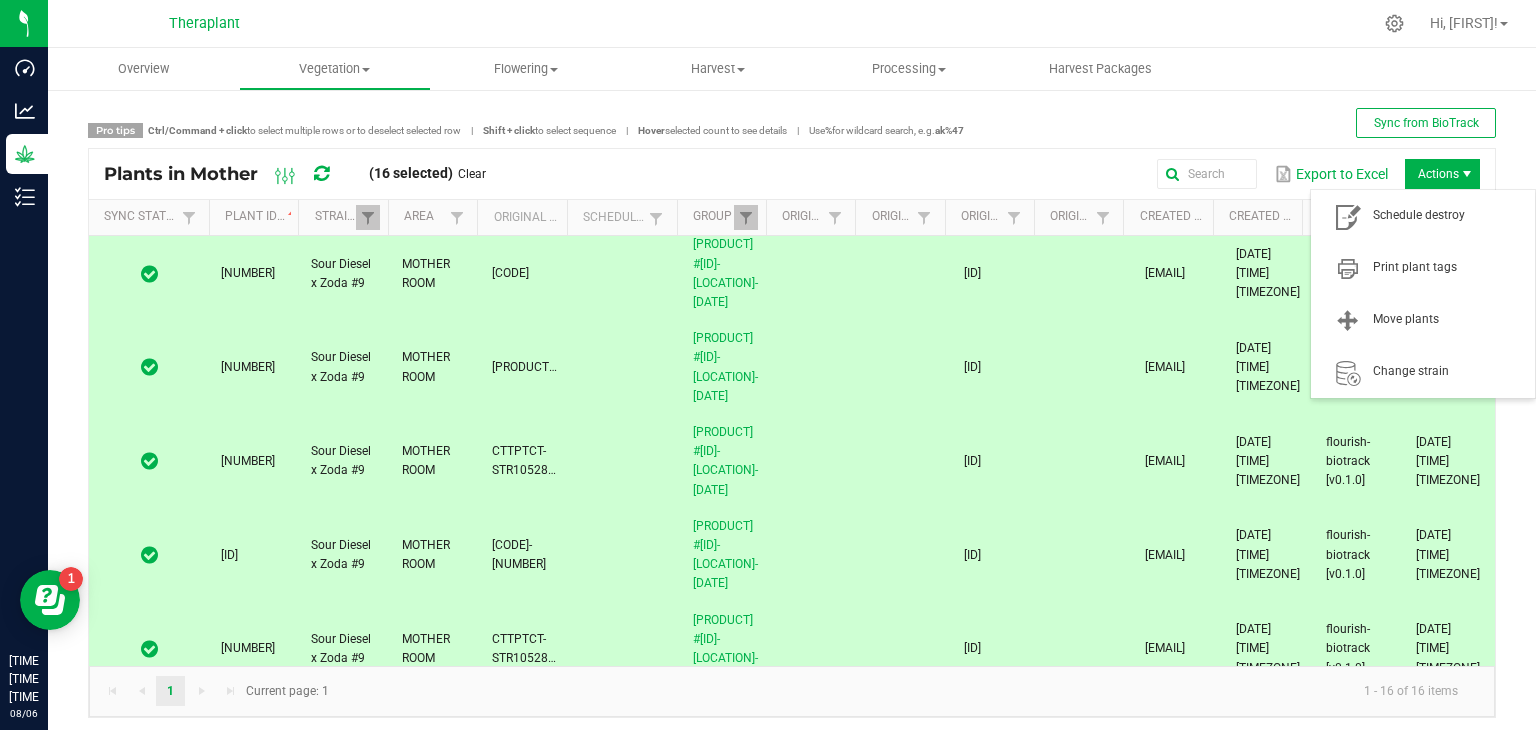 click on "Actions" at bounding box center [1442, 174] 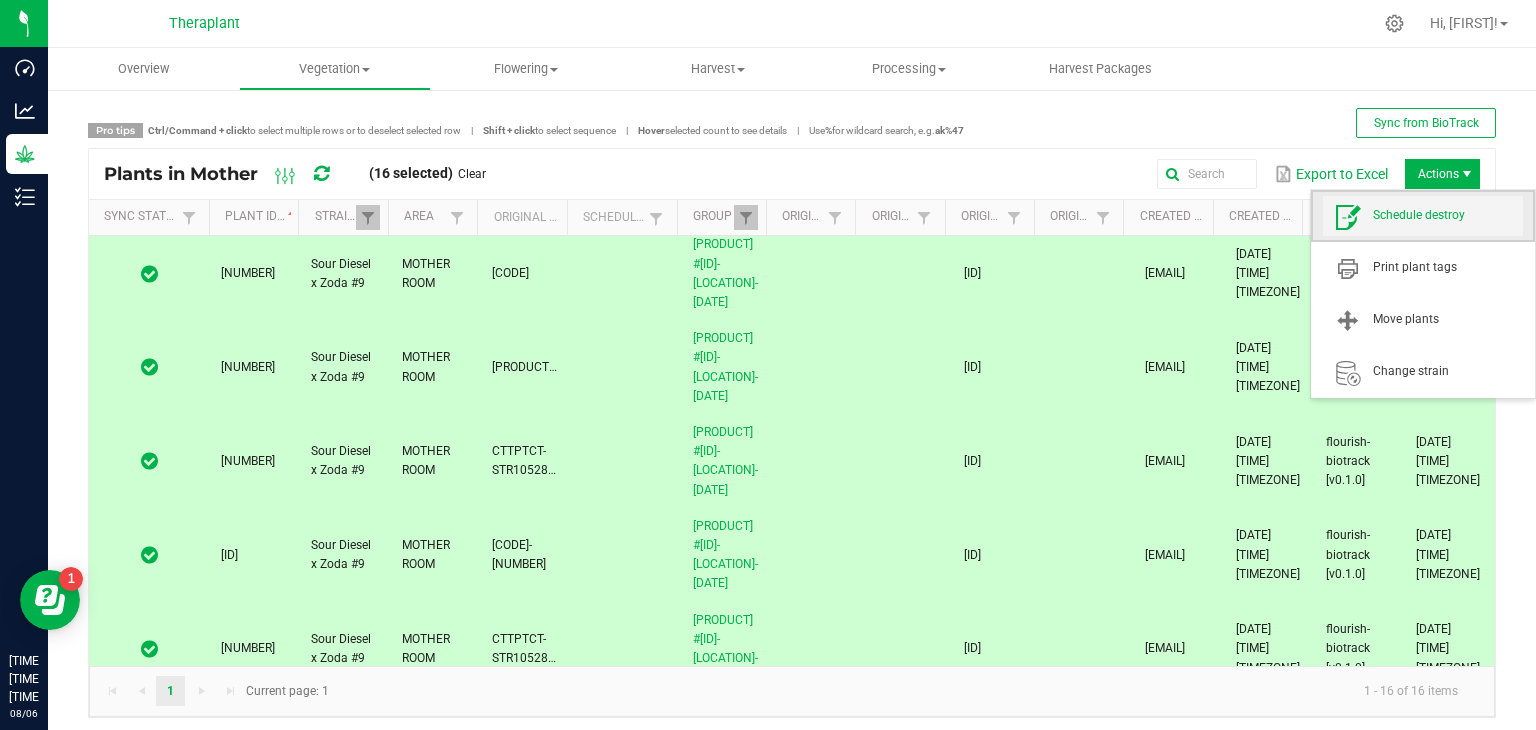 click on "Schedule destroy" at bounding box center (1448, 215) 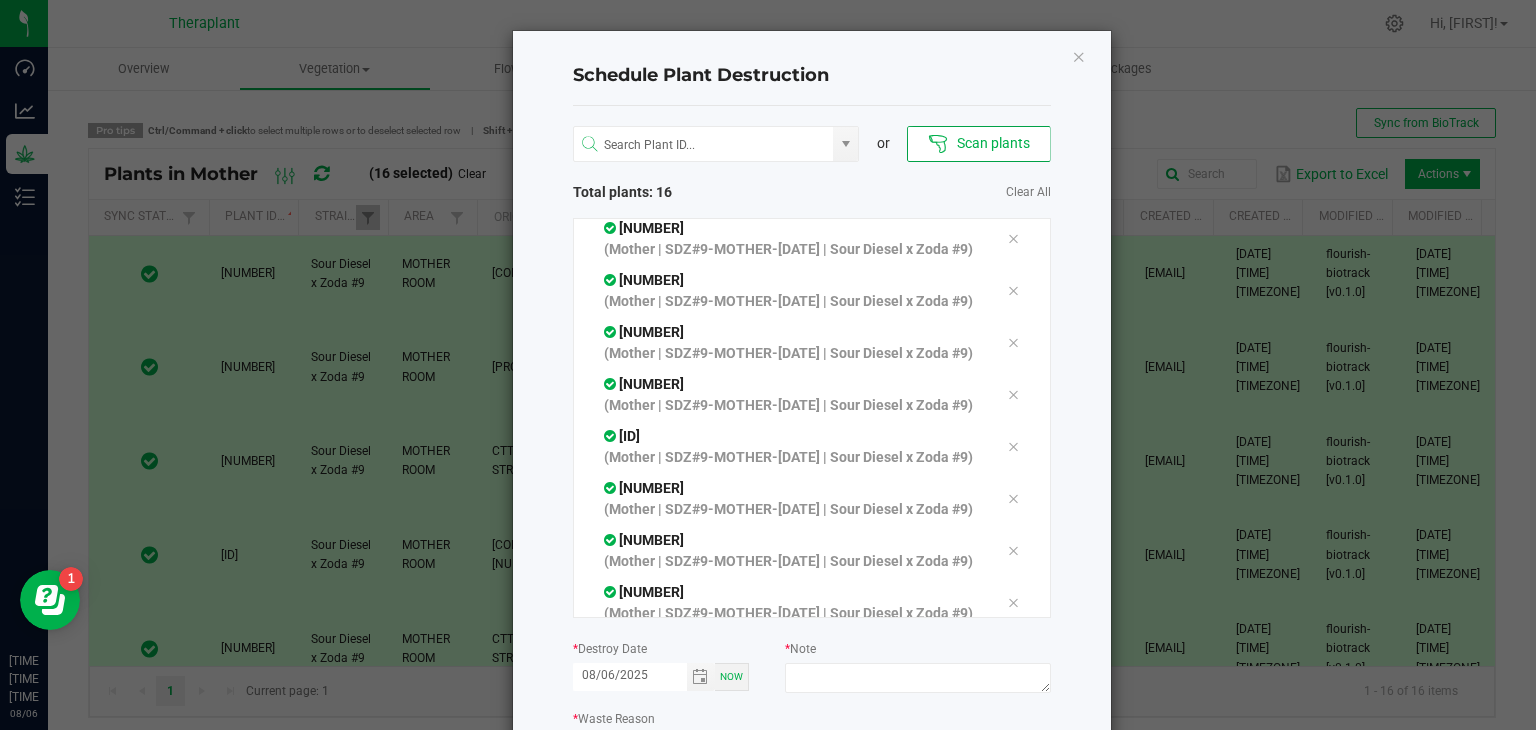 scroll, scrollTop: 378, scrollLeft: 0, axis: vertical 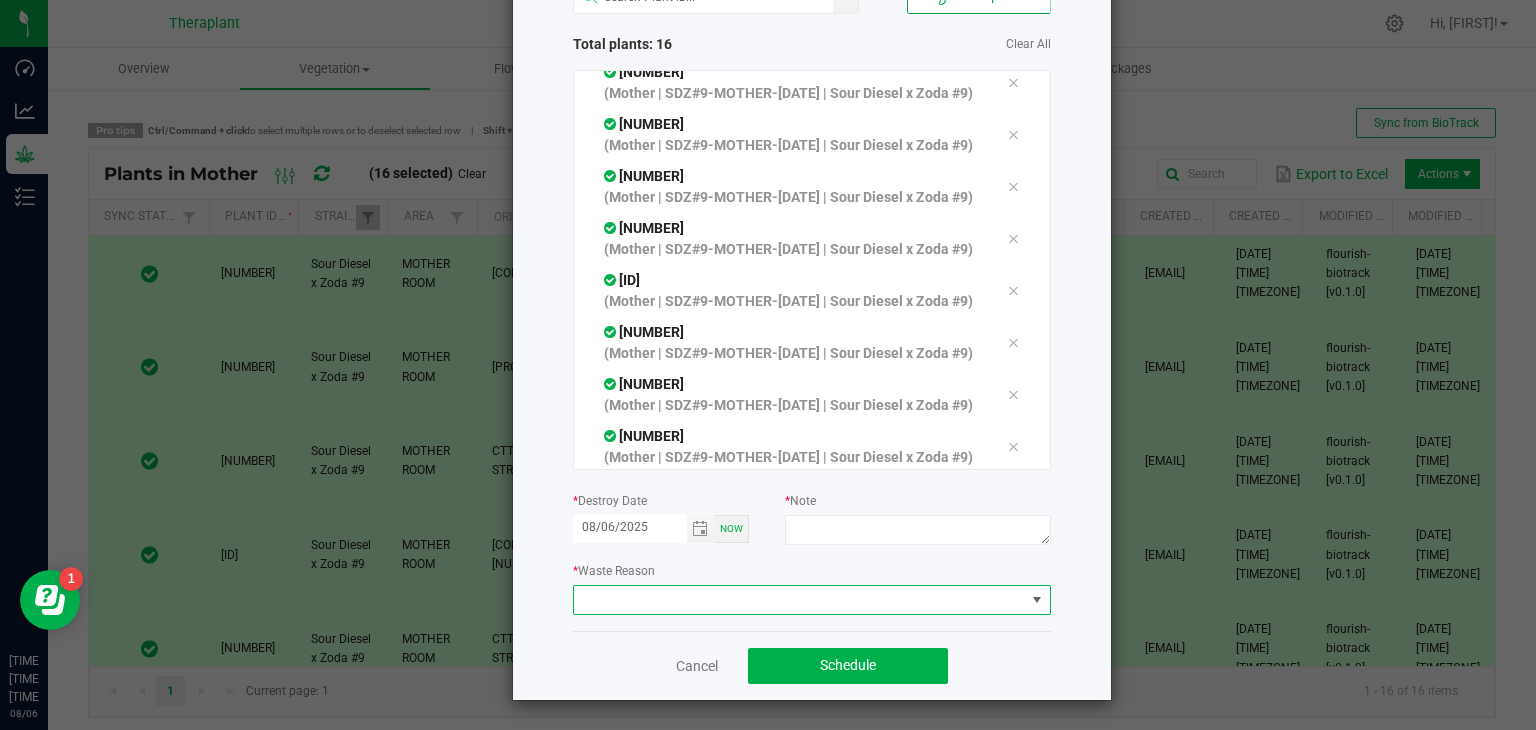 click at bounding box center [799, 600] 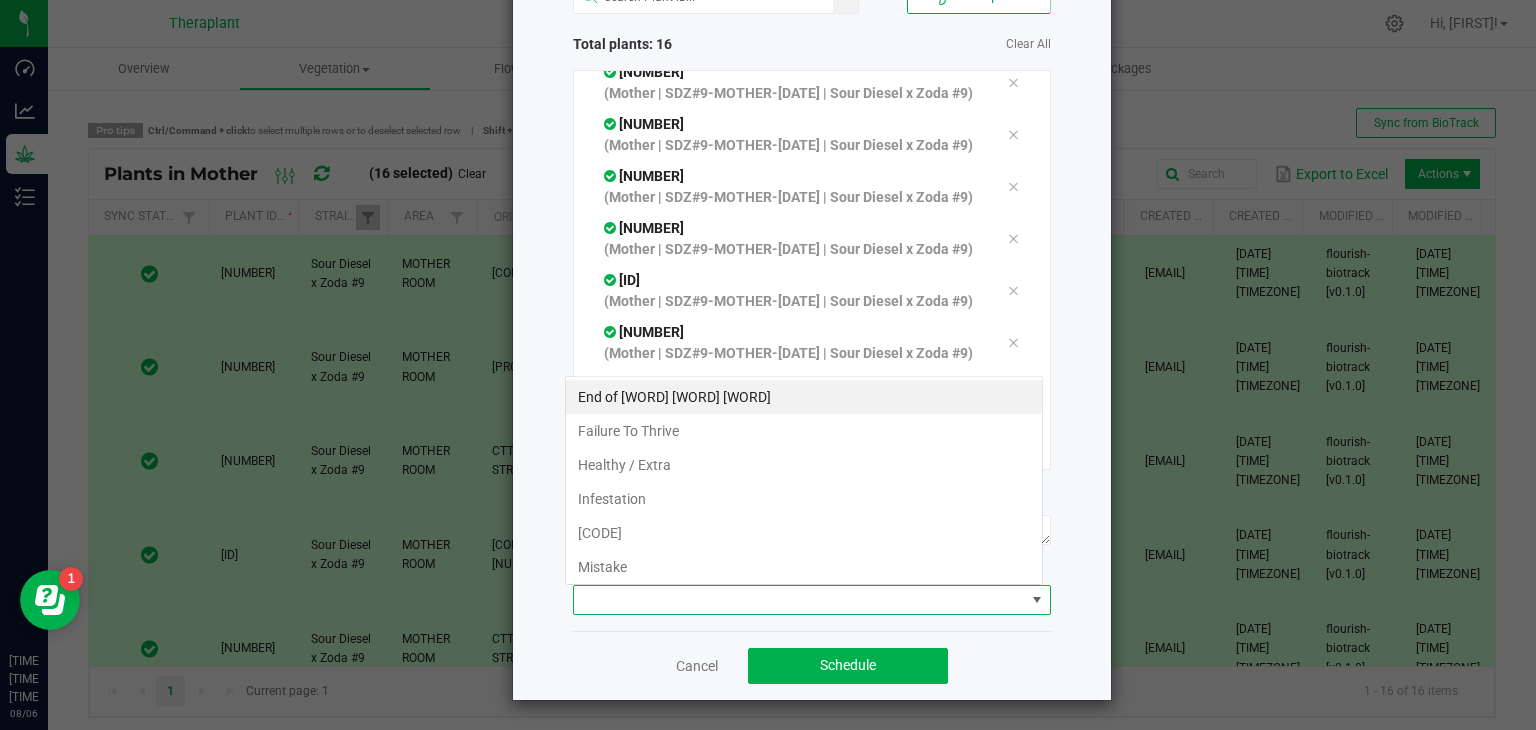 scroll, scrollTop: 99970, scrollLeft: 99521, axis: both 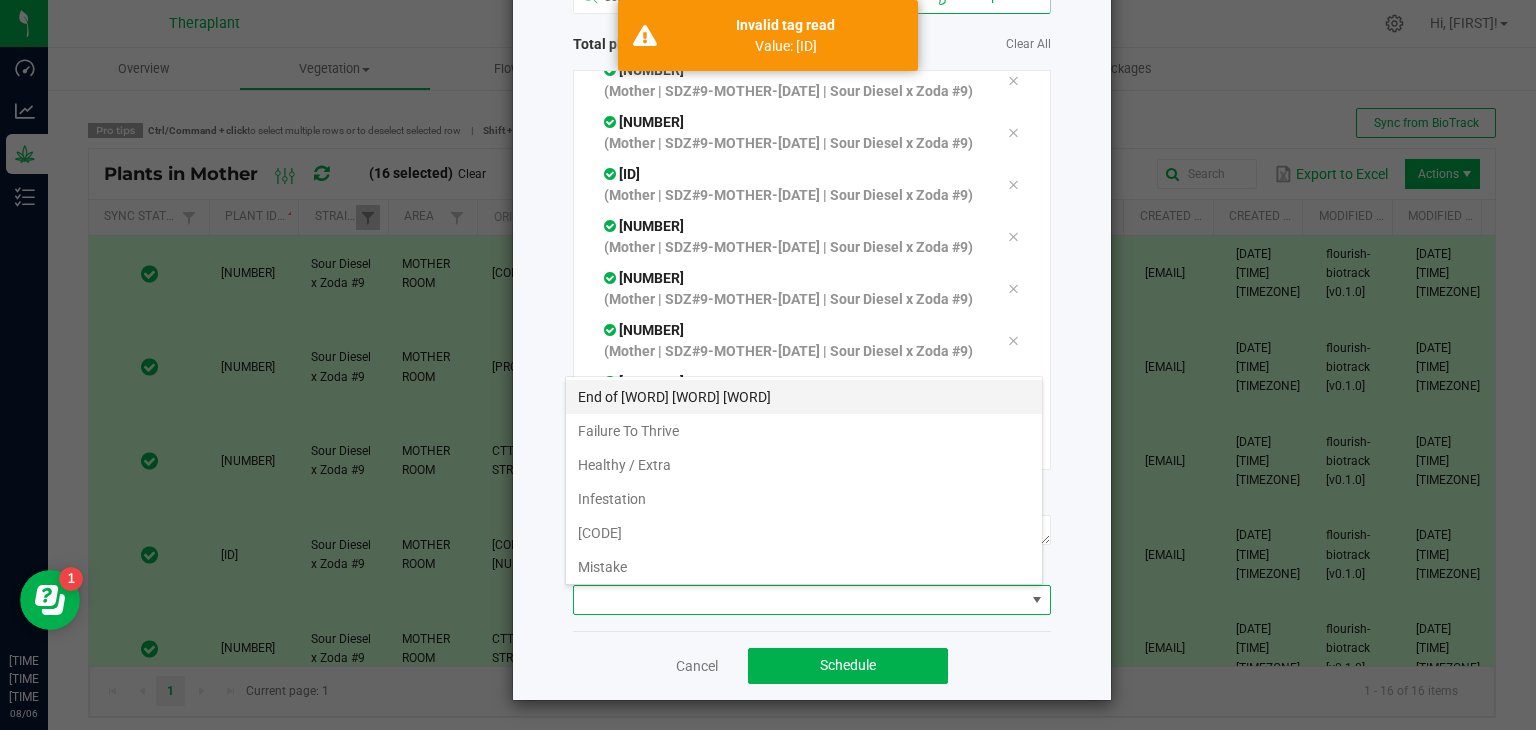 click on "End of [WORD] [WORD] [WORD]" at bounding box center (804, 397) 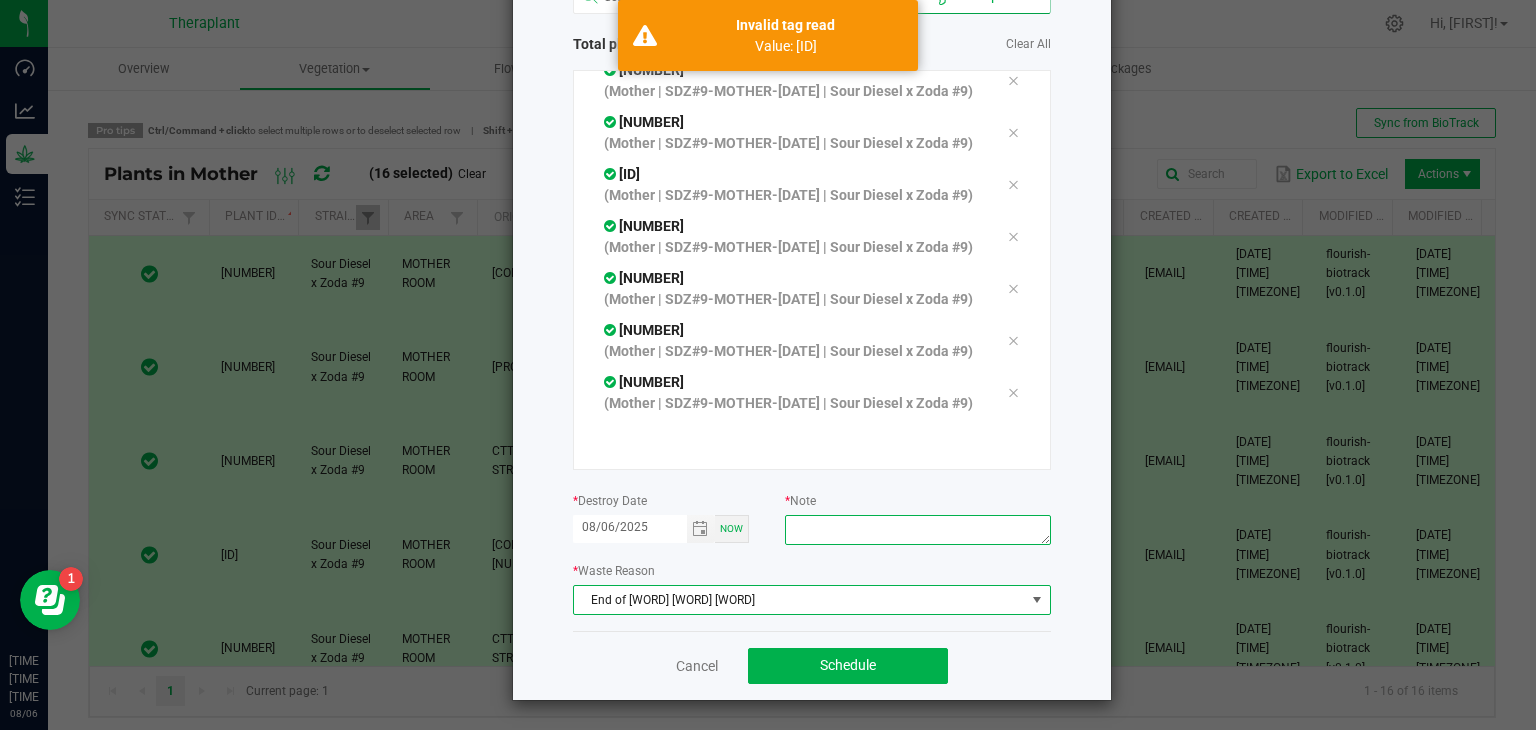 click at bounding box center (917, 530) 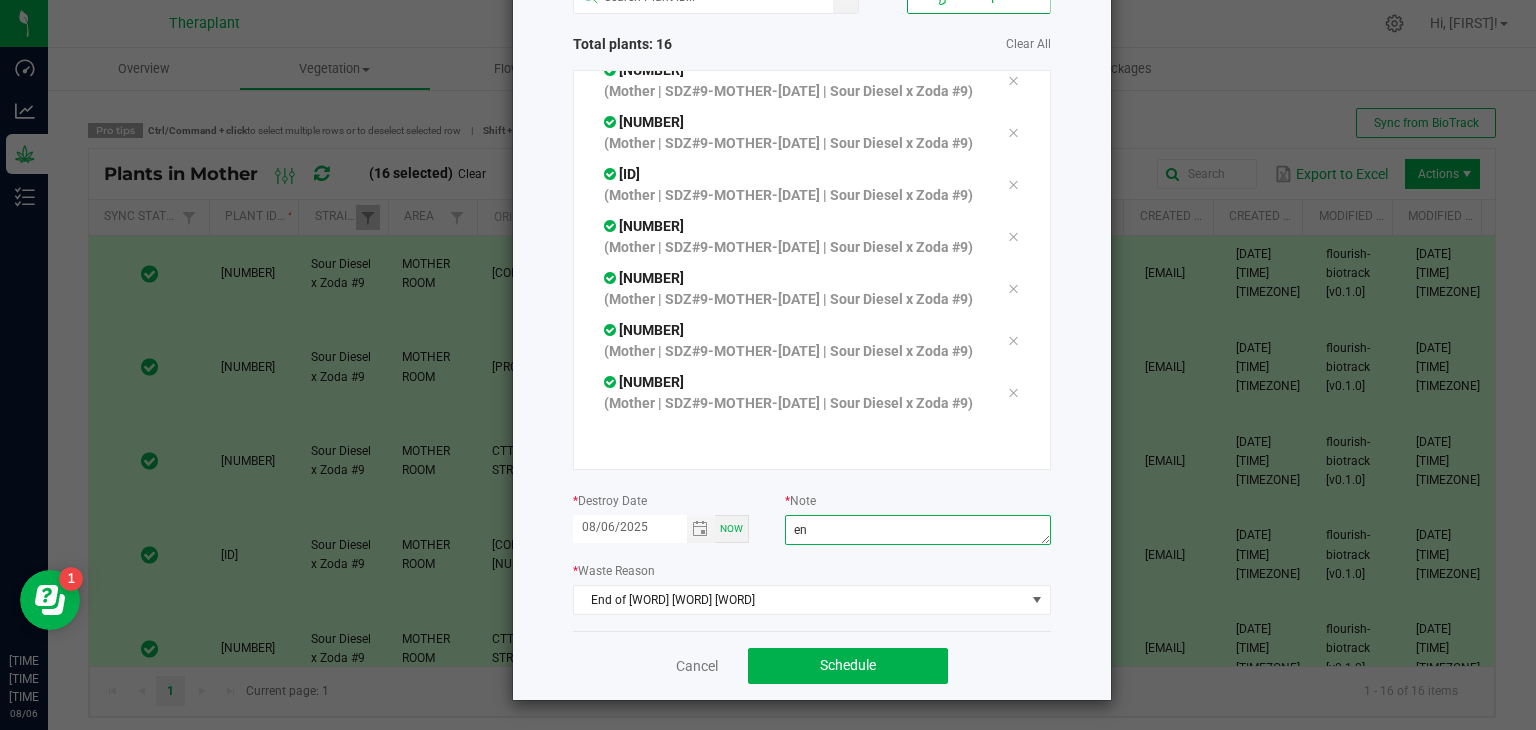 type on "e" 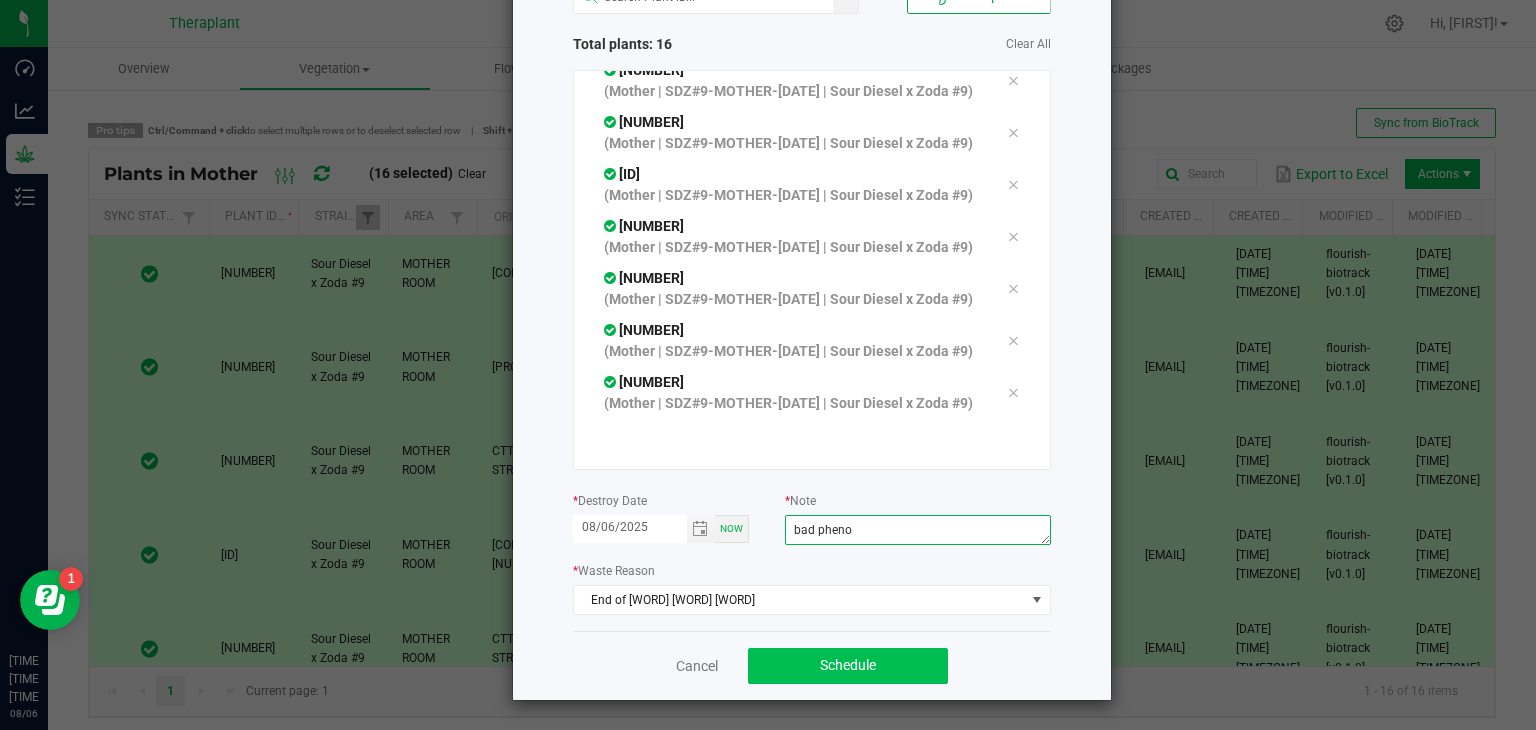 type on "bad pheno" 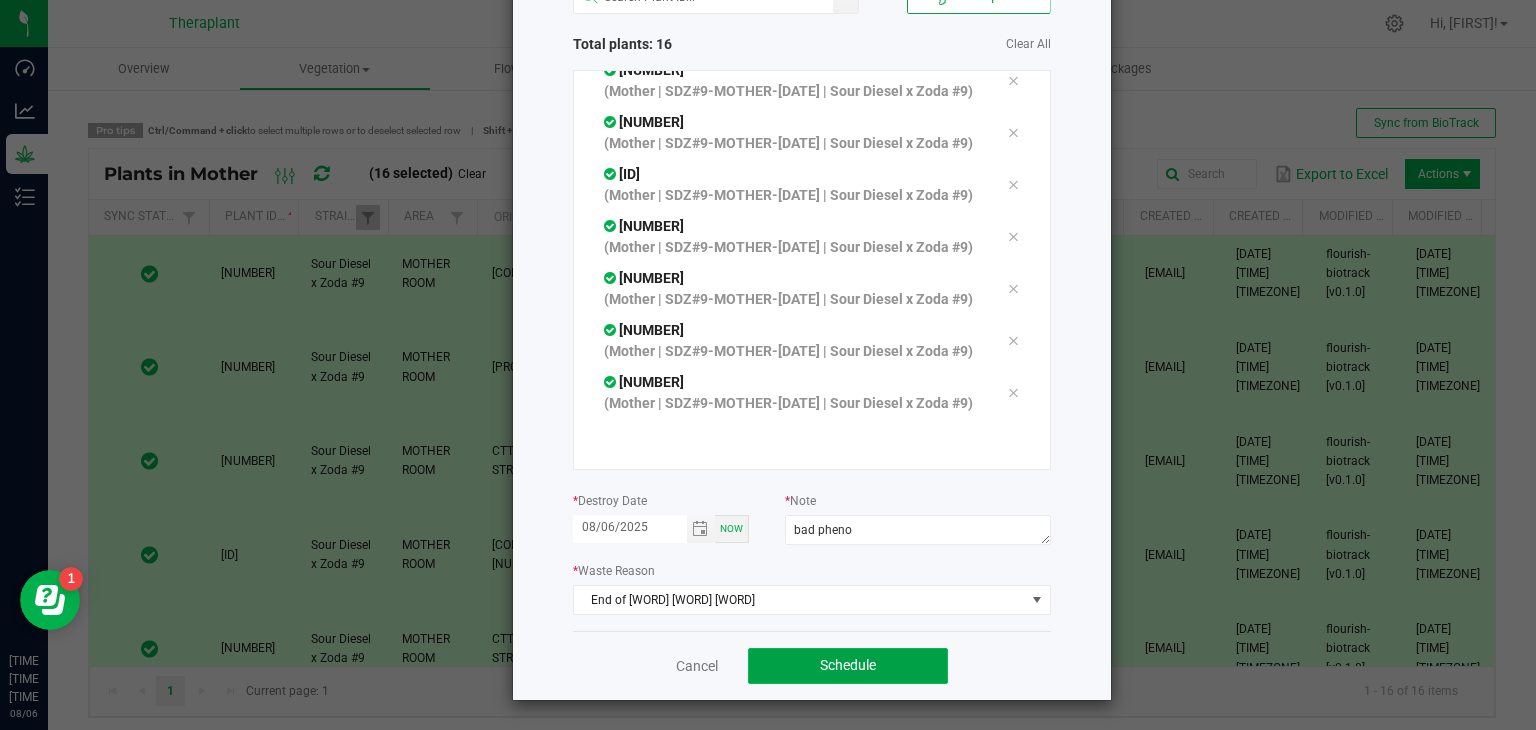 click on "Schedule" 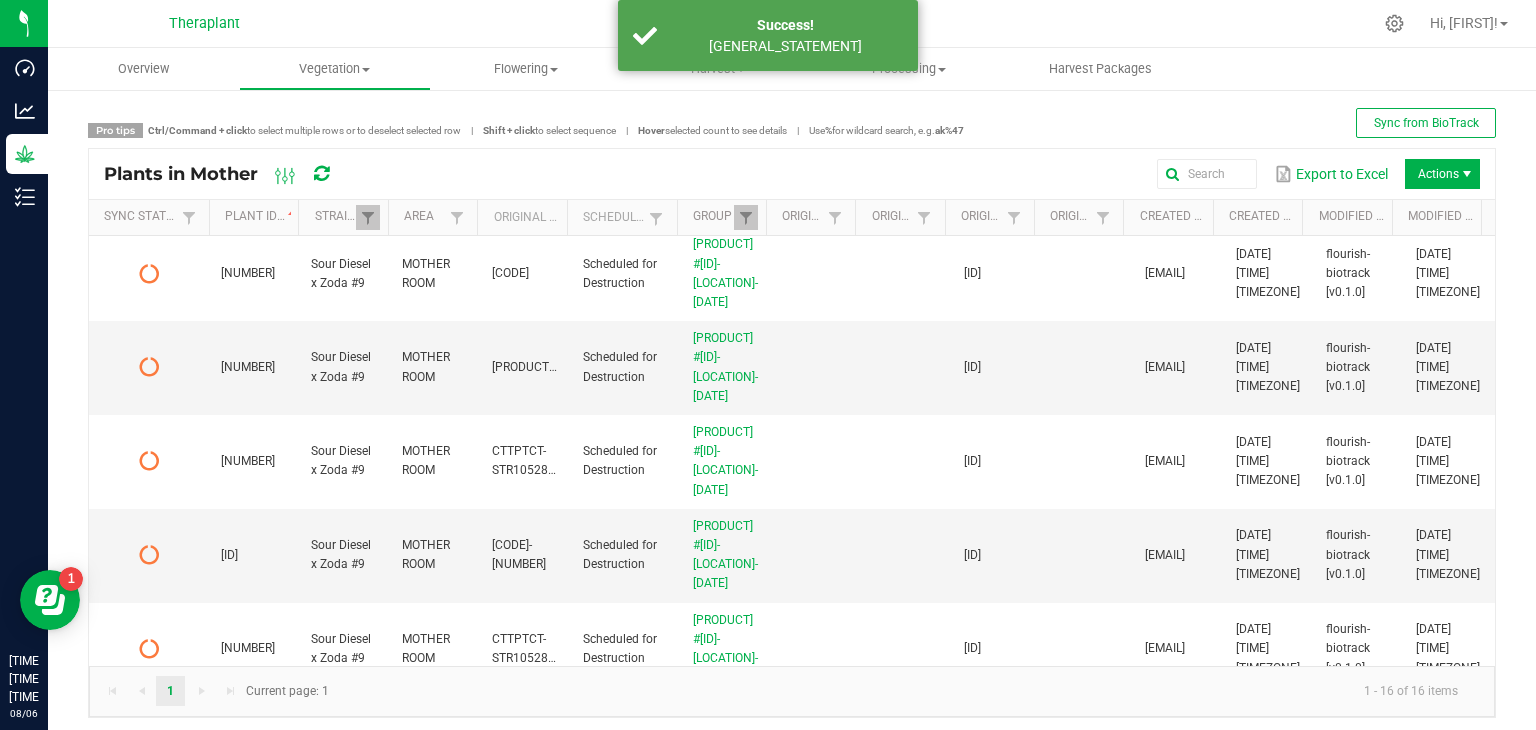 click on "Plants in Mother" at bounding box center [234, 174] 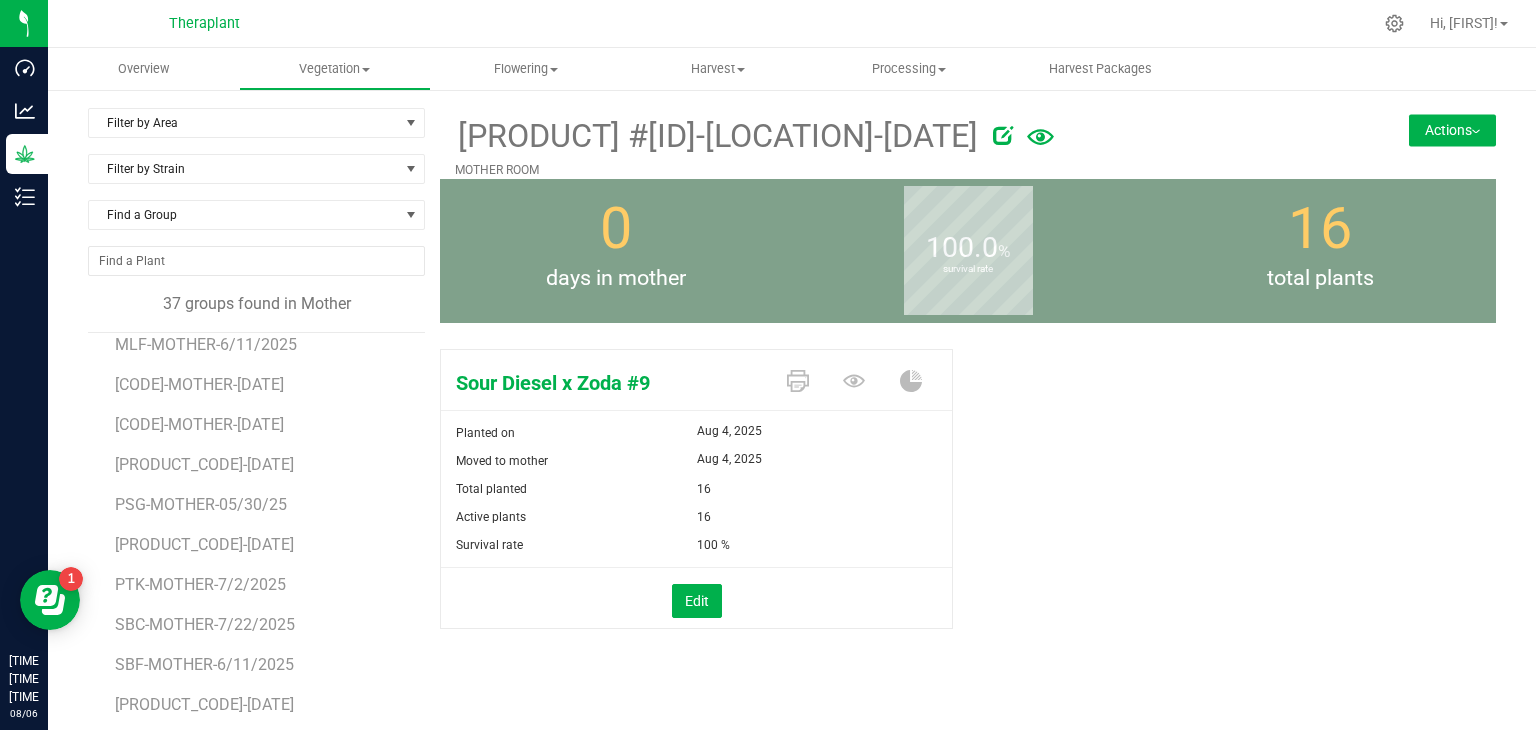scroll, scrollTop: 996, scrollLeft: 0, axis: vertical 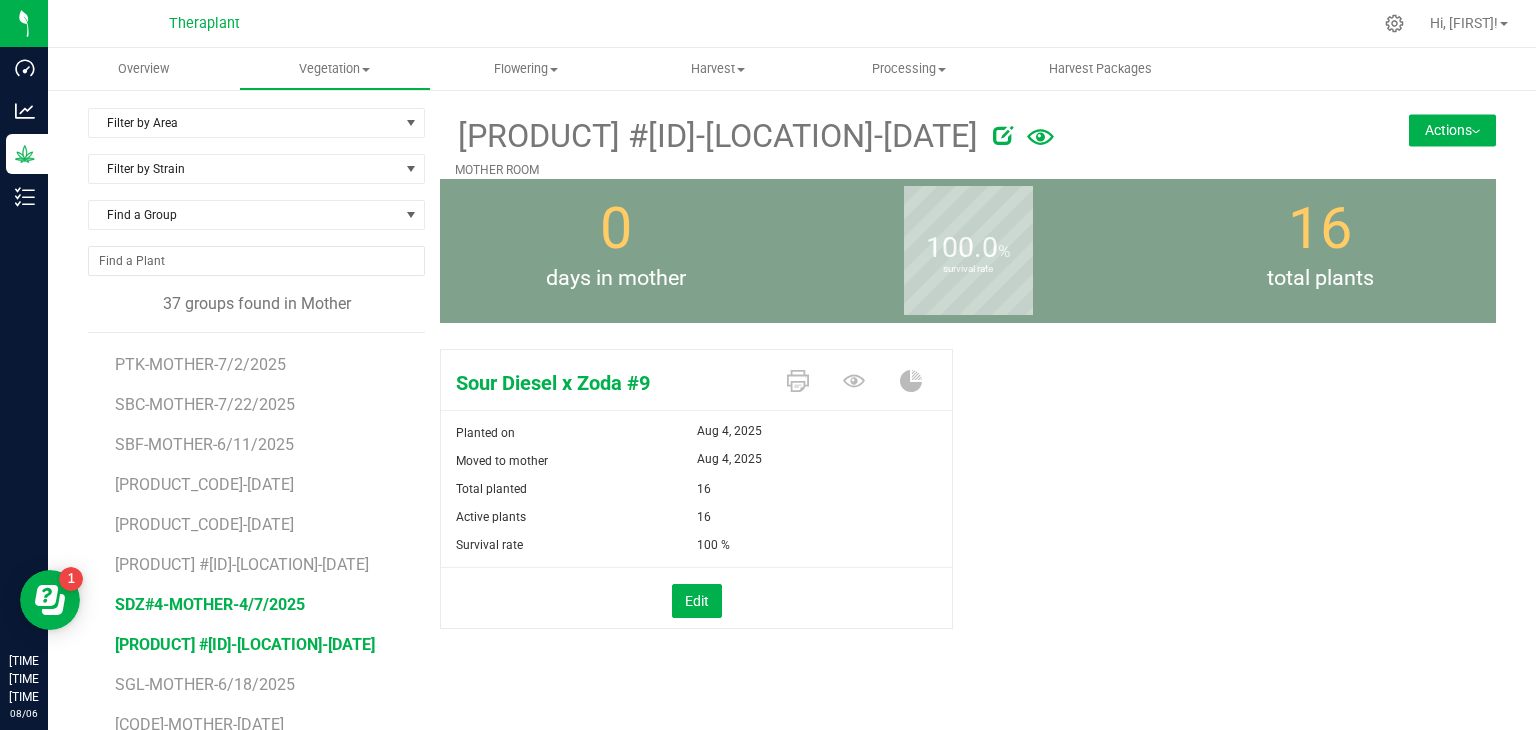 click on "SDZ#4-MOTHER-4/7/2025" at bounding box center (210, 604) 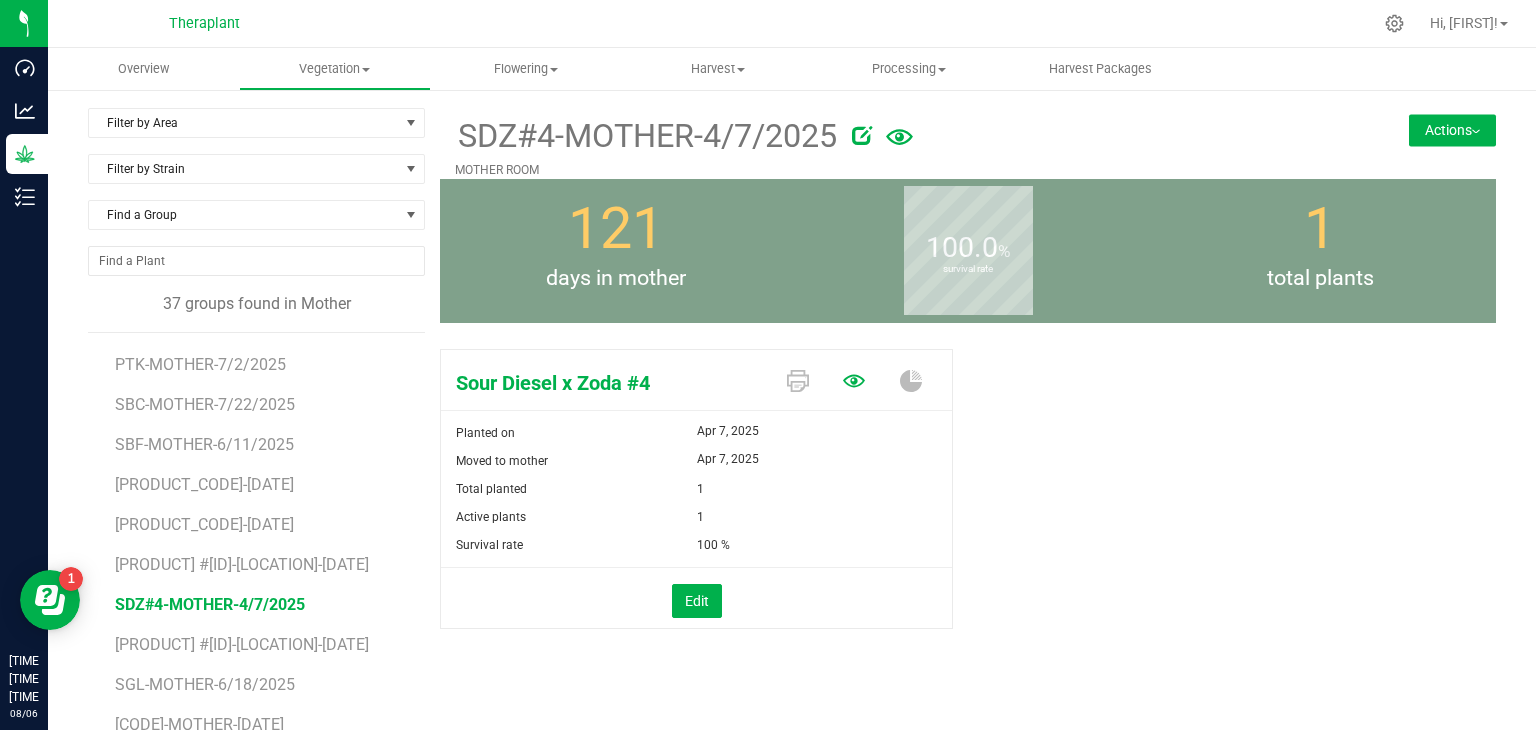click 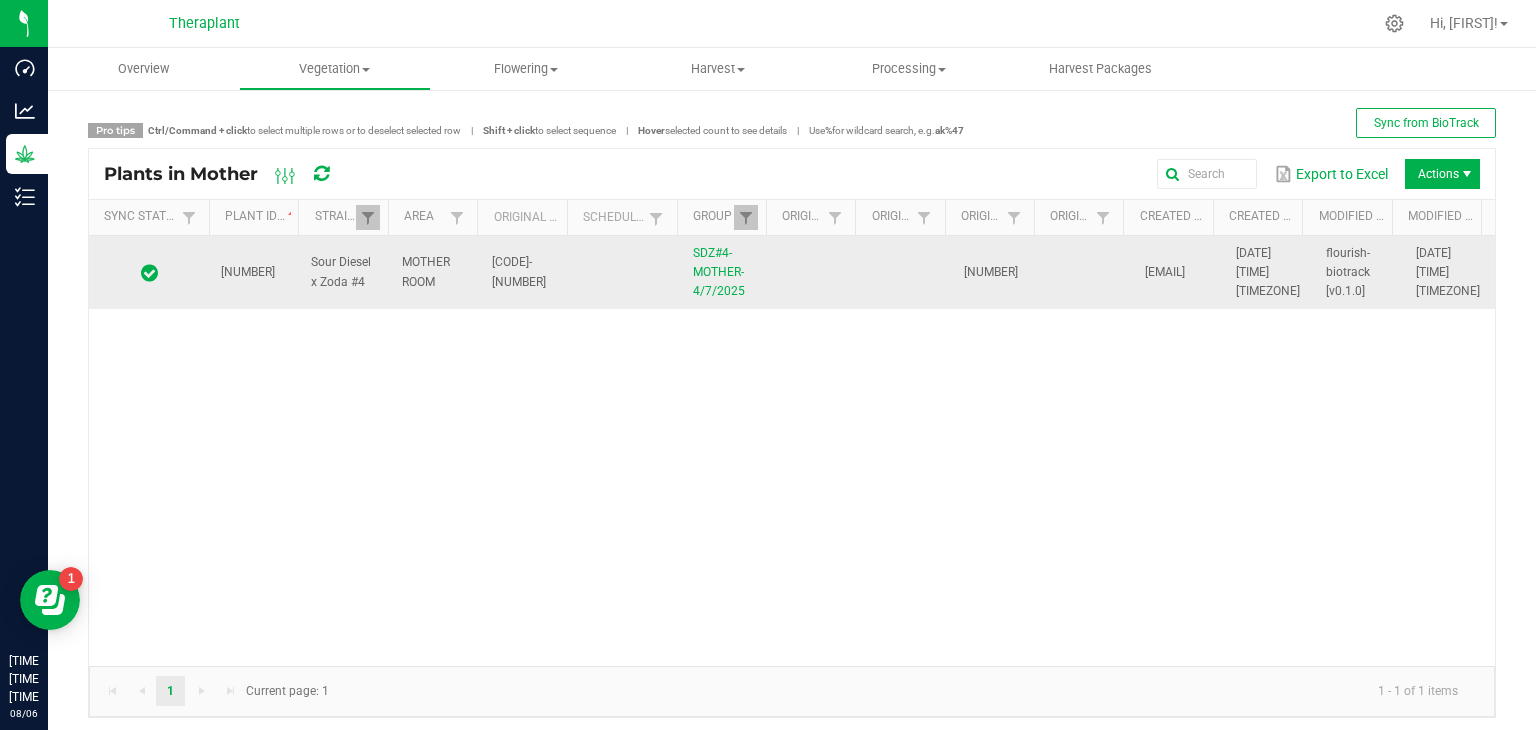 click on "[NUMBER]" at bounding box center [248, 272] 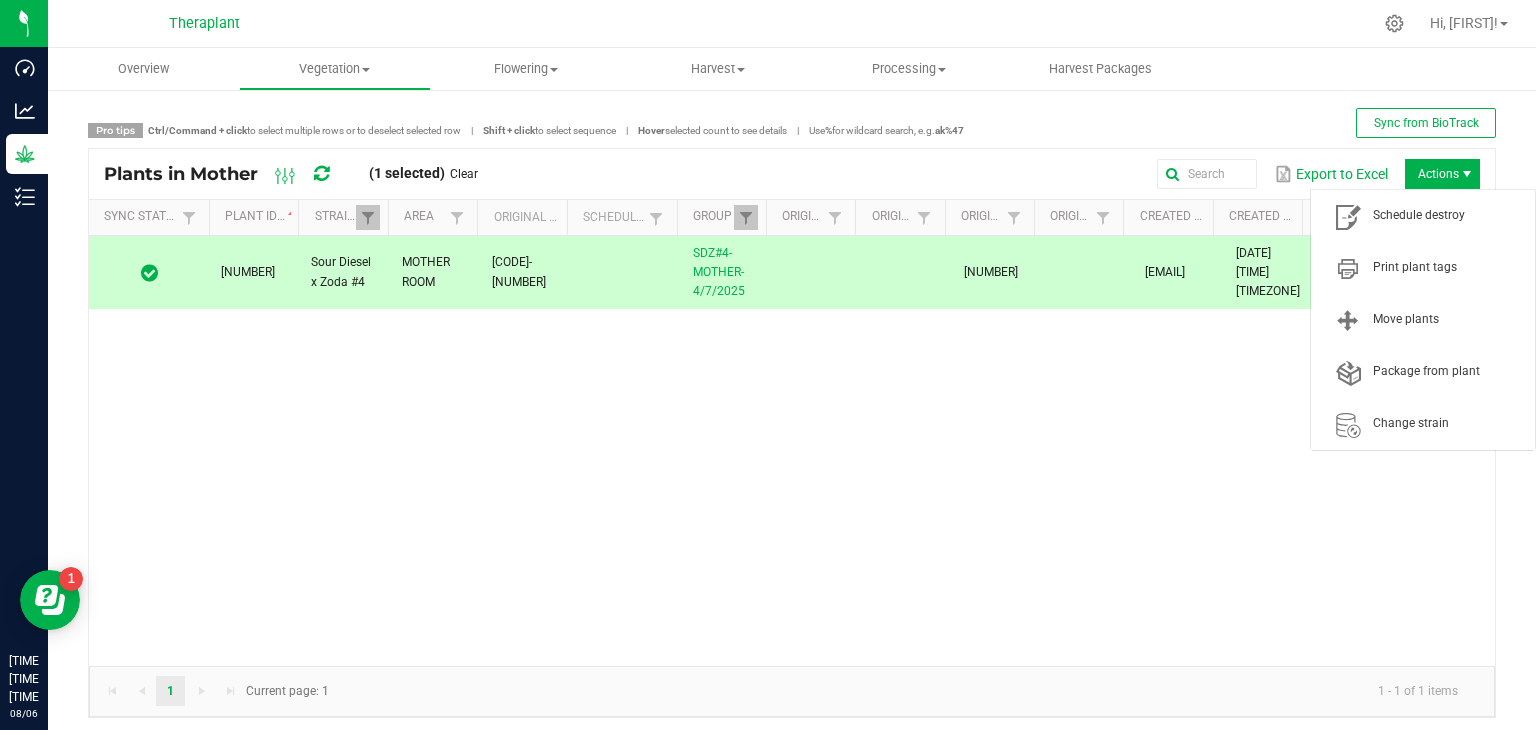 click on "Actions" at bounding box center (1442, 174) 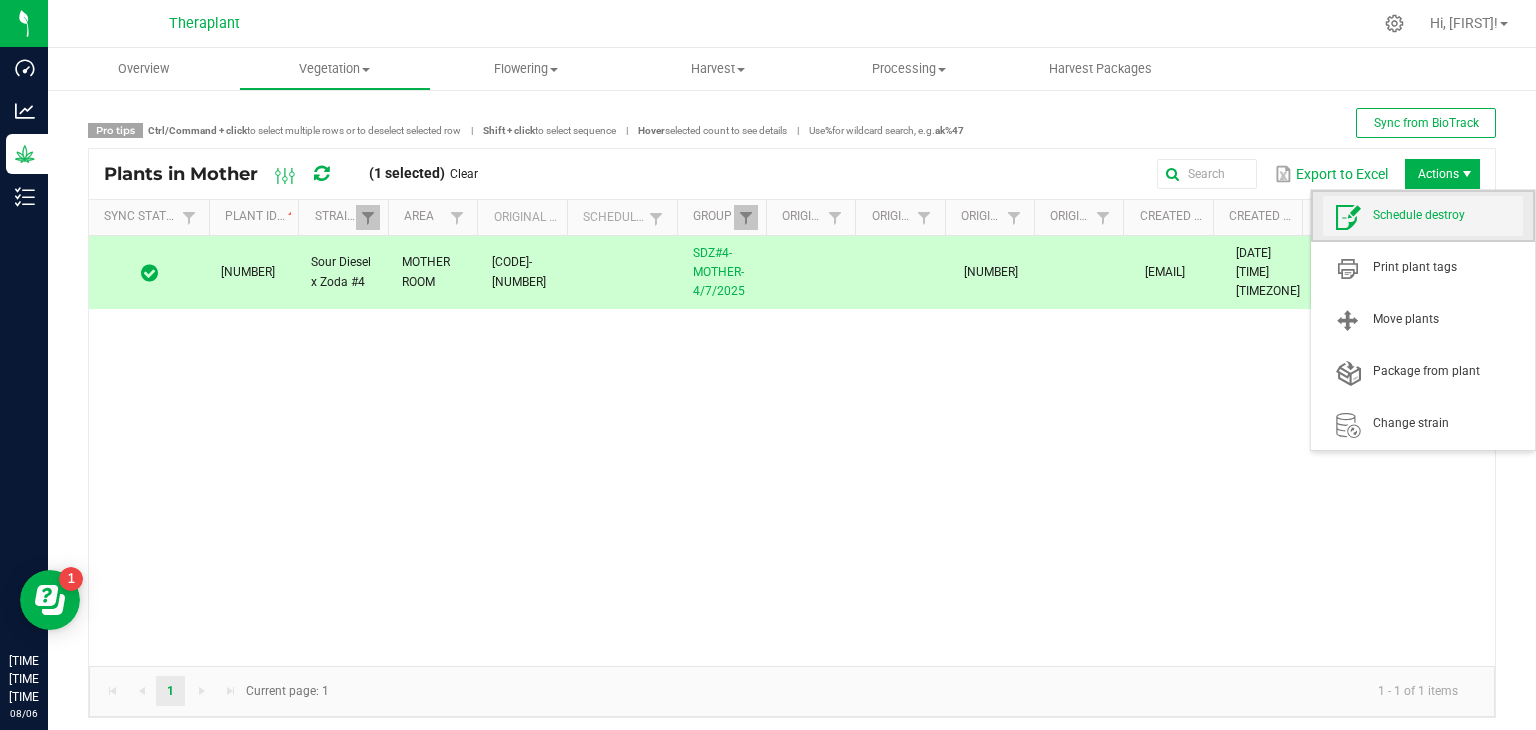 click on "Schedule destroy" at bounding box center [1448, 215] 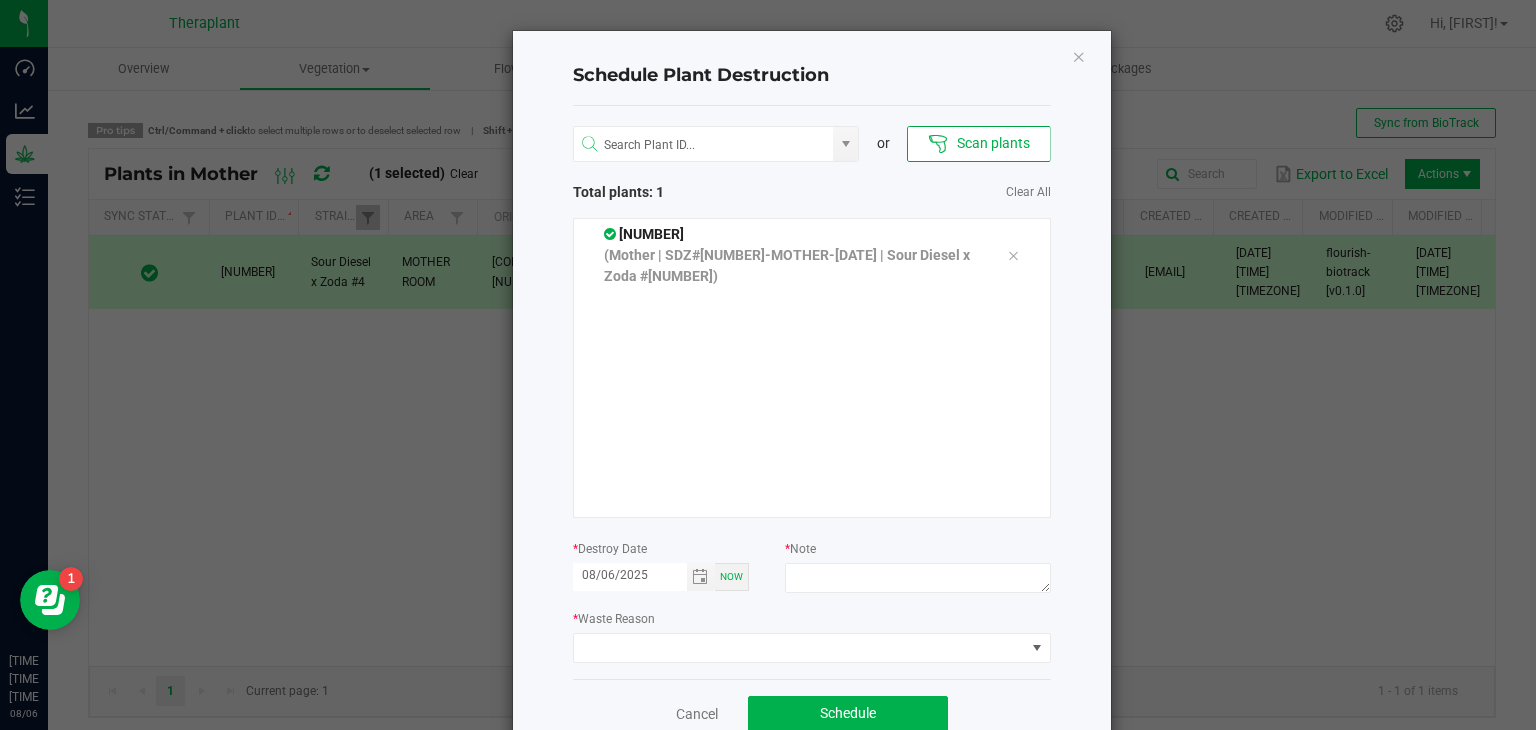 scroll, scrollTop: 48, scrollLeft: 0, axis: vertical 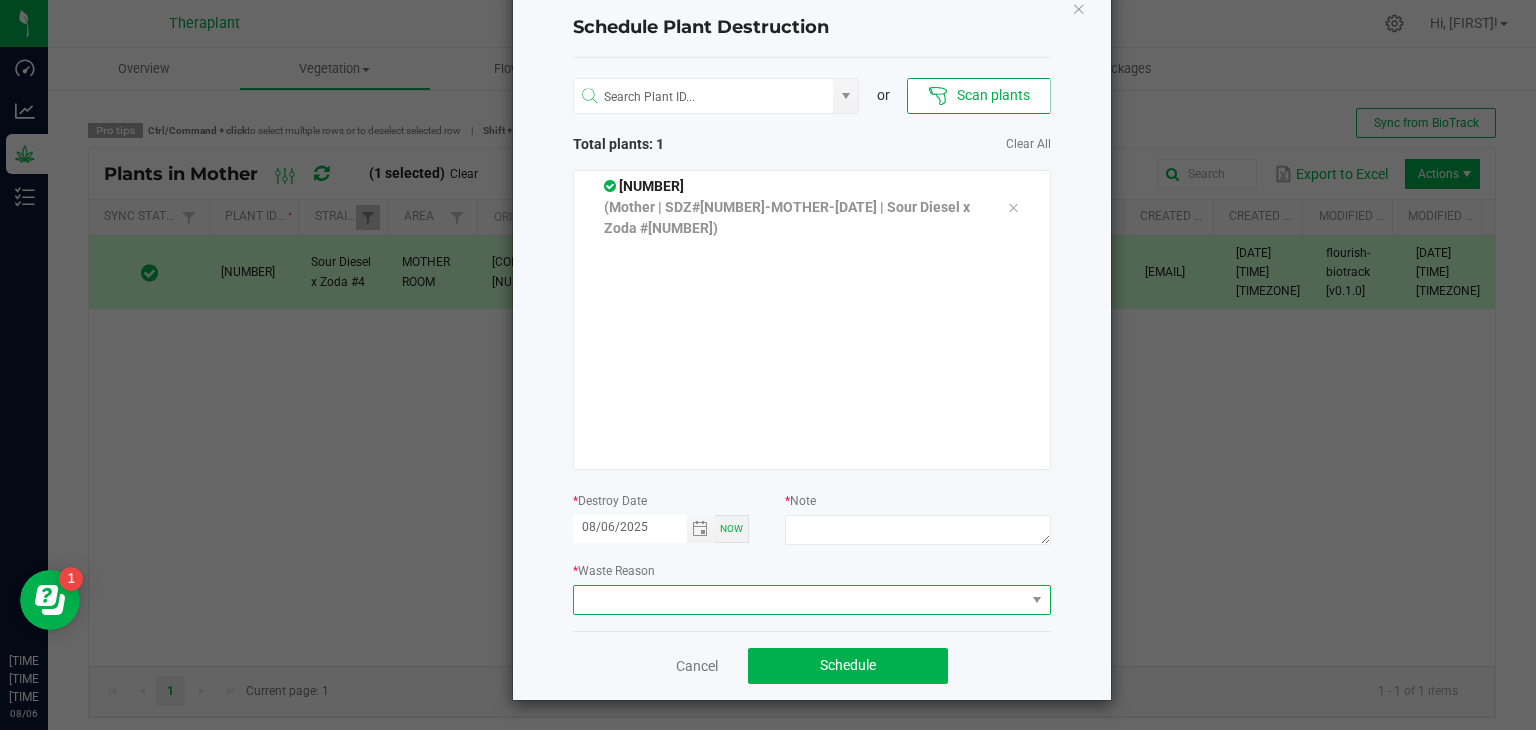 click at bounding box center [799, 600] 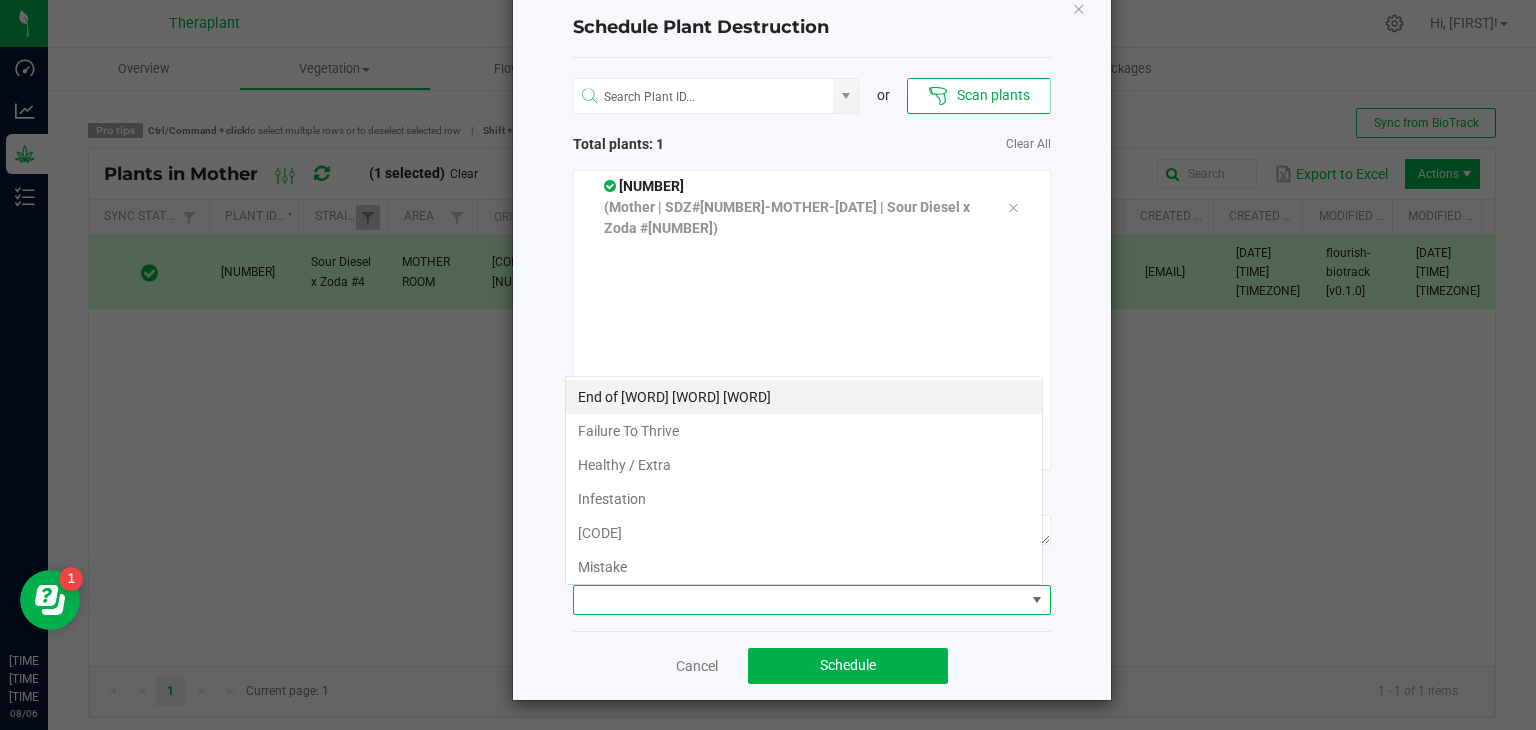 scroll, scrollTop: 99970, scrollLeft: 99521, axis: both 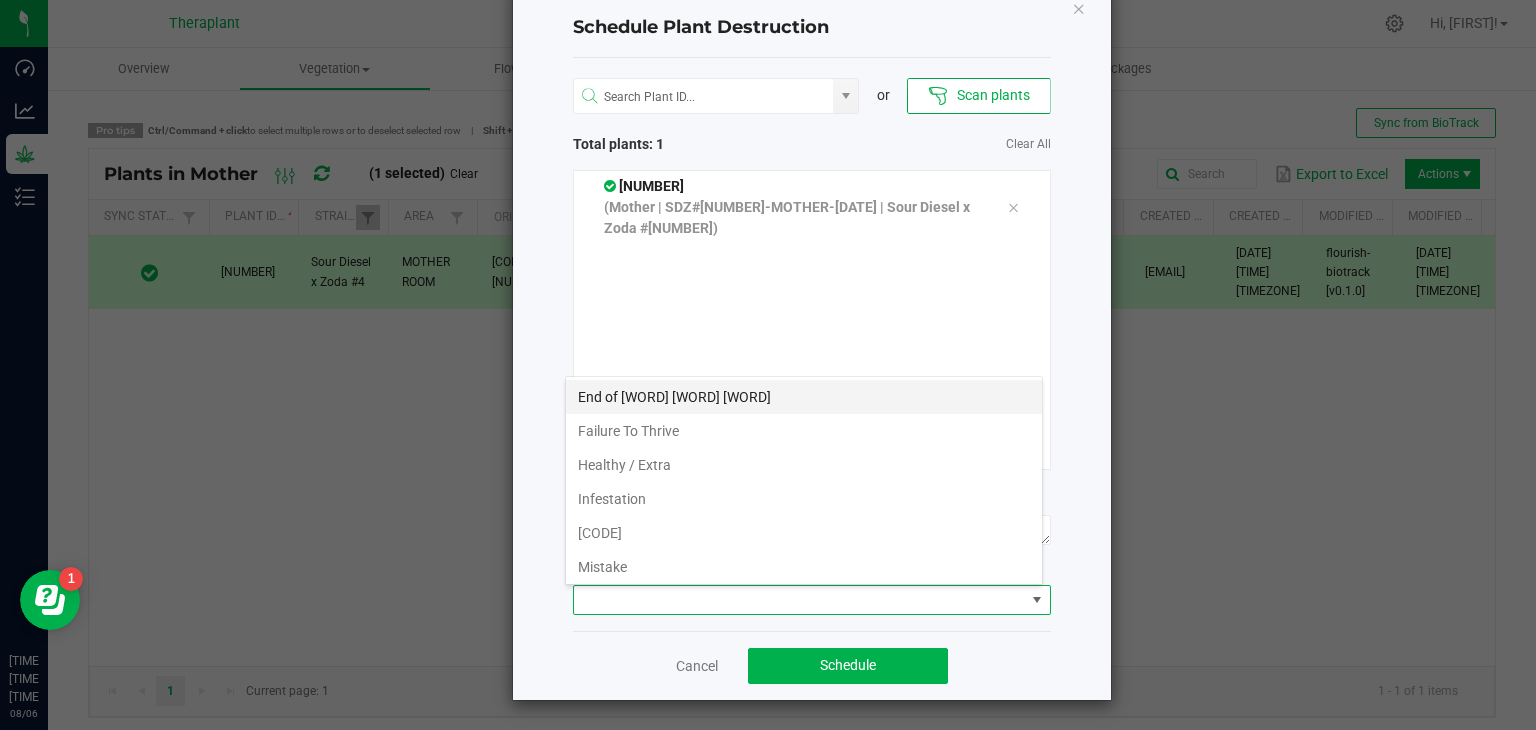 click on "End of [WORD] [WORD] [WORD]" at bounding box center (804, 397) 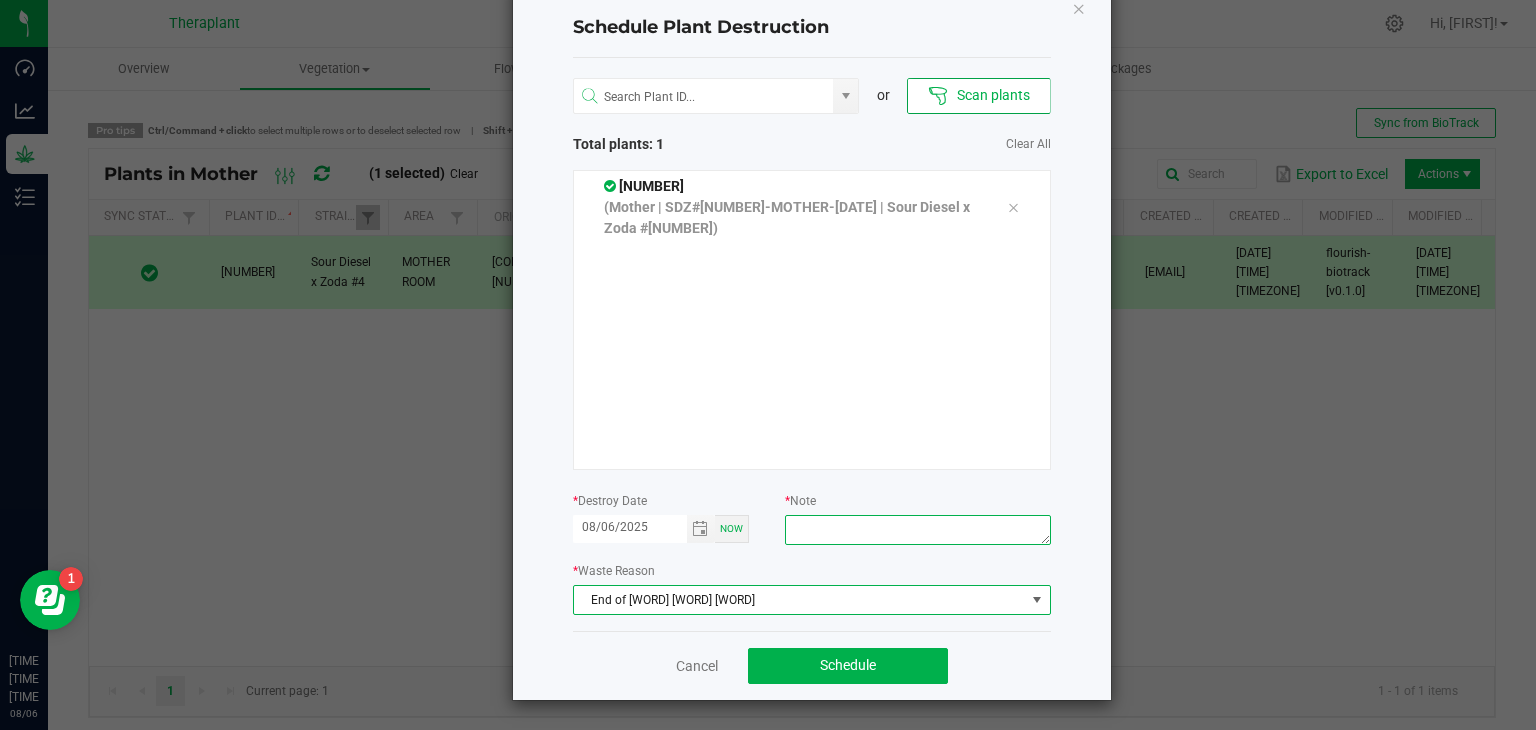 click at bounding box center [917, 530] 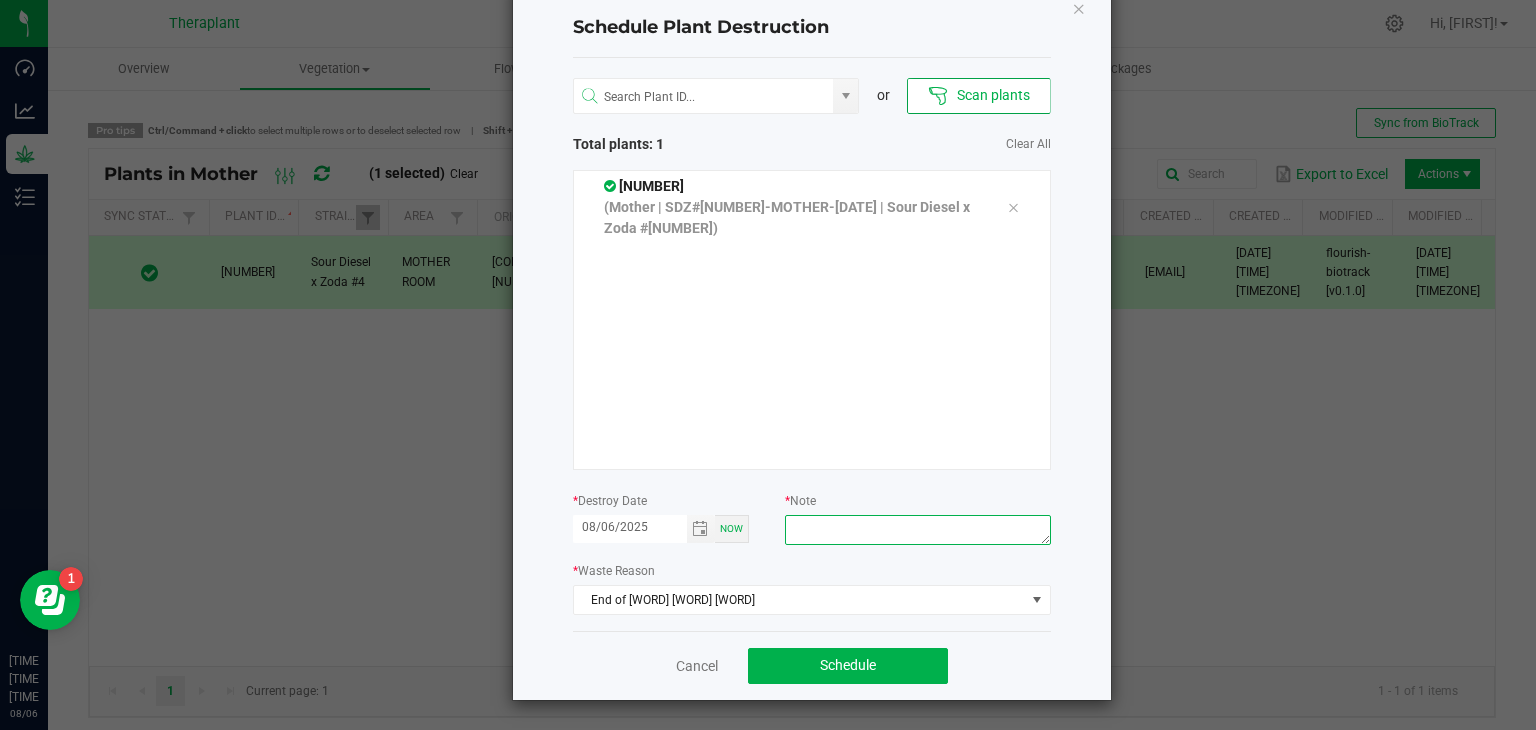 click at bounding box center [917, 530] 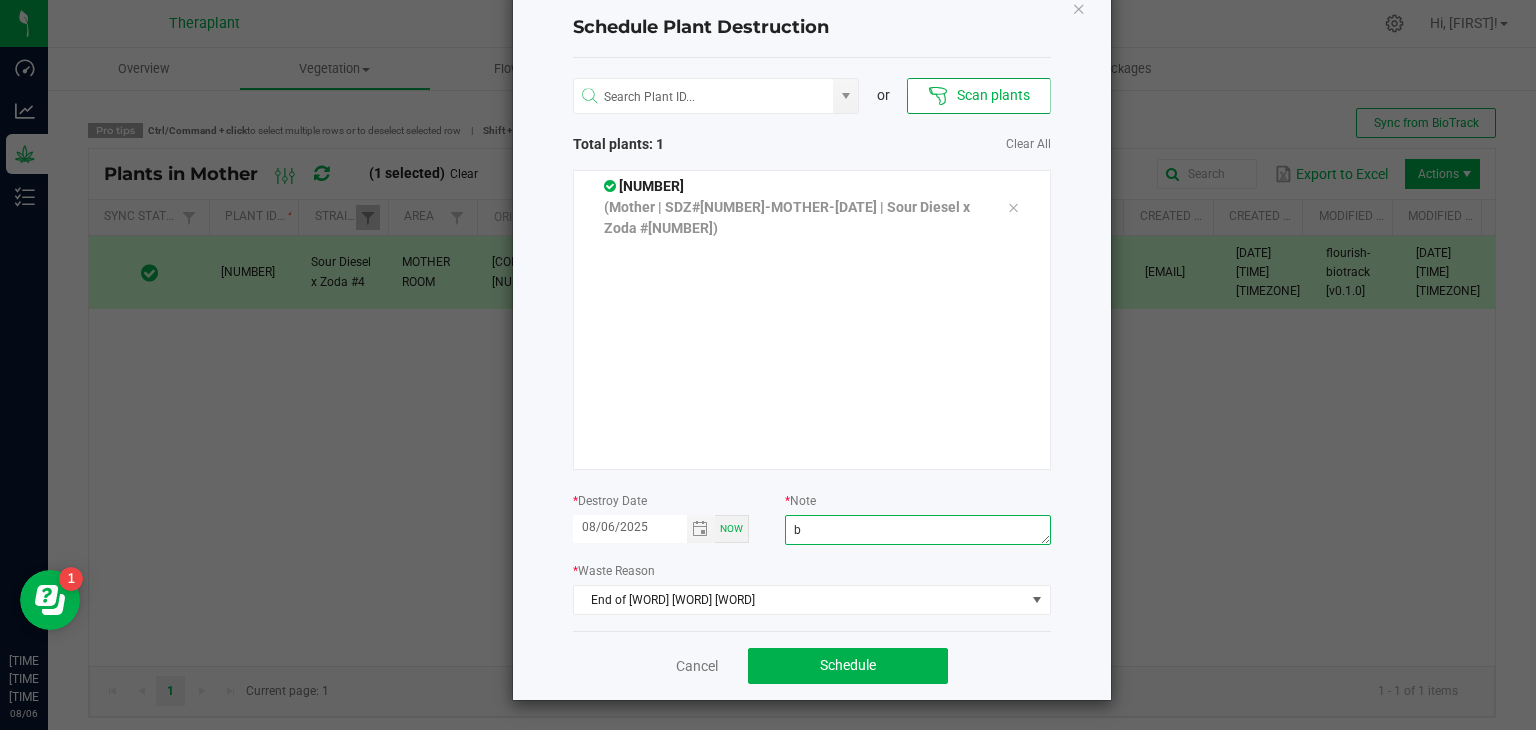 click on "b" at bounding box center (917, 530) 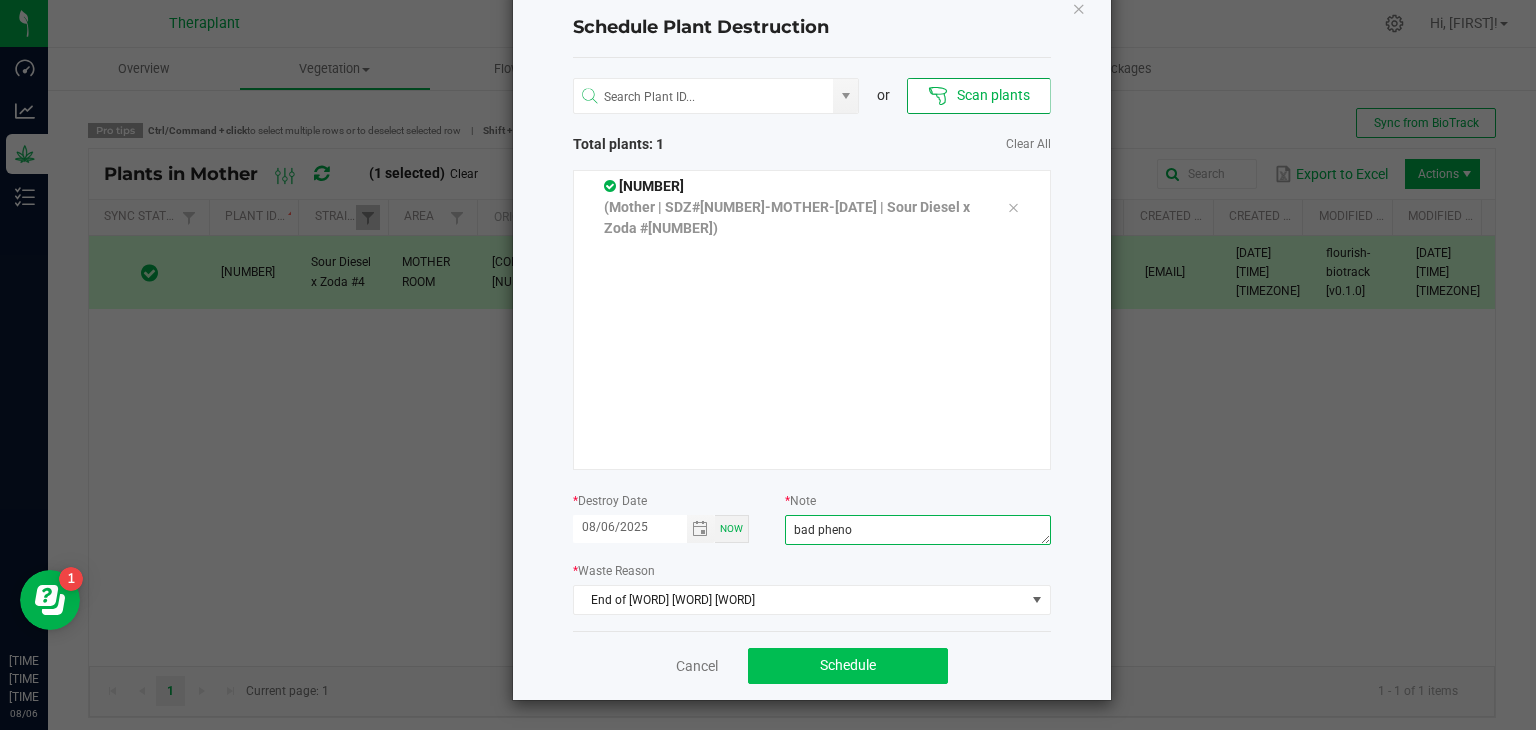 type on "bad pheno" 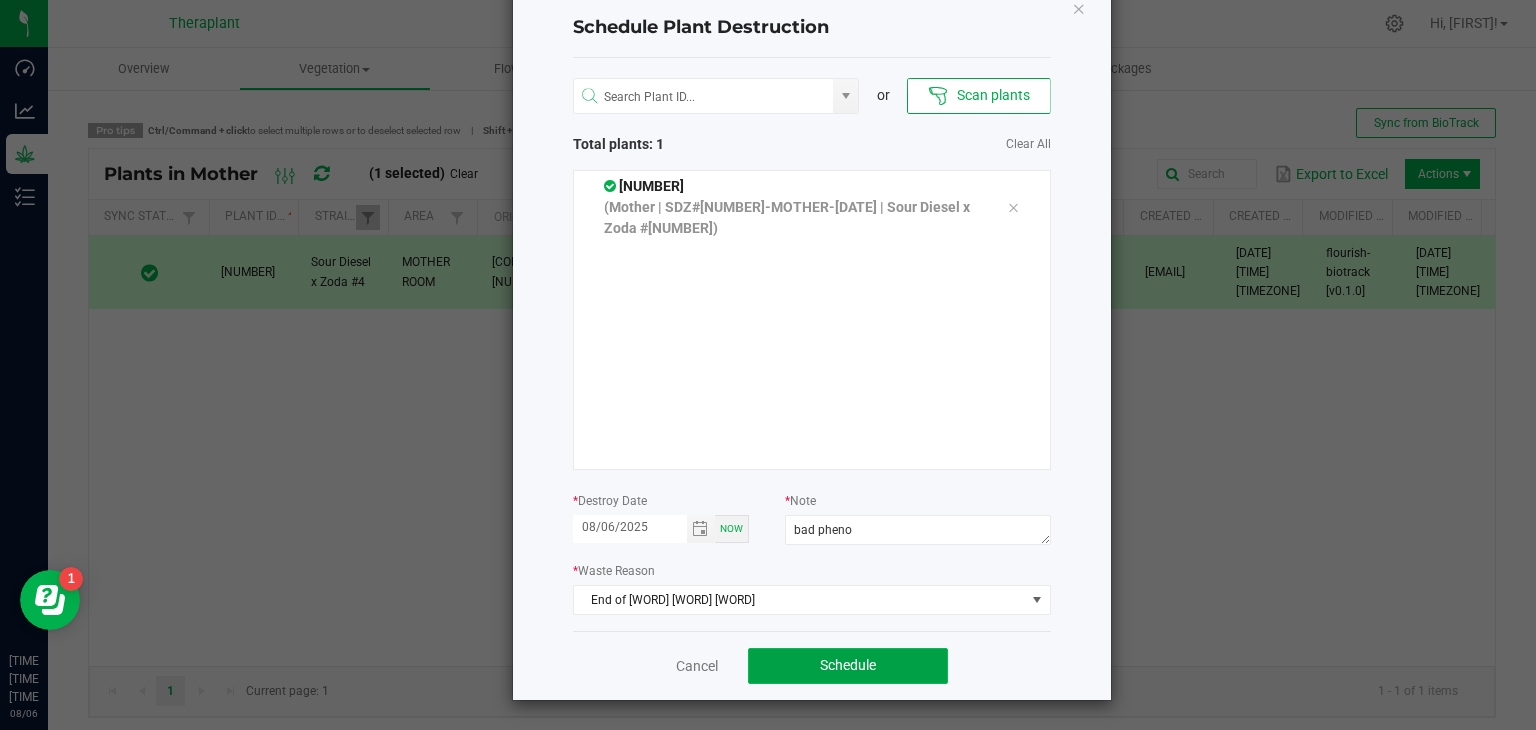 click on "Schedule" 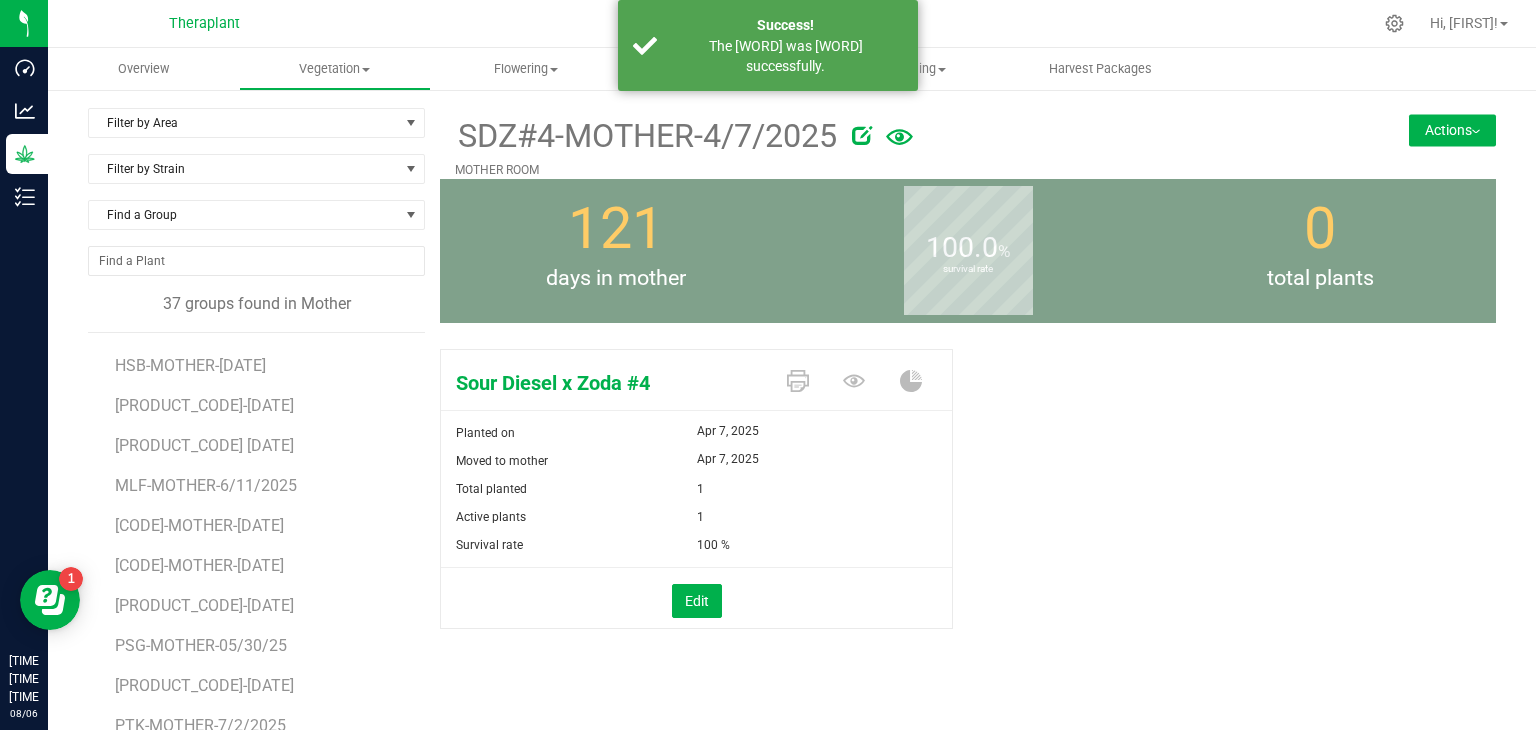 scroll, scrollTop: 996, scrollLeft: 0, axis: vertical 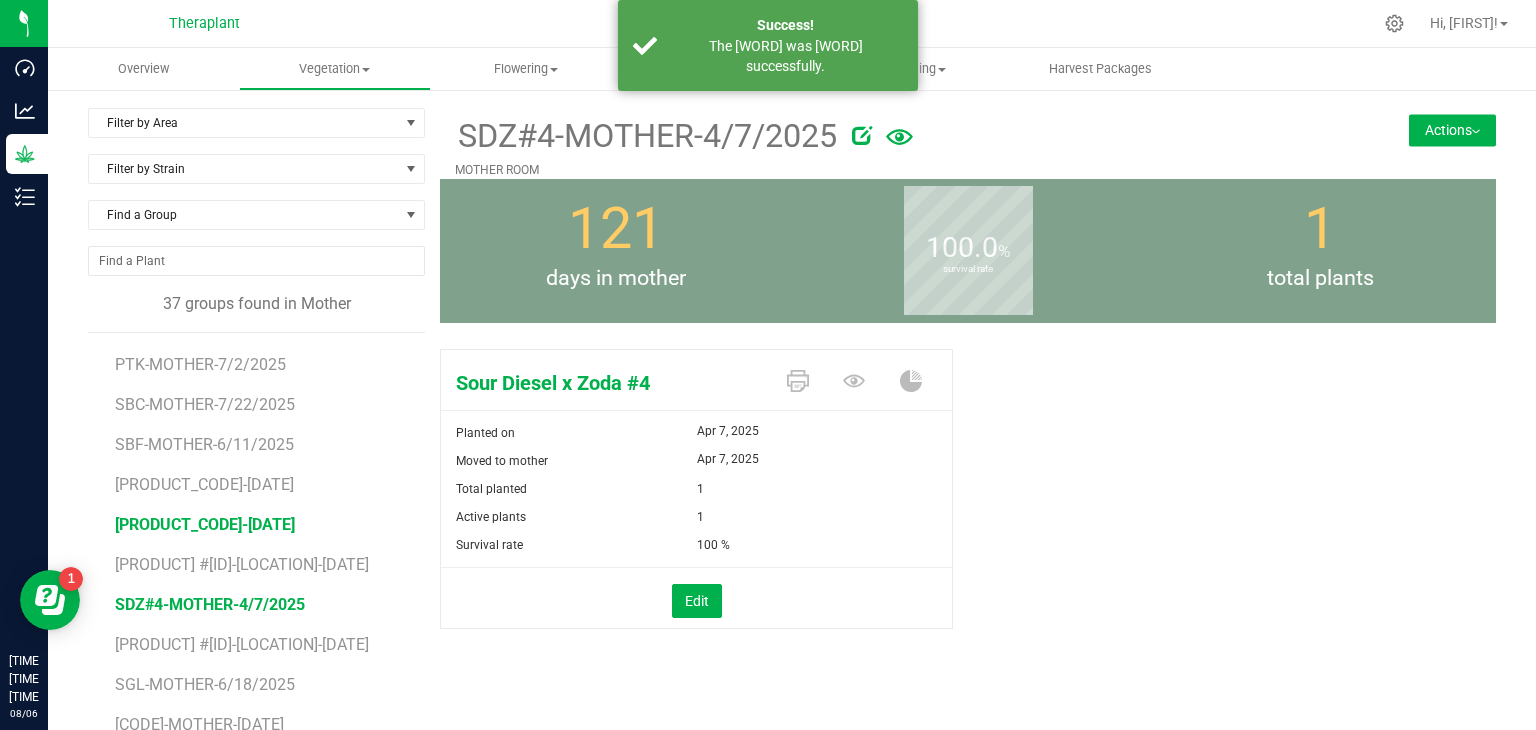 click on "[PRODUCT_CODE]-[DATE]" at bounding box center (205, 524) 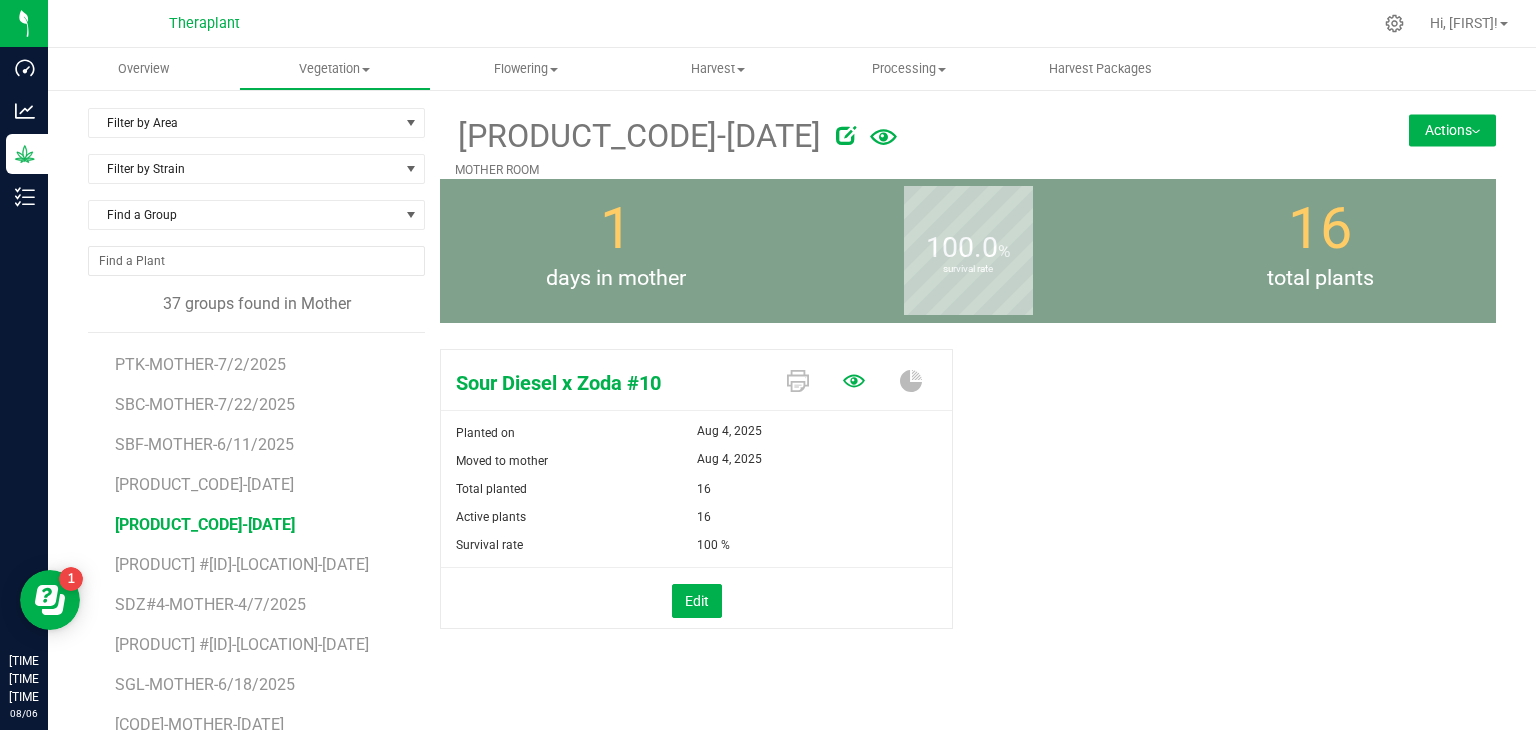 click 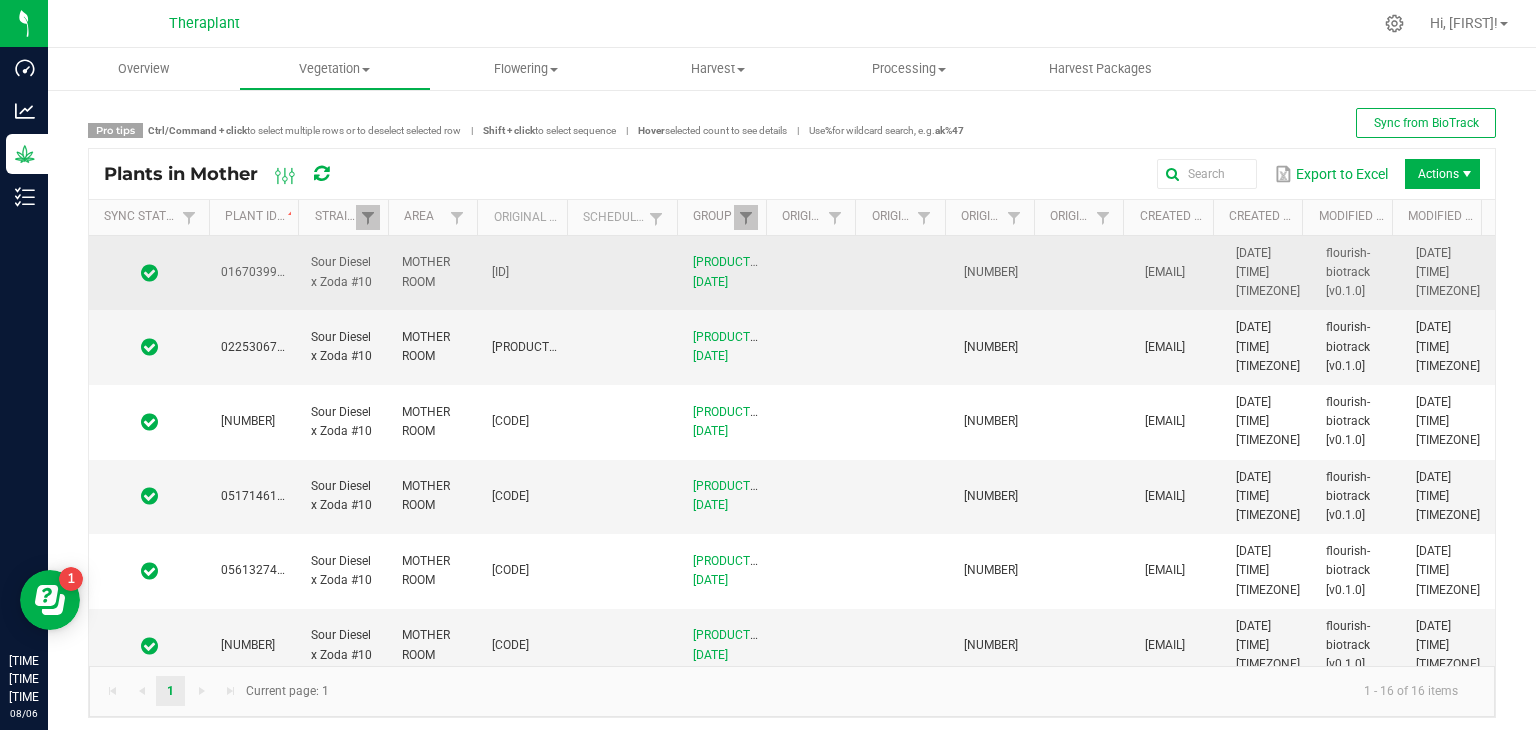 click at bounding box center (149, 273) 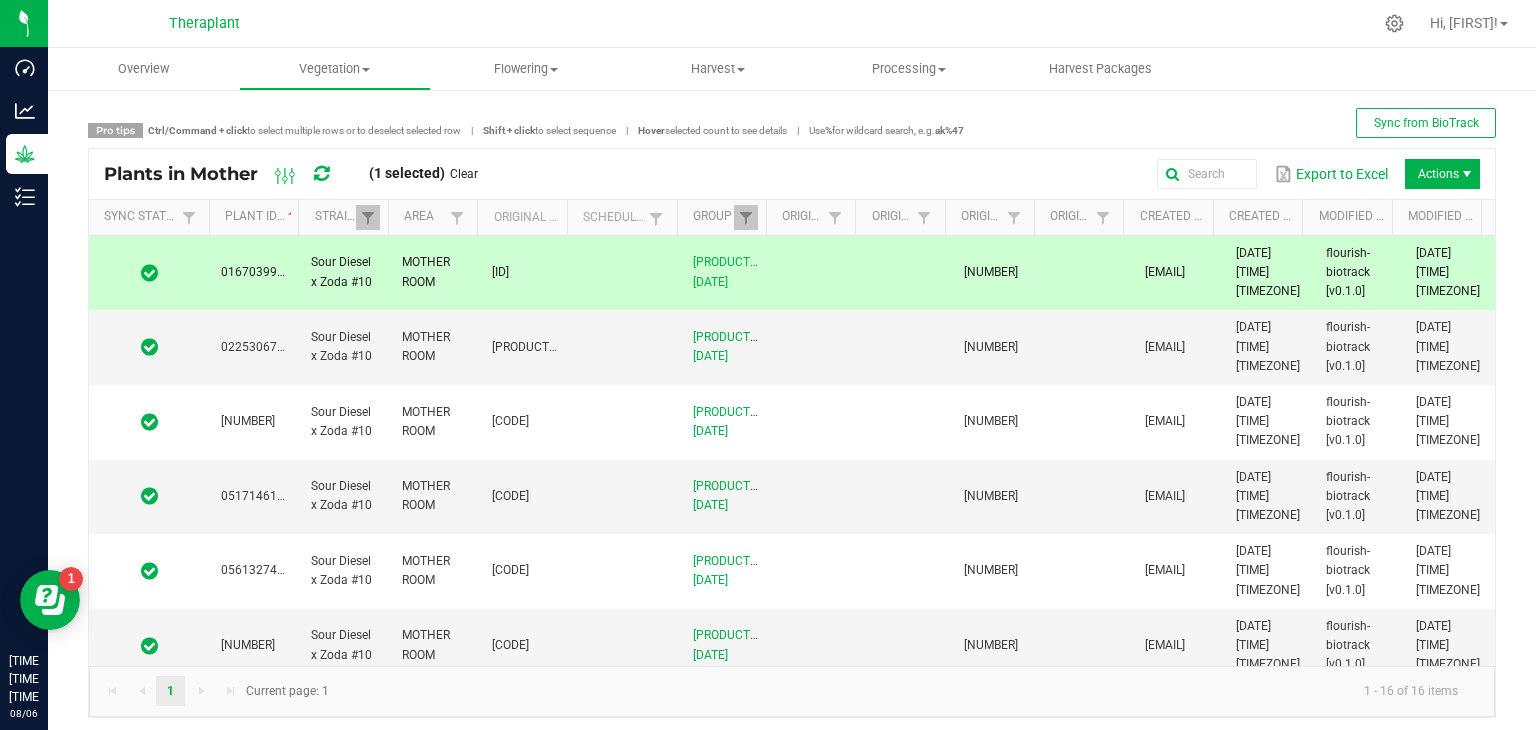 scroll, scrollTop: 759, scrollLeft: 0, axis: vertical 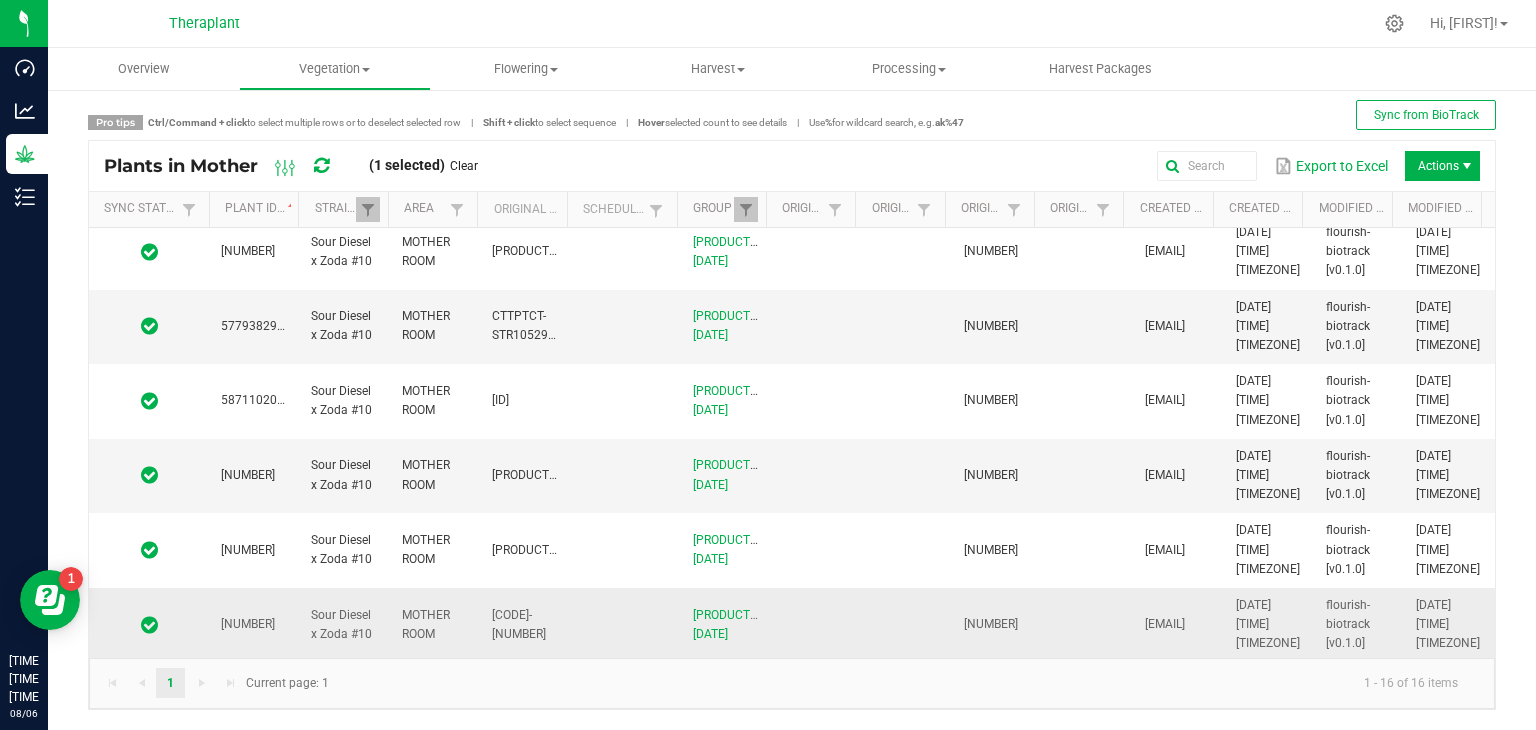 click on "[NUMBER]" at bounding box center [254, 625] 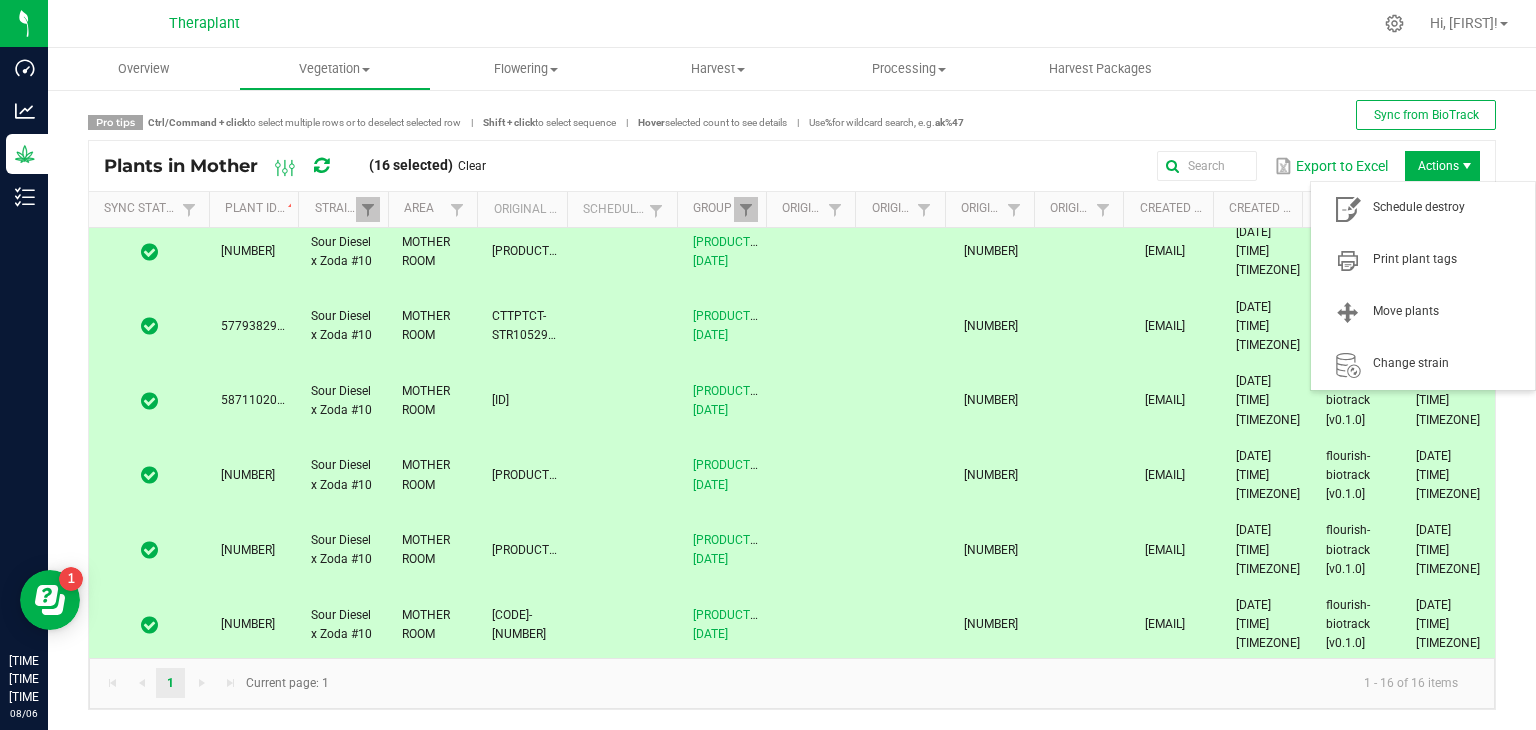click on "Actions" at bounding box center [1442, 166] 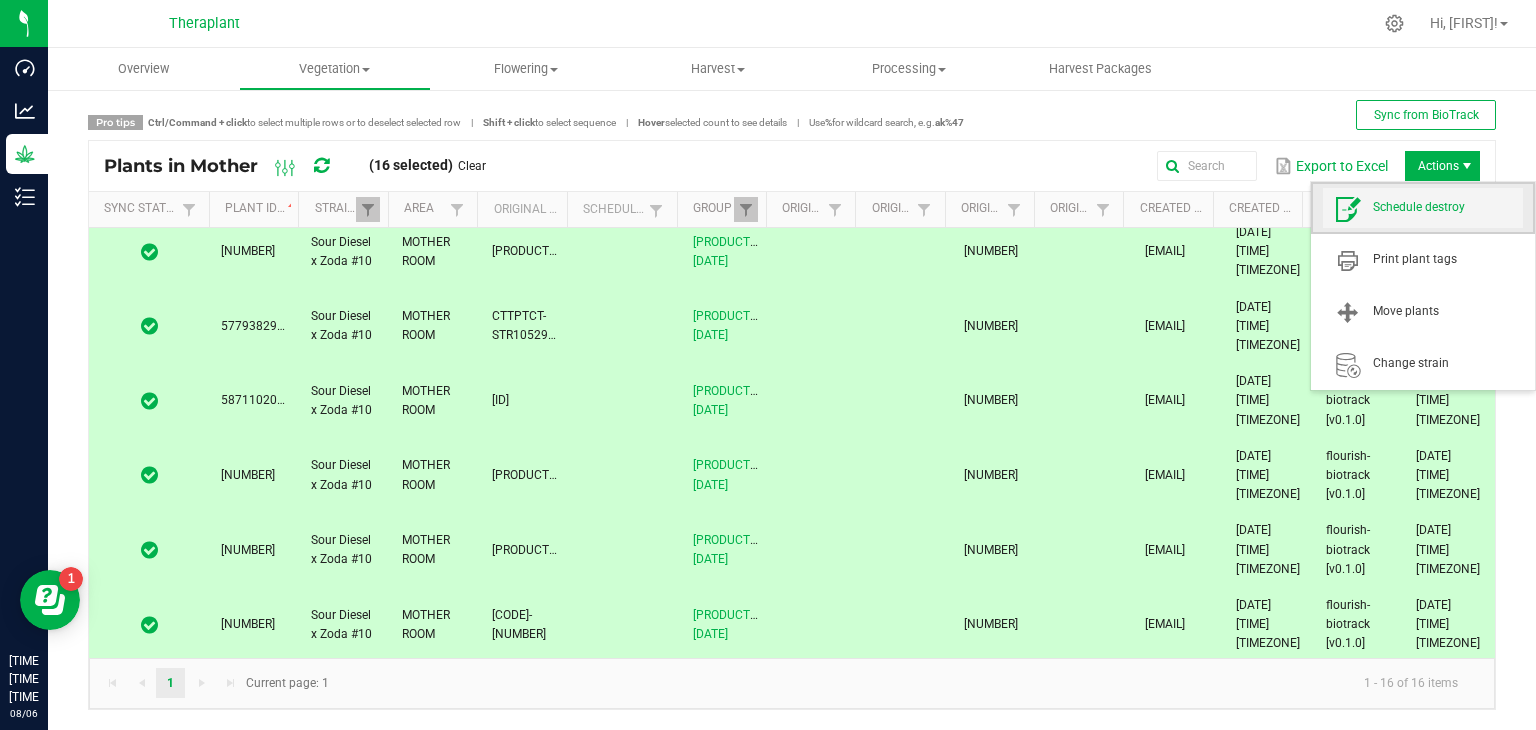 click on "Schedule destroy" at bounding box center (1423, 208) 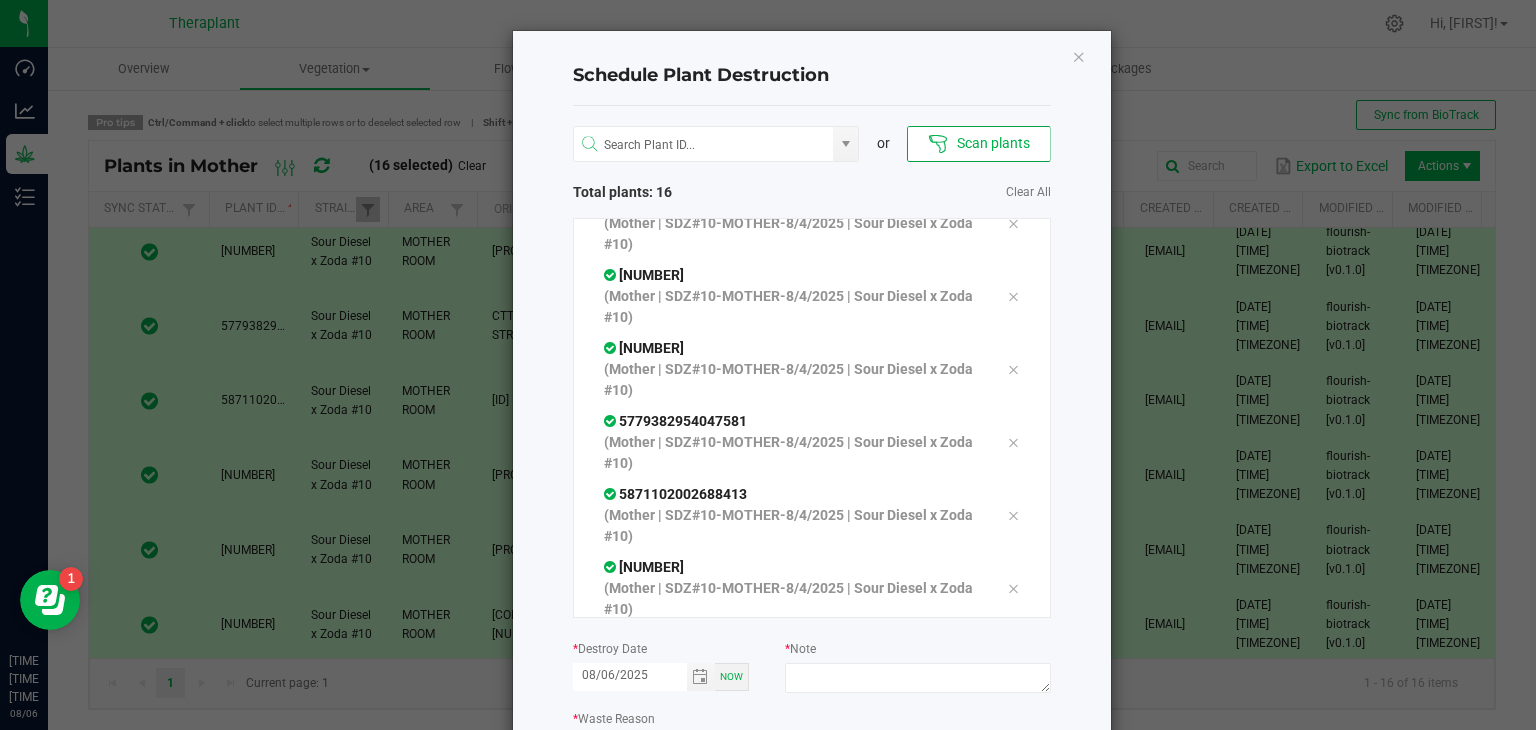 scroll, scrollTop: 636, scrollLeft: 0, axis: vertical 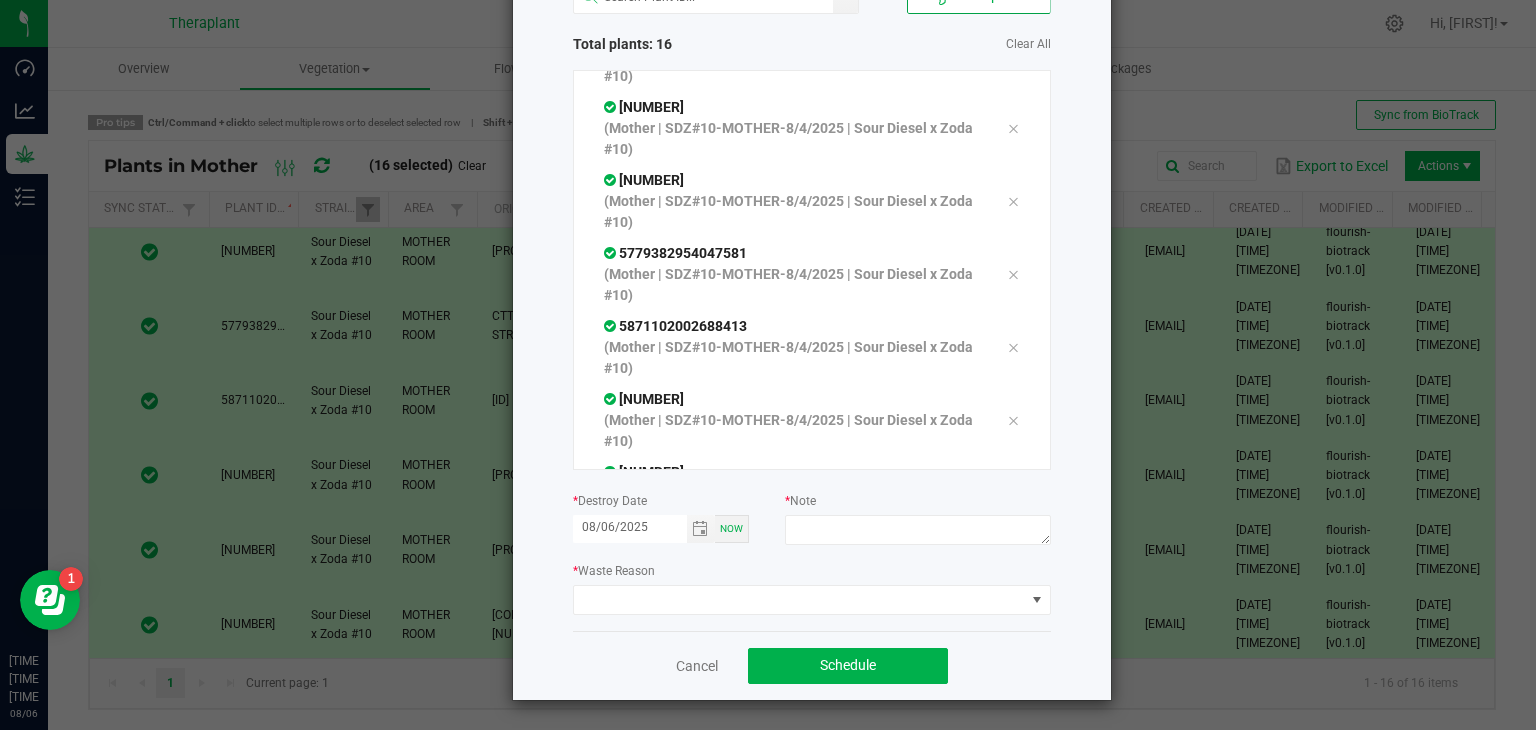 click on "[PROCESS_INFO] [PRODUCT_NAME] [PRODUCT_TYPE] [NUMBER] [PRODUCT_CODE] [SYNC_STATUS] [DATE] [TIME] [TIMEZONE] [ACTION] [URL] [RESPONSE] [DISMISS]
[NUMBER] ([PRODUCT_NAME]) [PRODUCT_TYPE] [PRODUCT_CODE]-[PRODUCT_TYPE]-[DATE] | [PRODUCT_NAME])
[NUMBER] ([PRODUCT_NAME]) [PRODUCT_TYPE] [PRODUCT_CODE]-[PRODUCT_TYPE]-[DATE] | [PRODUCT_NAME])
[NUMBER] ([PRODUCT_NAME]) [PRODUCT_TYPE] [PRODUCT_CODE]-[PRODUCT_TYPE]-[DATE] | [PRODUCT_NAME])
[NUMBER] ([PRODUCT_NAME]) [PRODUCT_TYPE] [PRODUCT_CODE]-[PRODUCT_TYPE]-[DATE] | [PRODUCT_NAME])
[NUMBER] ([PRODUCT_NAME]) [PRODUCT_TYPE] [PRODUCT_CODE]-[PRODUCT_TYPE]-[DATE] | [PRODUCT_NAME])
[NUMBER] ([PRODUCT_NAME]) [PRODUCT_TYPE] [PRODUCT_CODE]-[PRODUCT_TYPE]-[DATE] | [PRODUCT_NAME])
[NUMBER] ([PRODUCT_NAME]) [PRODUCT_TYPE] [PRODUCT_CODE]-[PRODUCT_TYPE]-[DATE] | [PRODUCT_NAME])
* *" 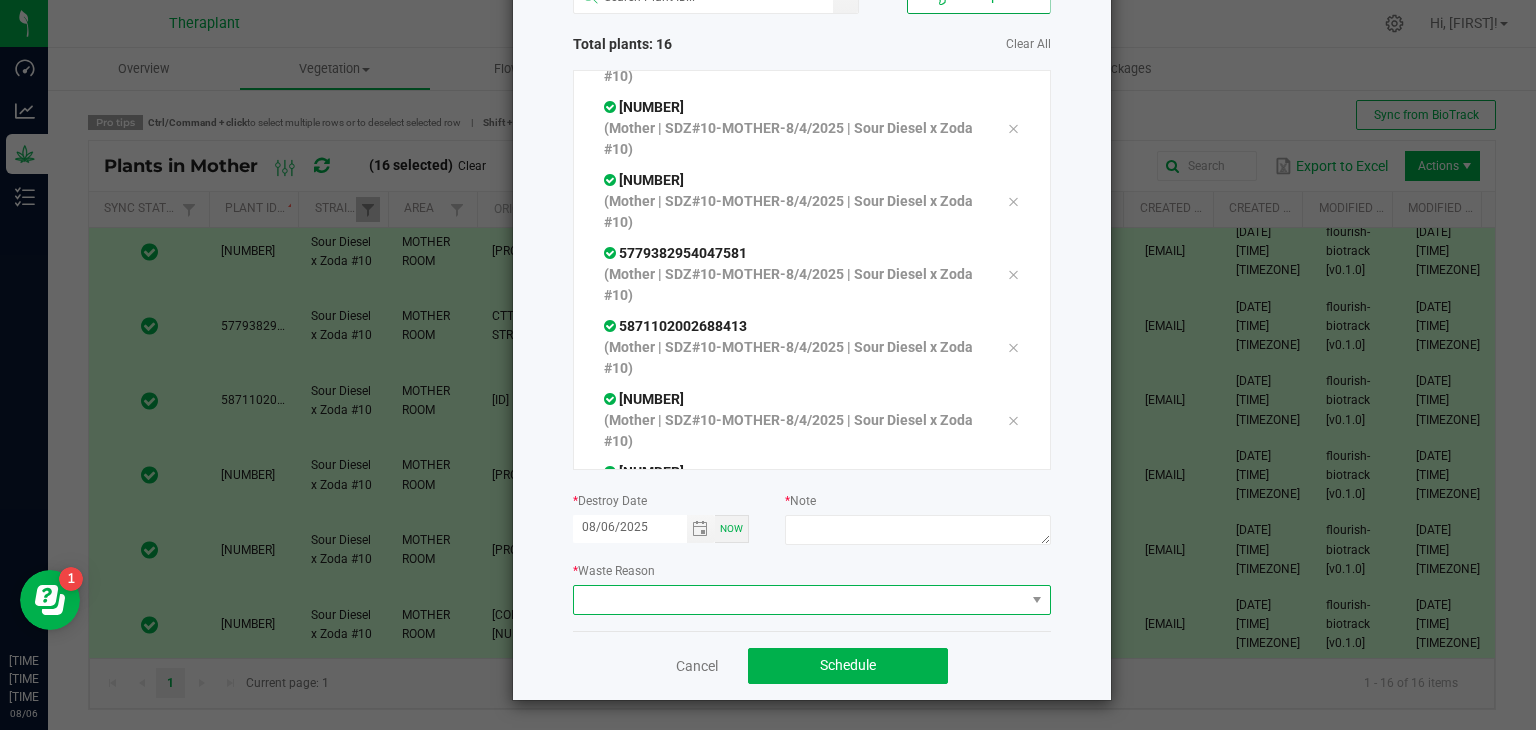 click at bounding box center (799, 600) 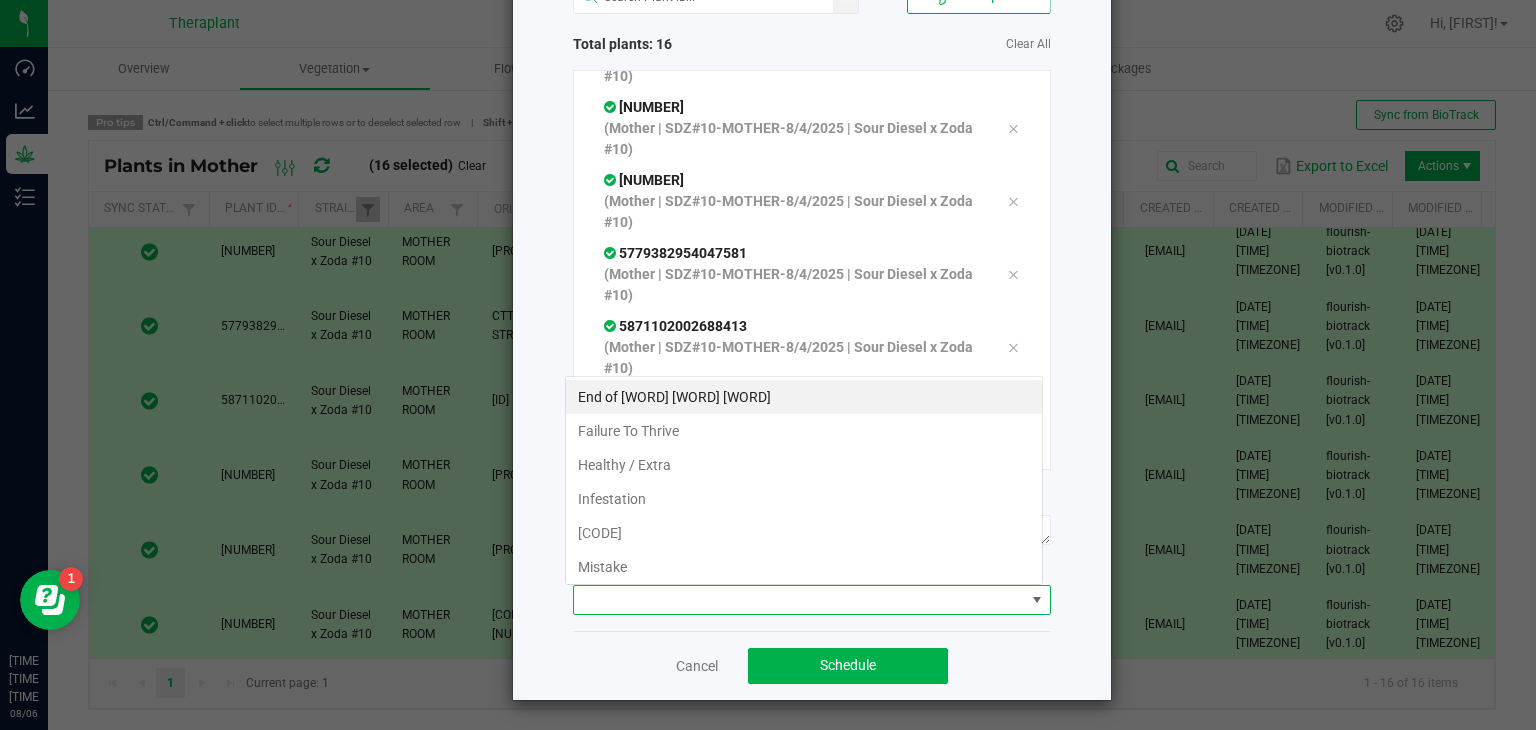 scroll, scrollTop: 99970, scrollLeft: 99521, axis: both 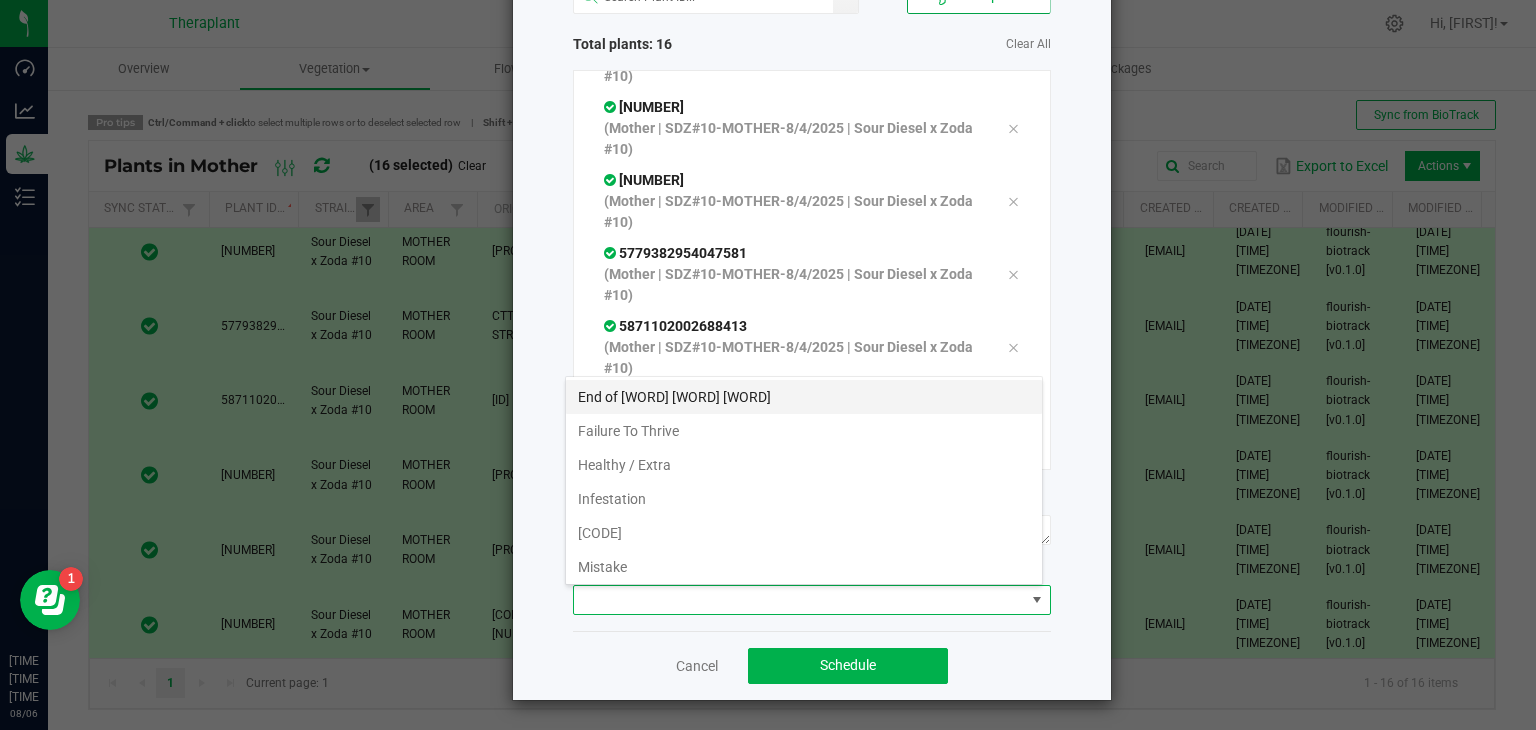 click on "End of [WORD] [WORD] [WORD]" at bounding box center (804, 397) 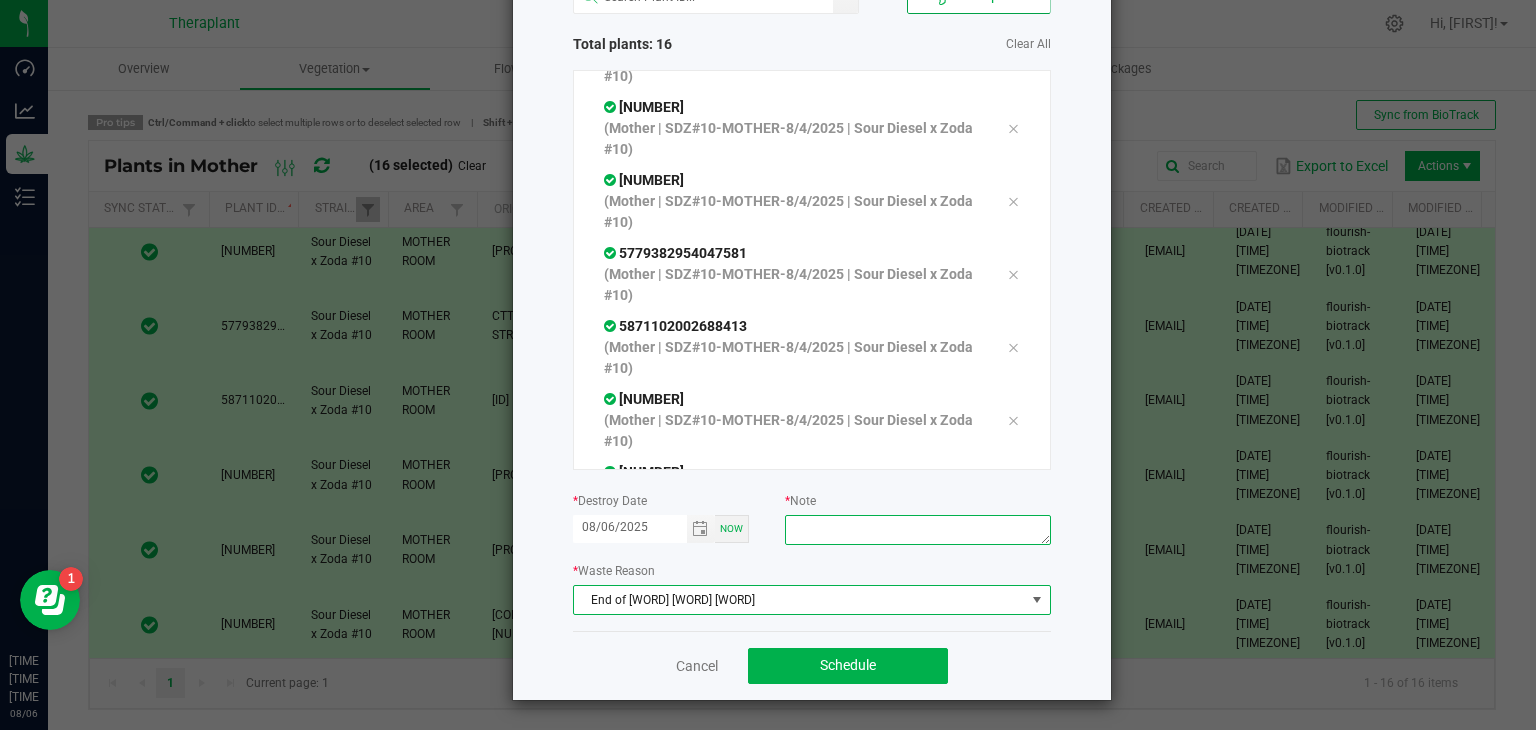 click at bounding box center (917, 530) 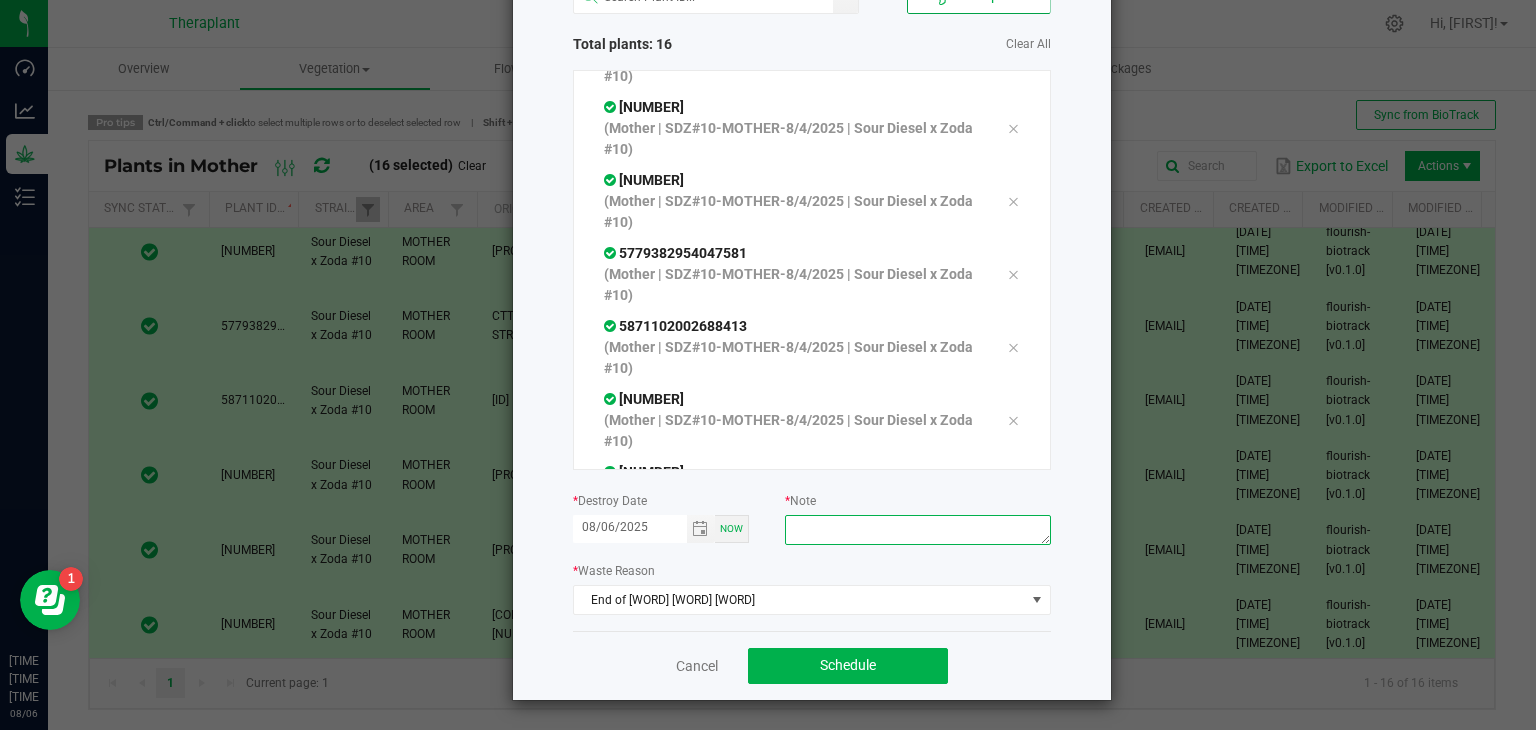 type on "m" 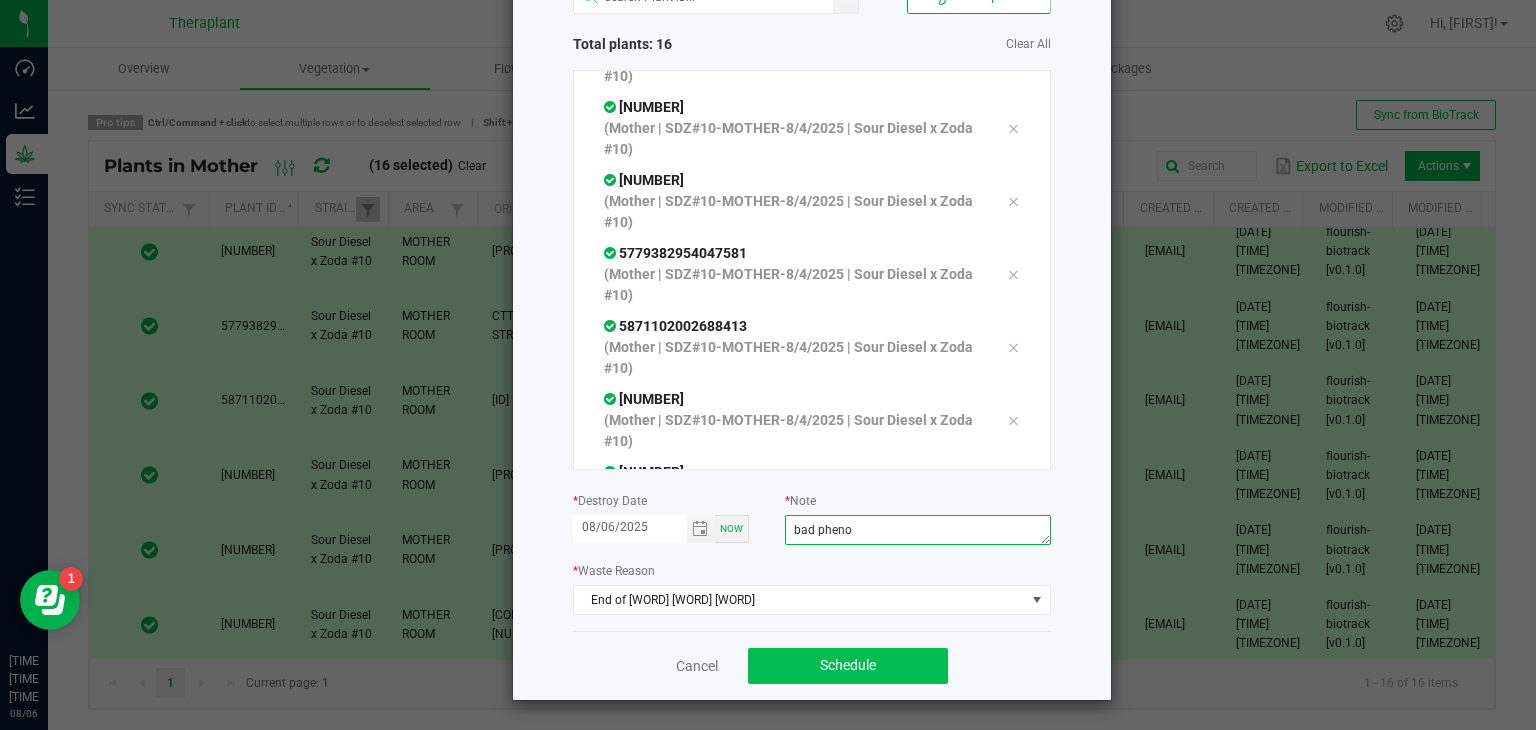 type on "bad pheno" 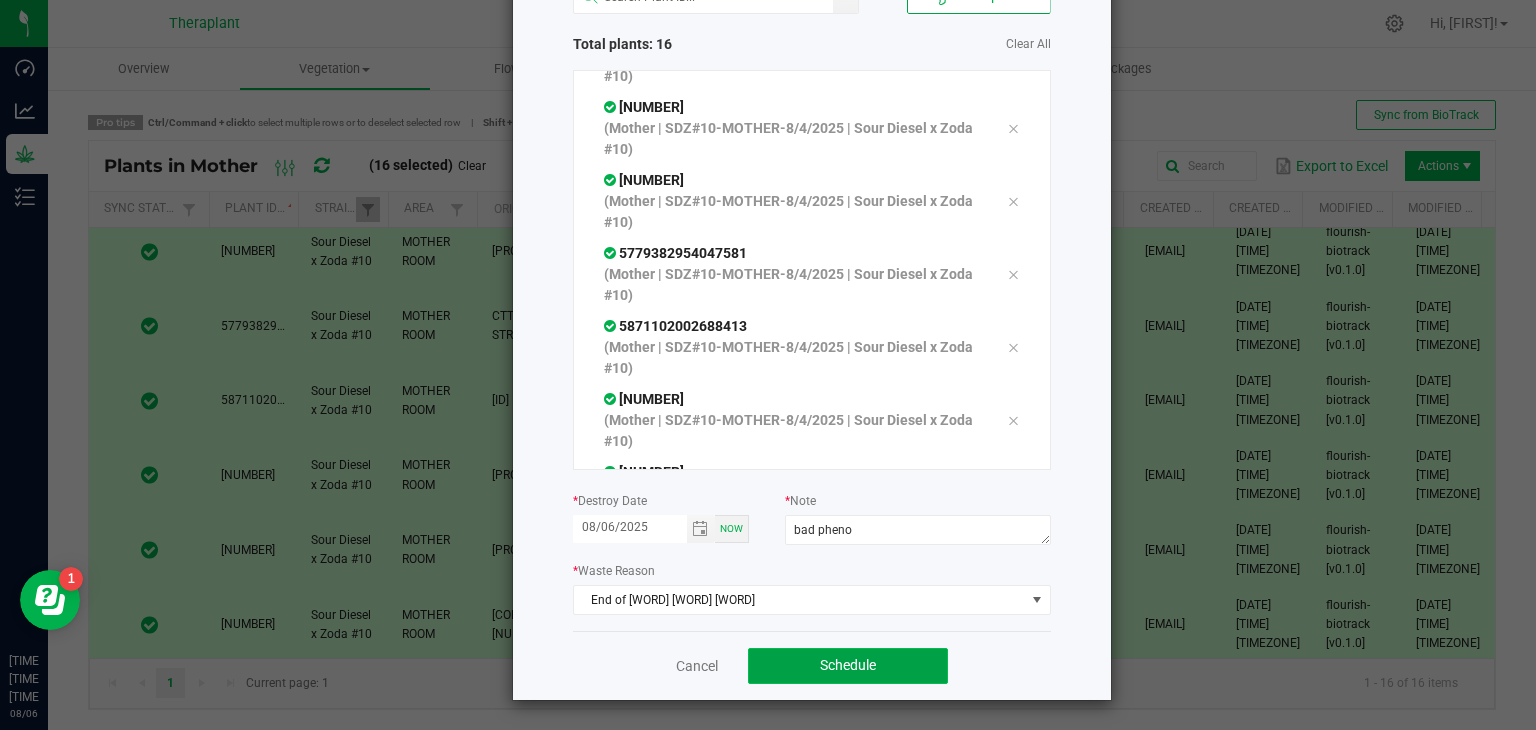 click on "Schedule" 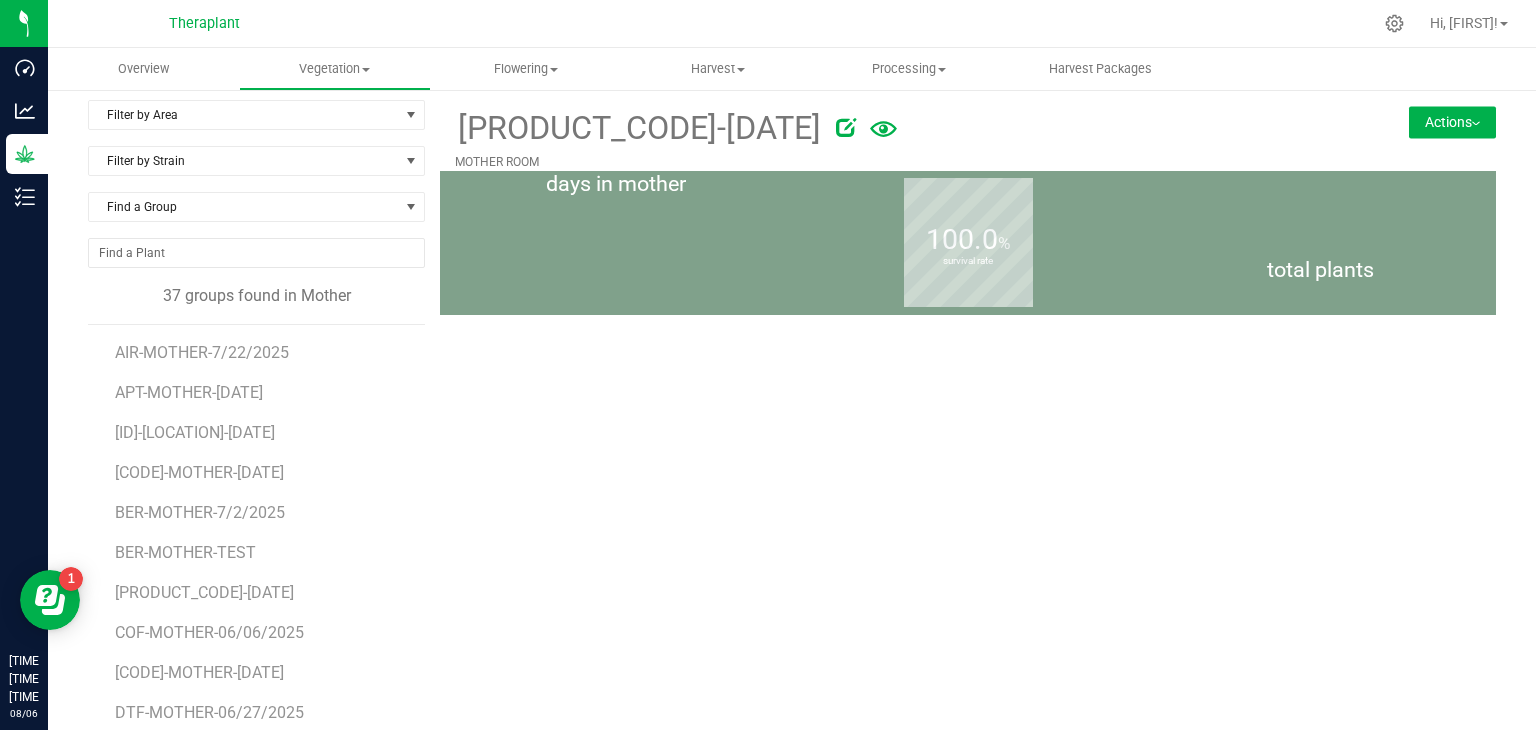scroll, scrollTop: 0, scrollLeft: 0, axis: both 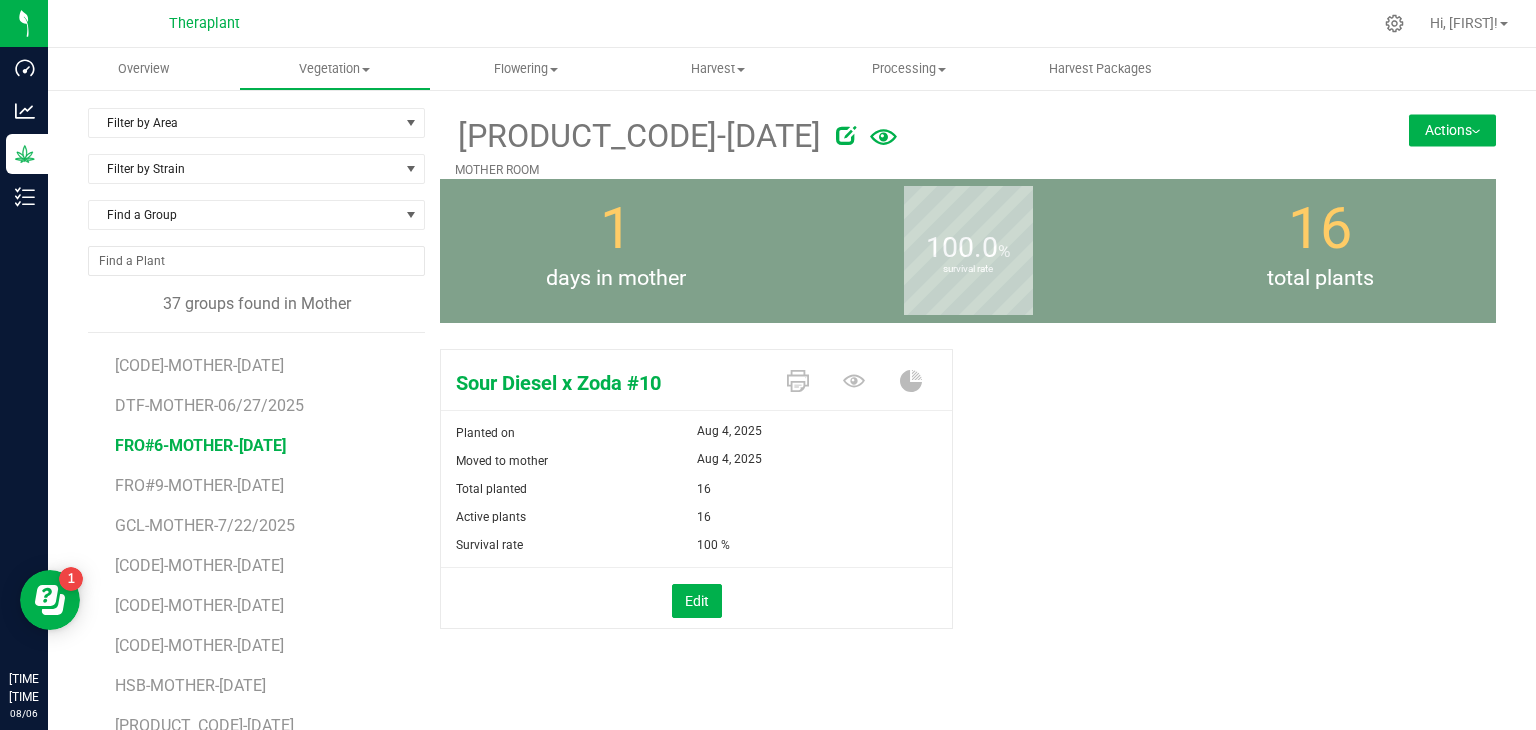 click on "FRO#6-MOTHER-[DATE]" at bounding box center [200, 445] 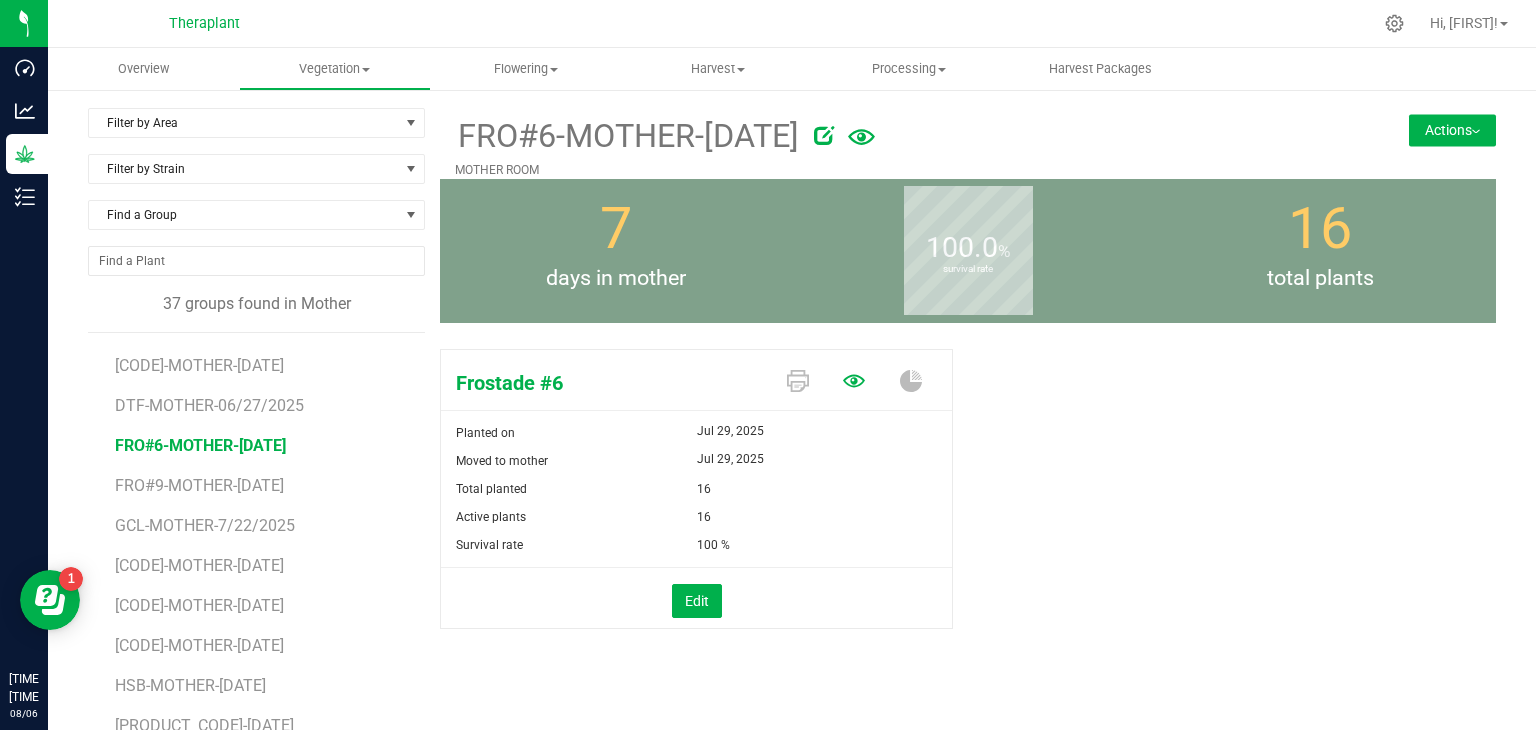 click 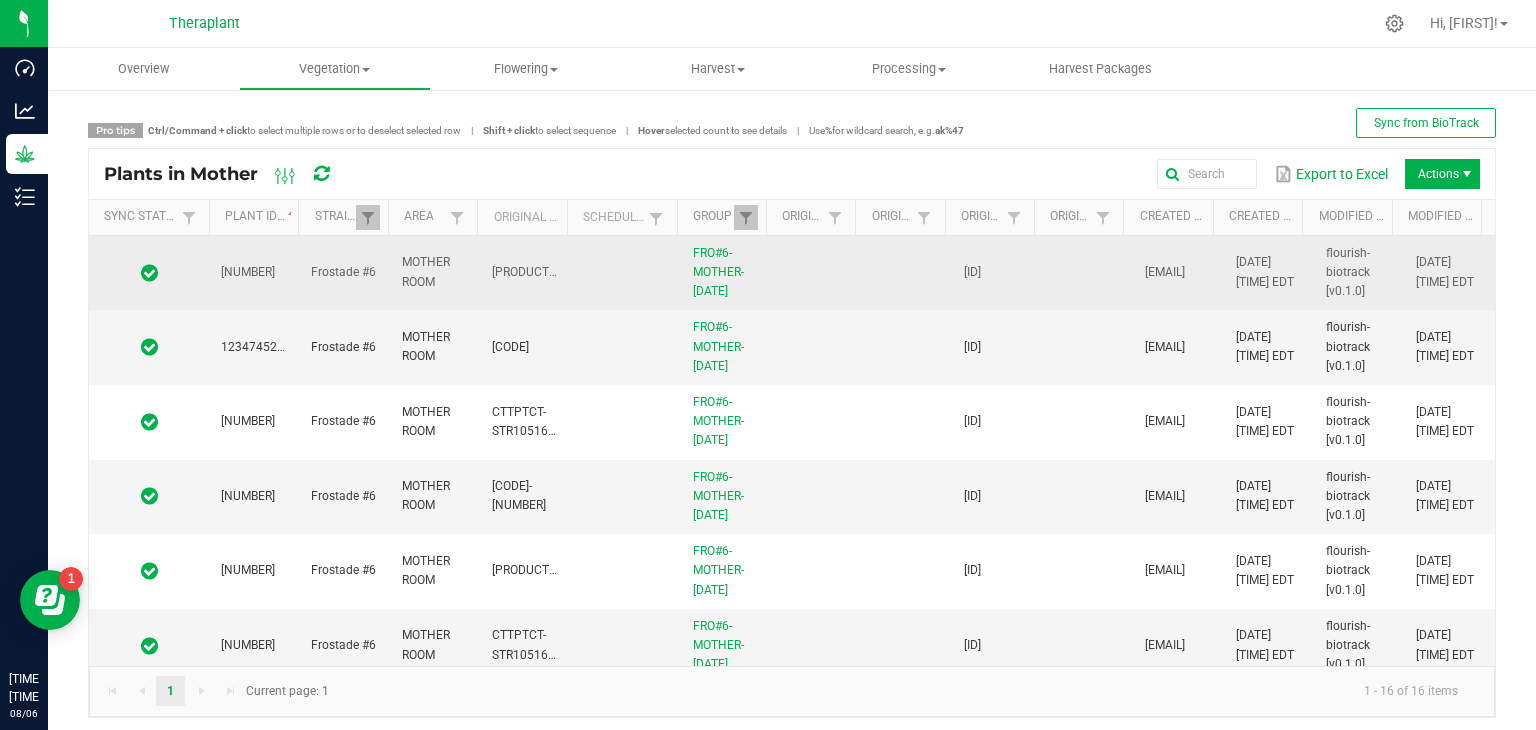 click at bounding box center [149, 273] 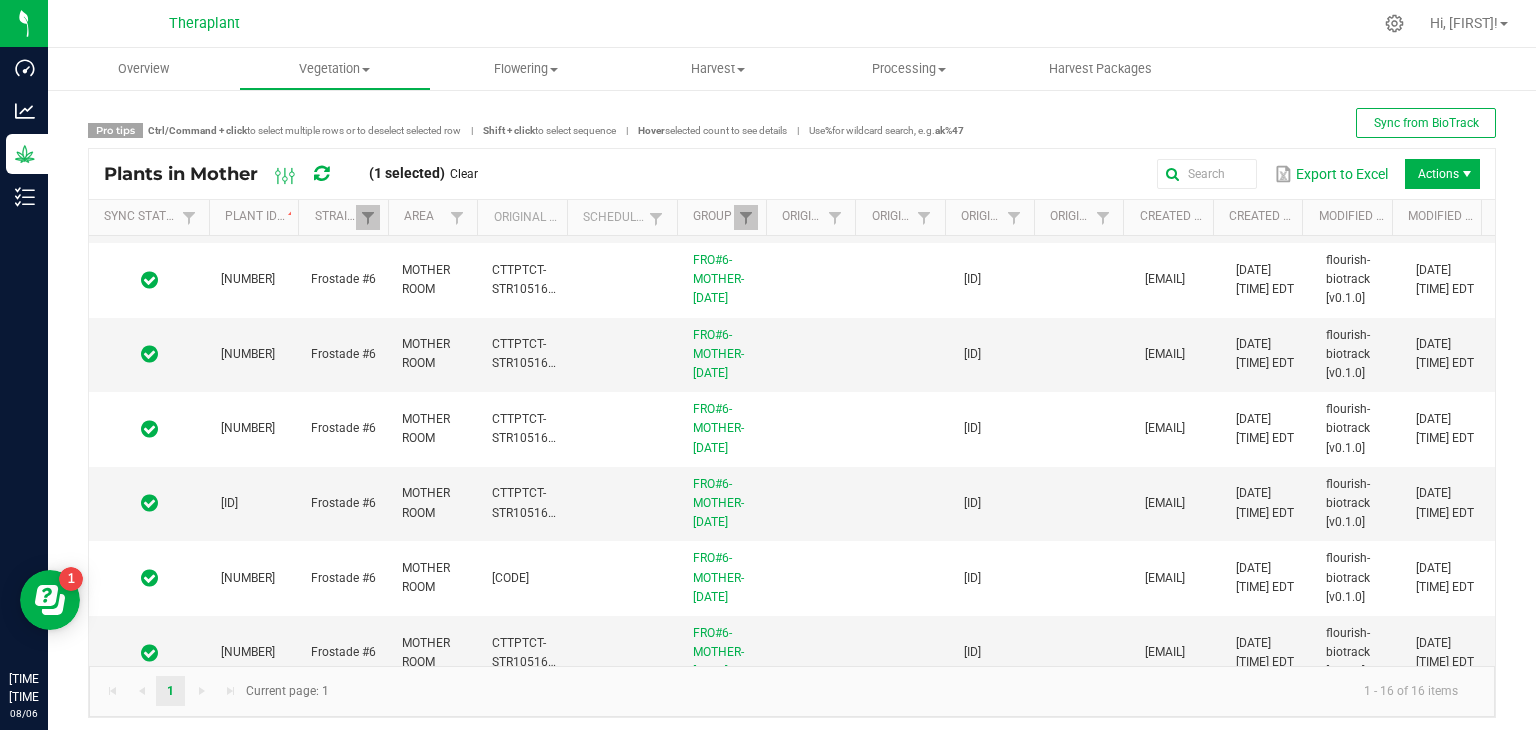 scroll, scrollTop: 759, scrollLeft: 0, axis: vertical 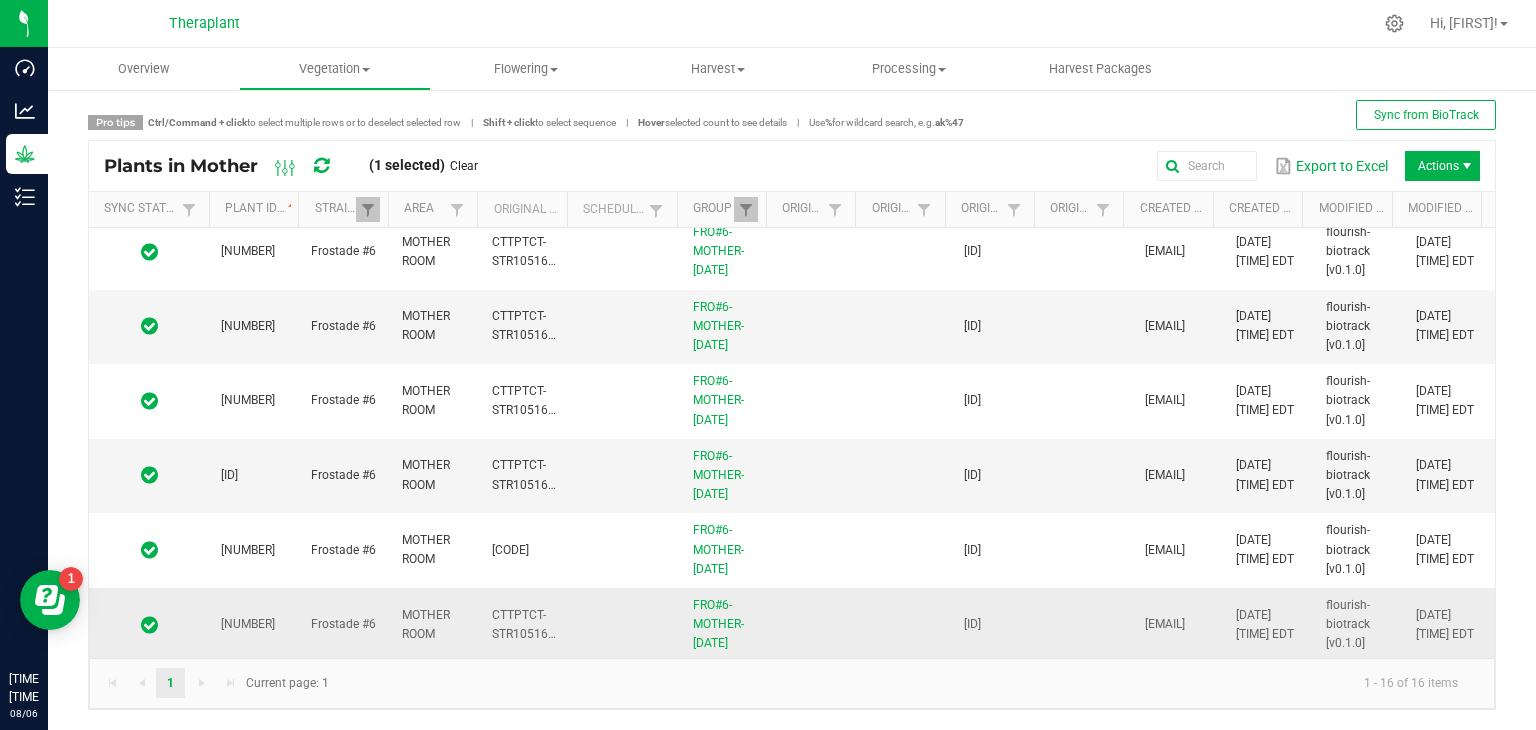 click at bounding box center [149, 625] 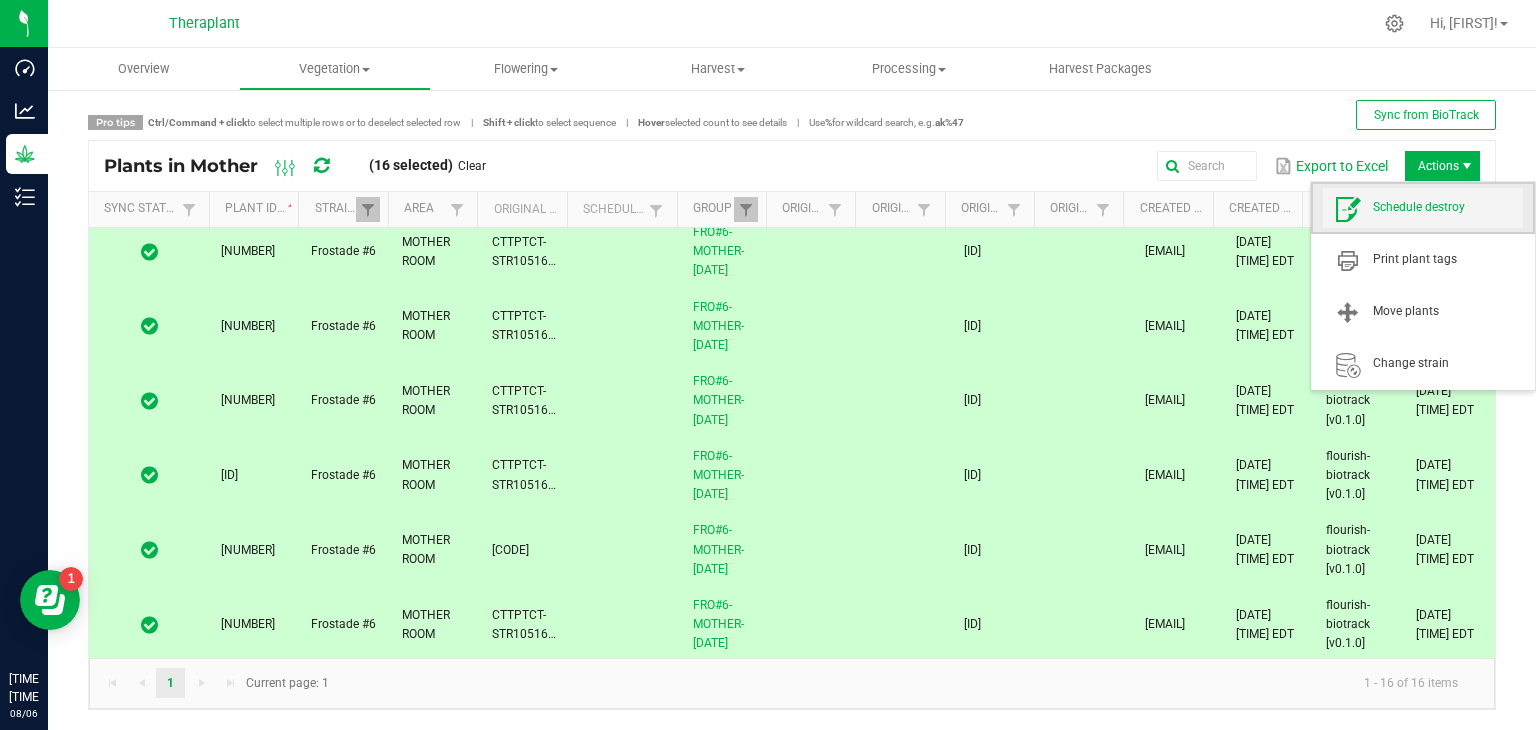 click on "Schedule destroy" at bounding box center [1448, 207] 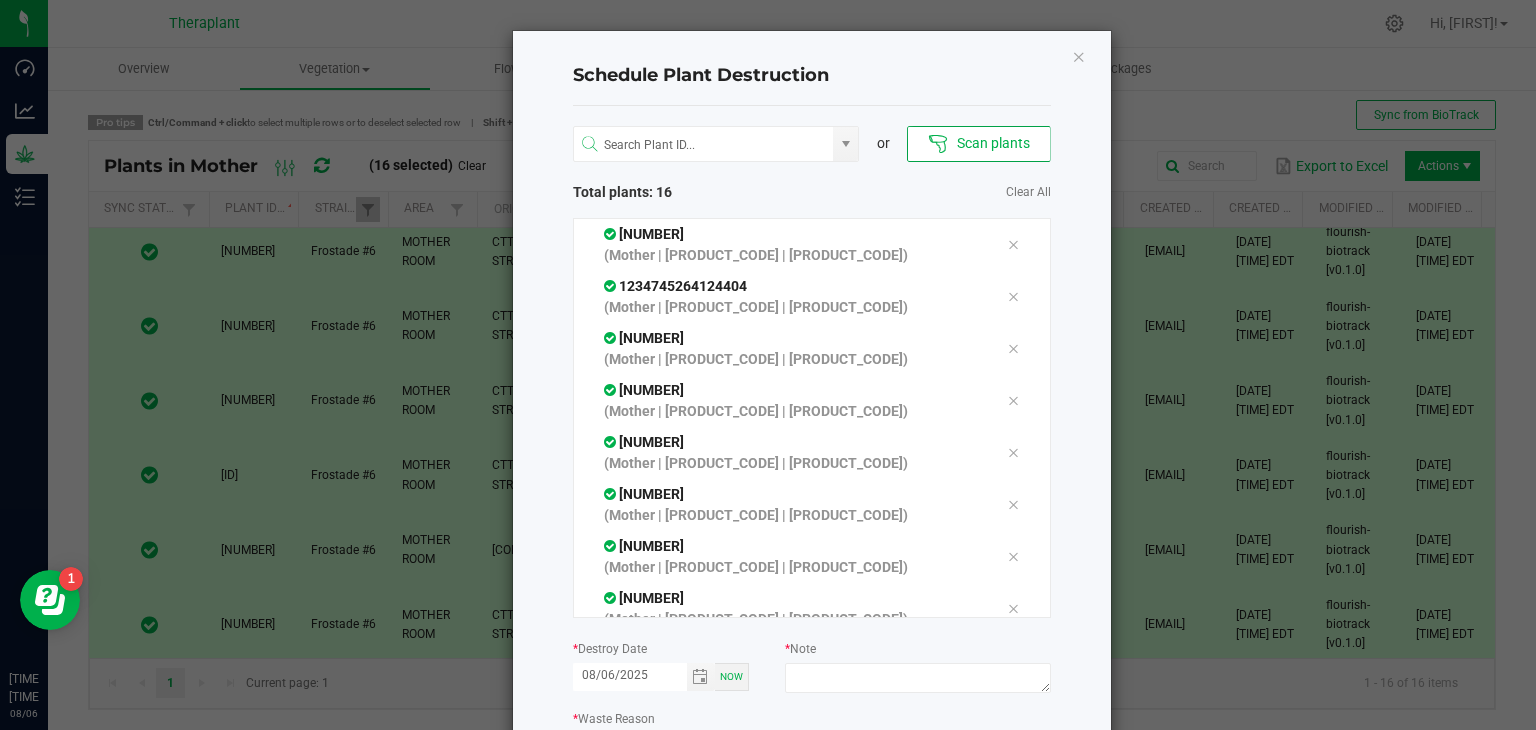 scroll, scrollTop: 483, scrollLeft: 0, axis: vertical 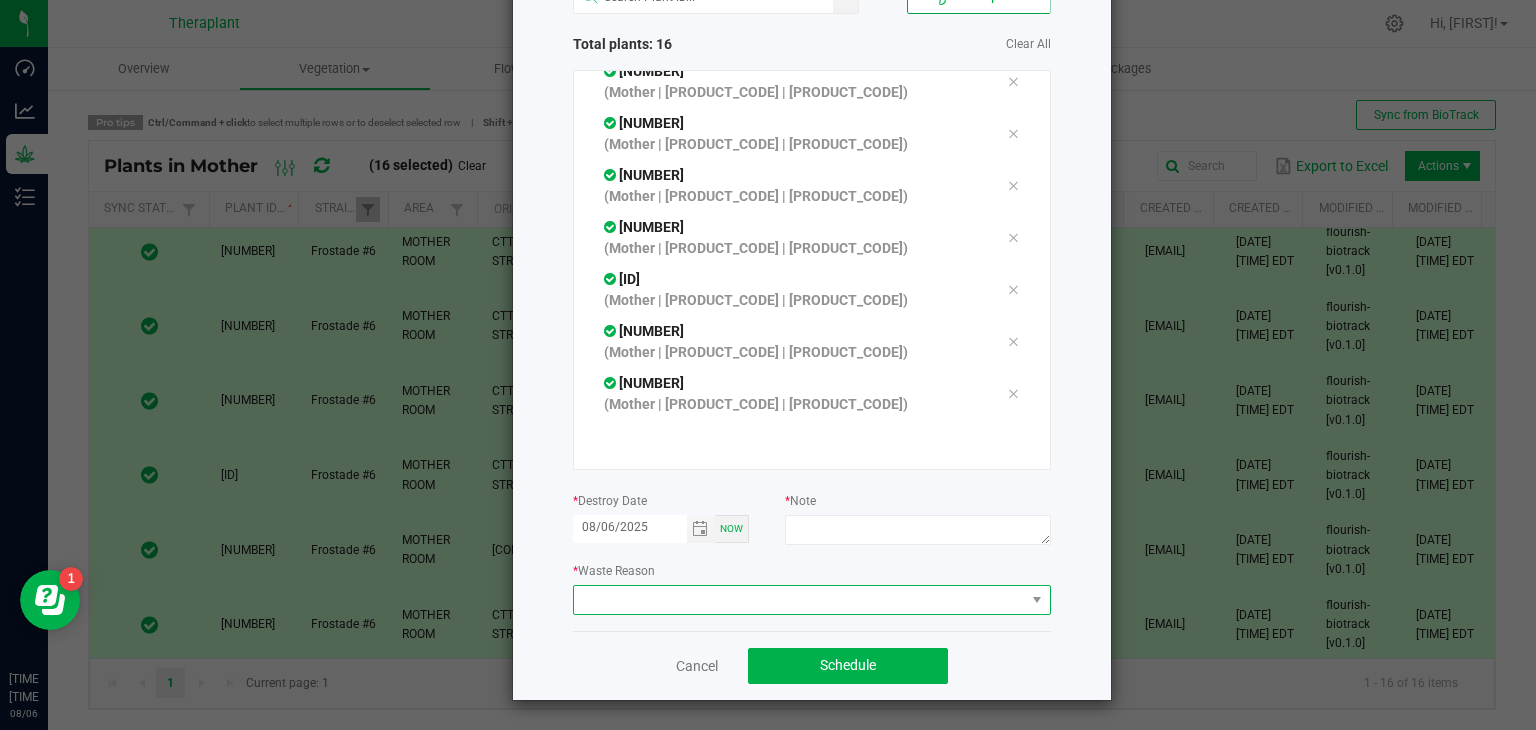 click at bounding box center [799, 600] 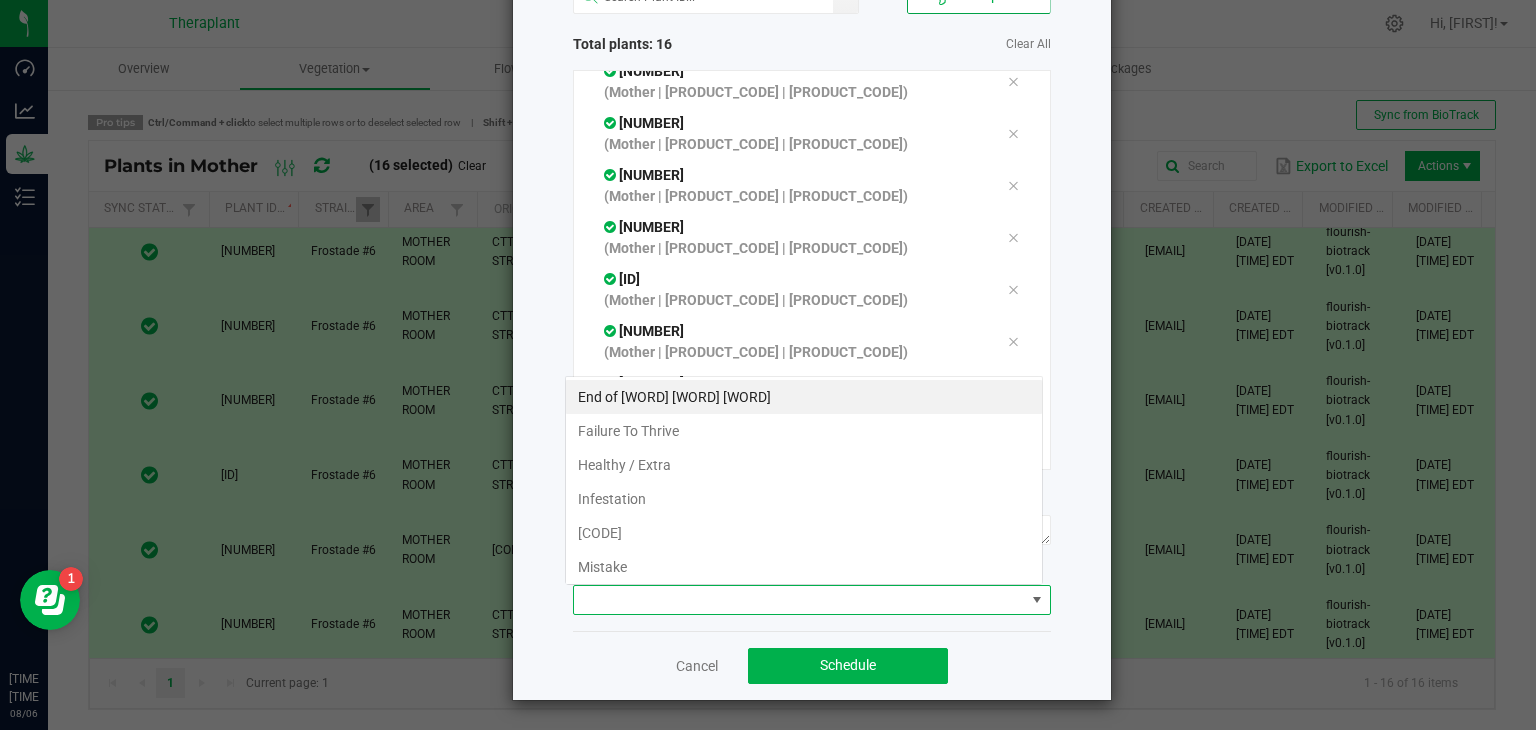scroll, scrollTop: 99970, scrollLeft: 99521, axis: both 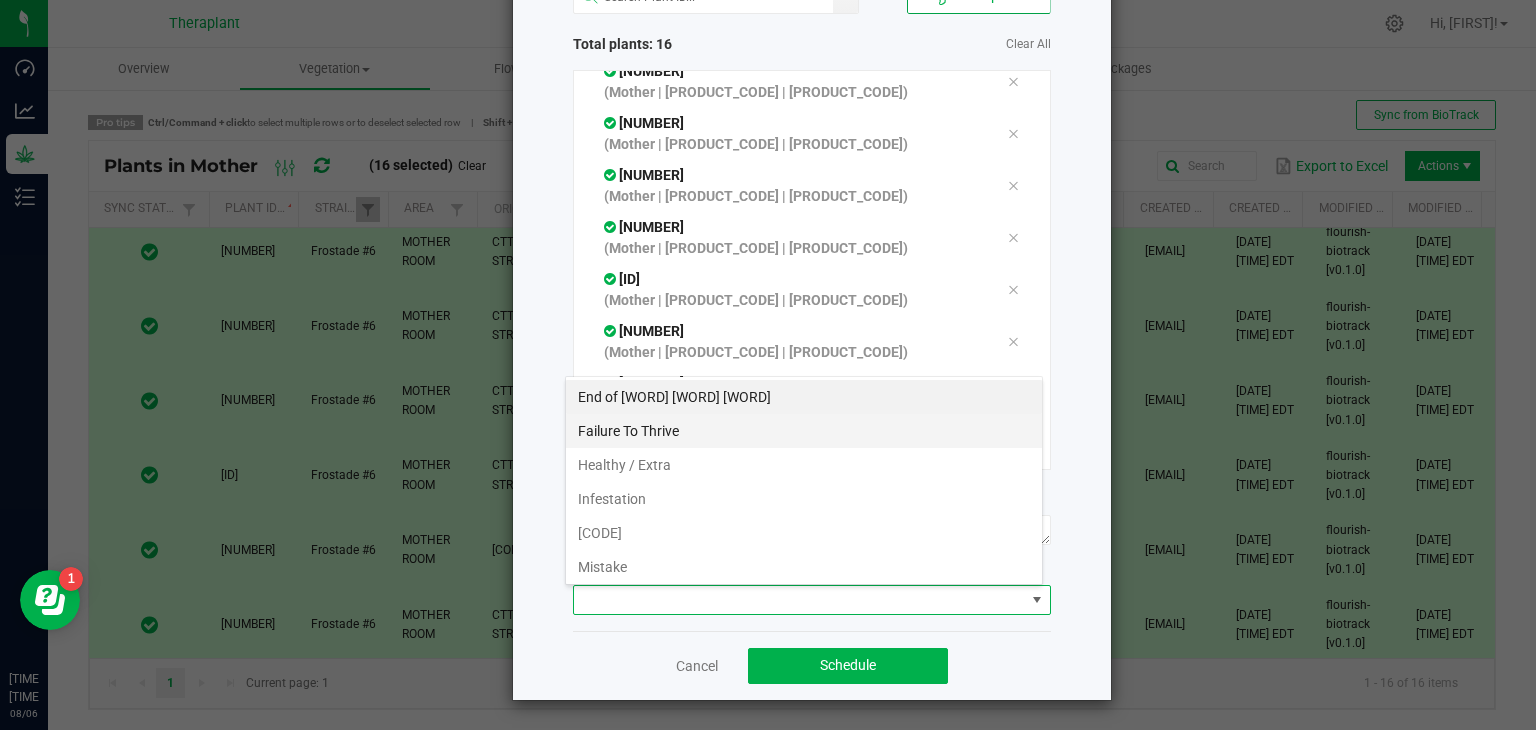 click on "Failure To Thrive" at bounding box center (804, 431) 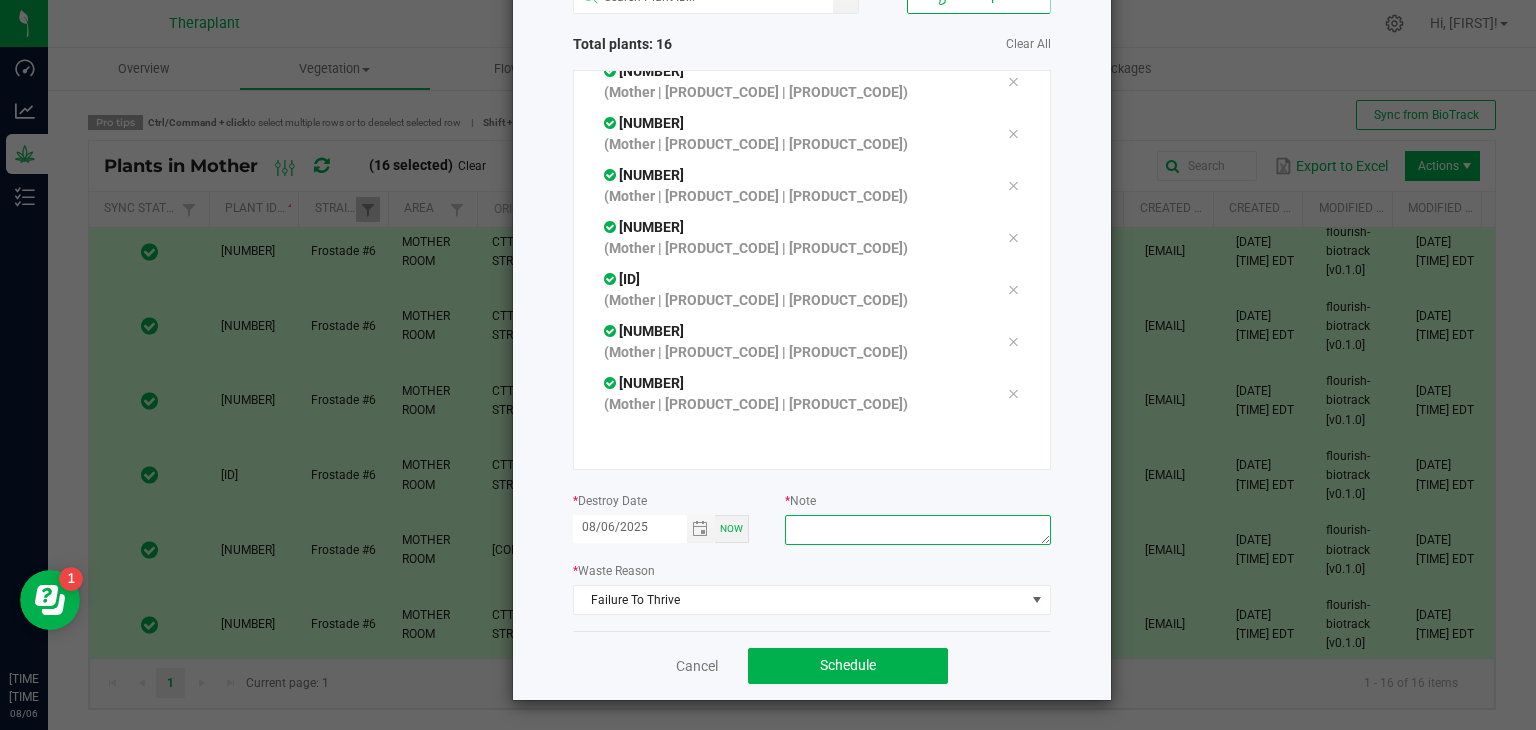 click at bounding box center [917, 530] 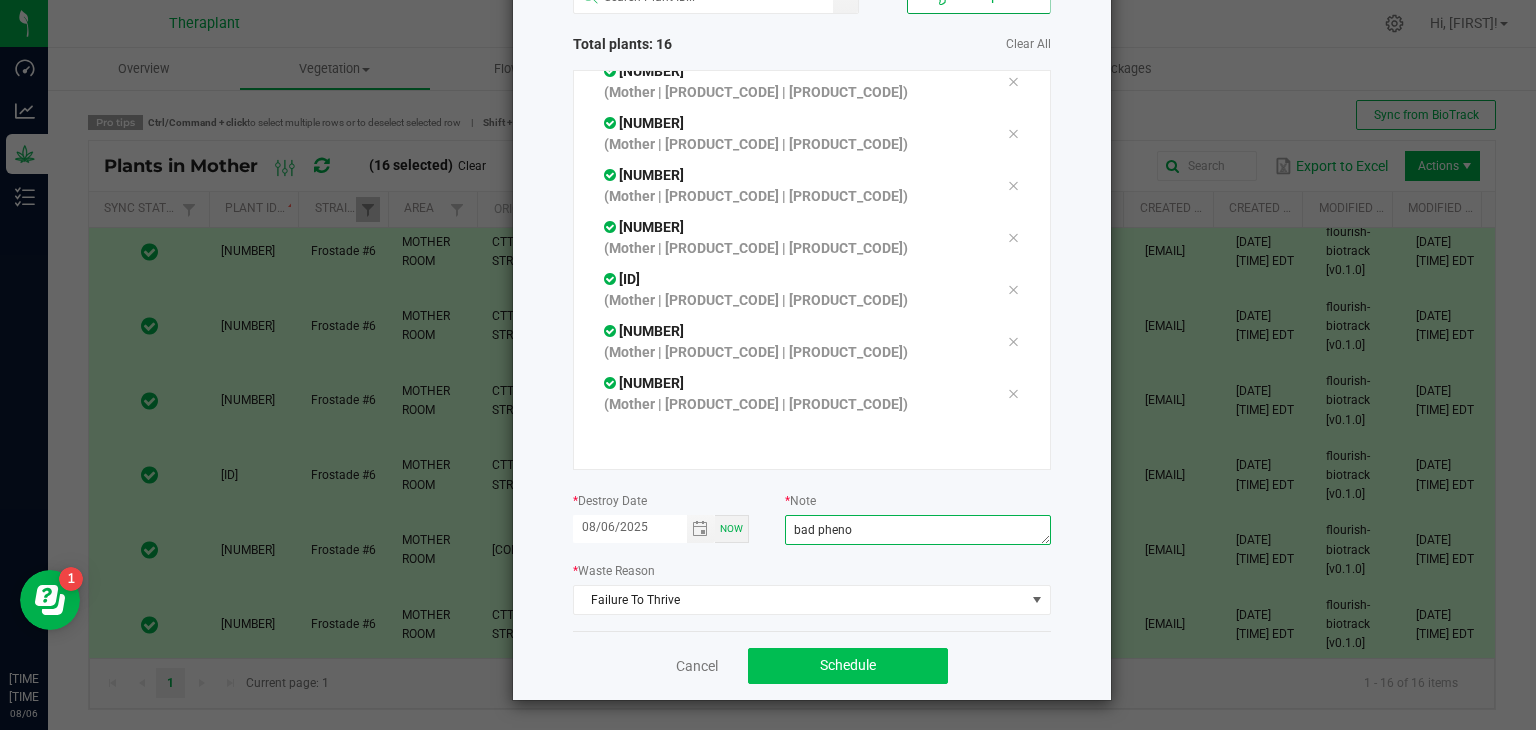 type on "bad pheno" 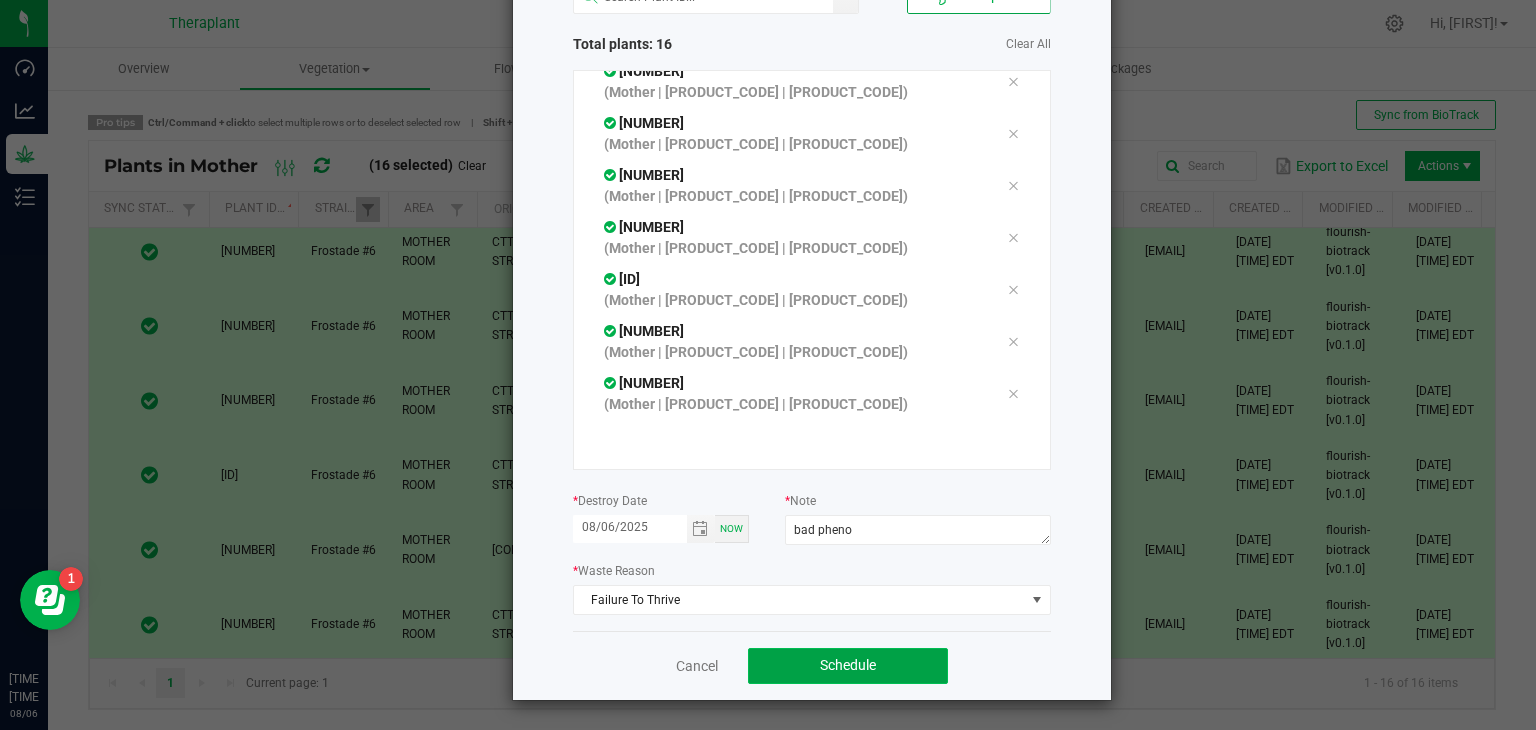 click on "Schedule" 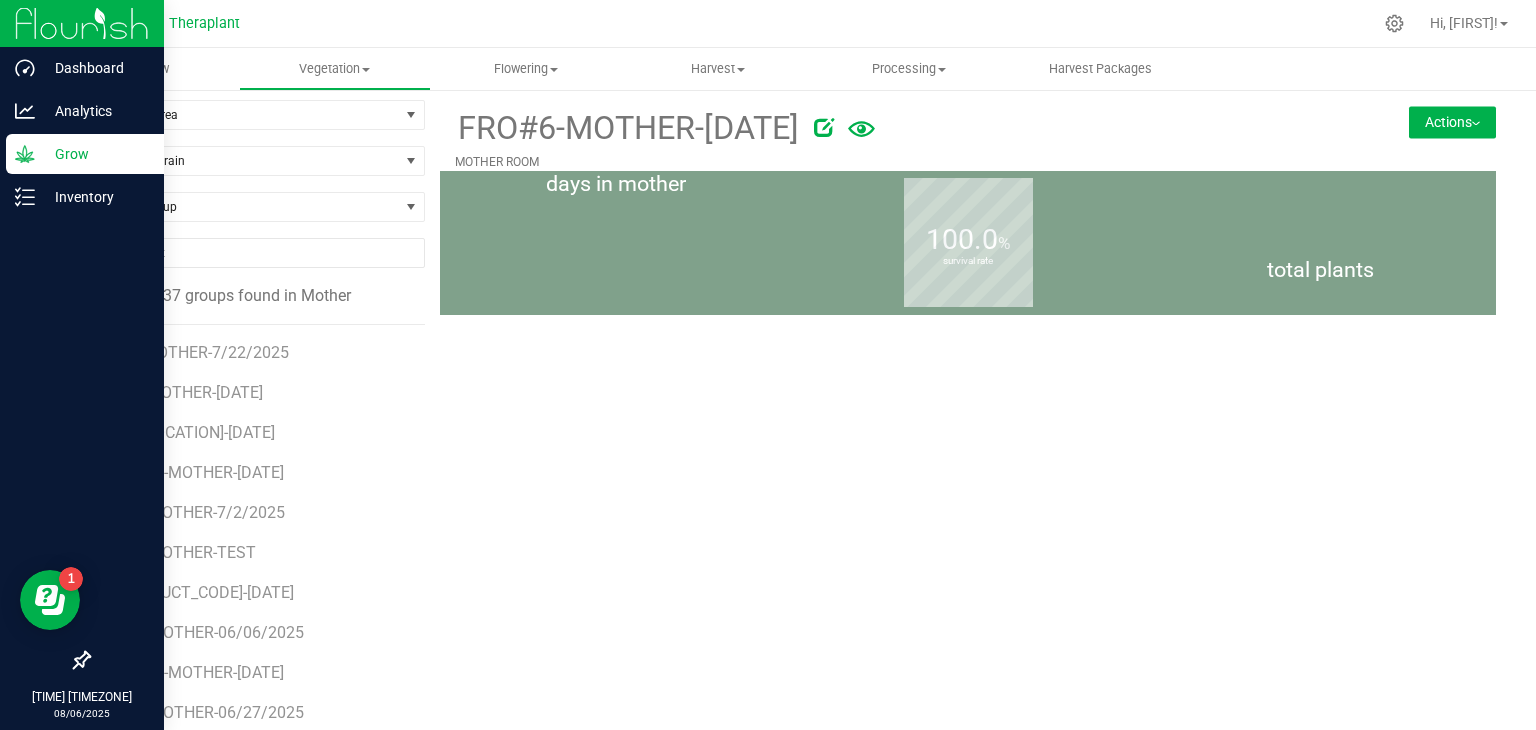 scroll, scrollTop: 0, scrollLeft: 0, axis: both 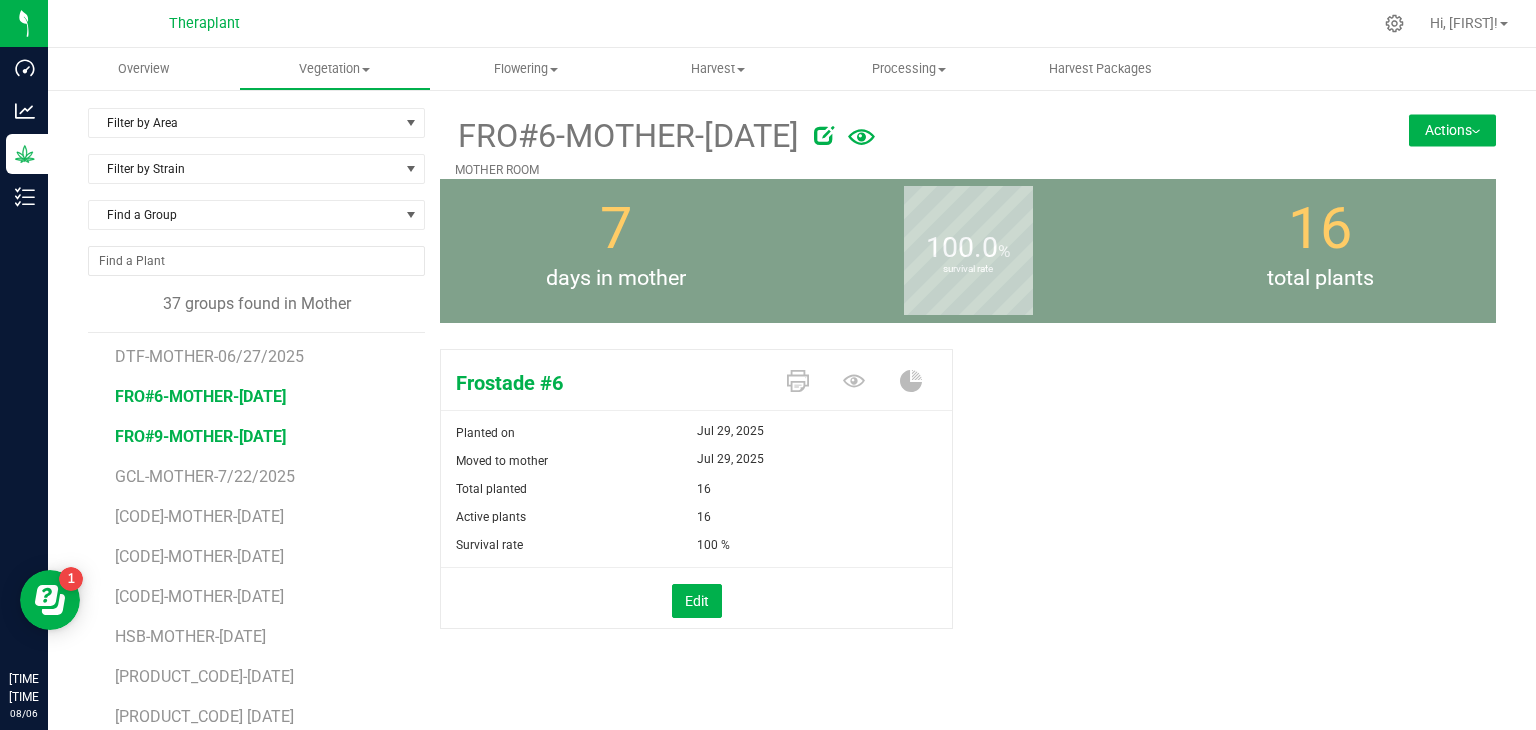 click on "FRO#9-MOTHER-[DATE]" at bounding box center (200, 436) 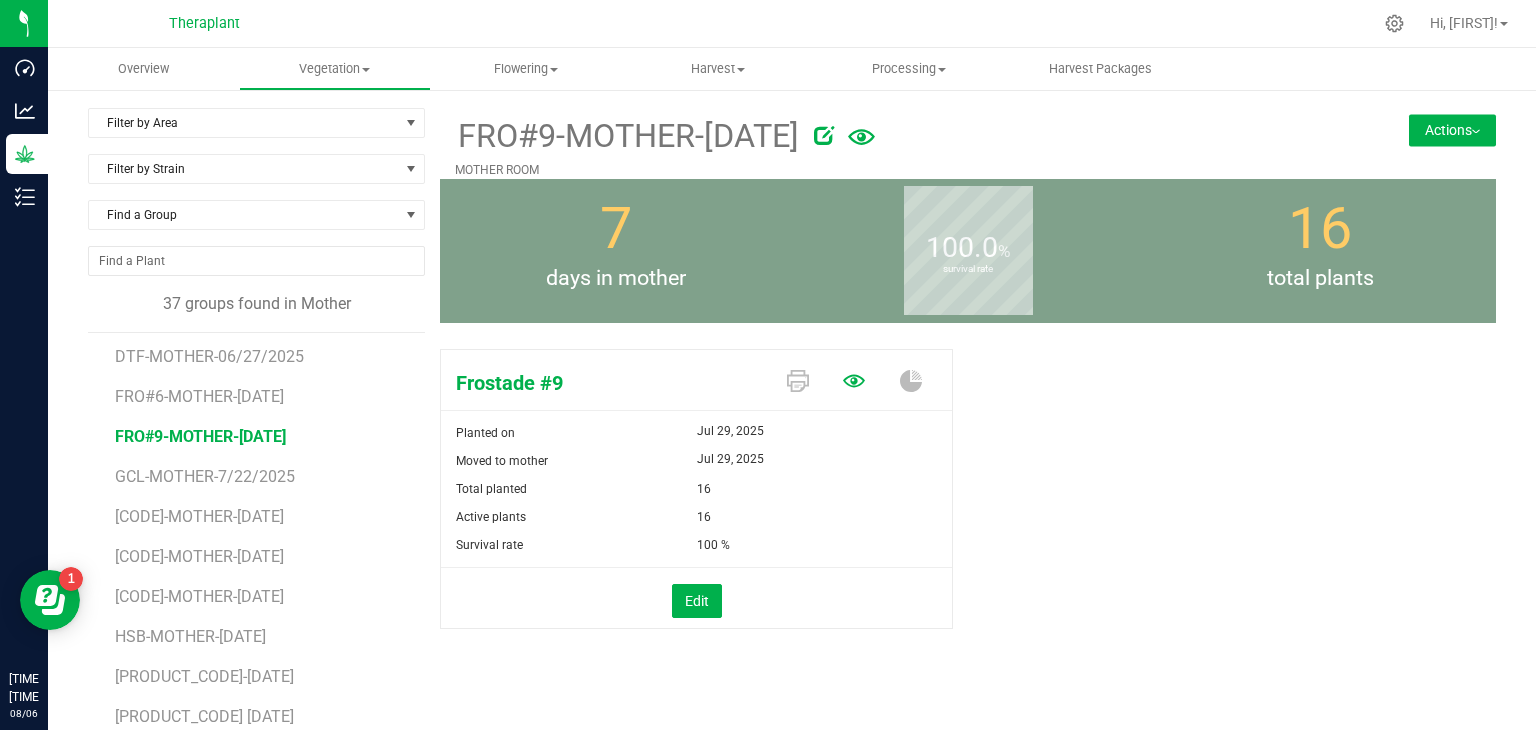click 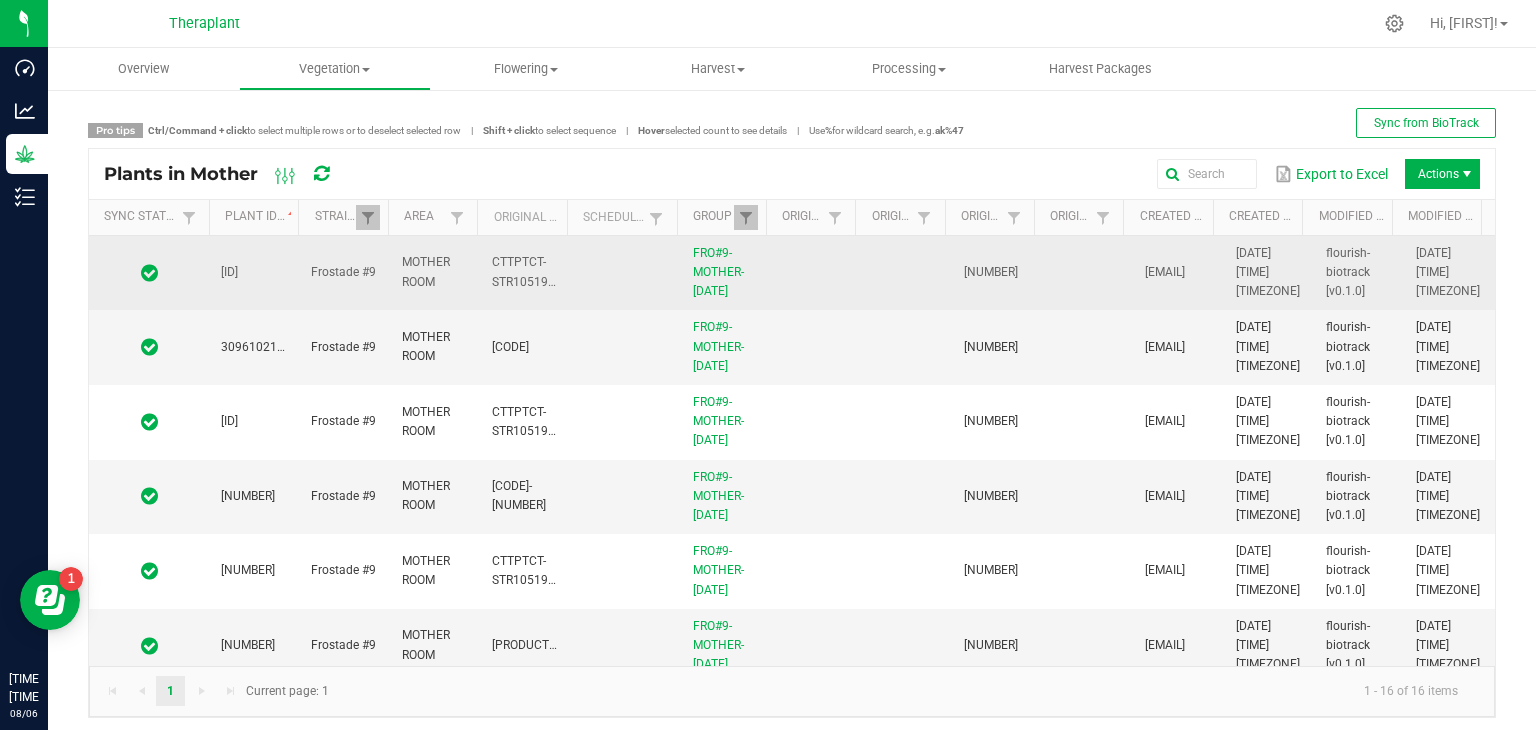 click at bounding box center [149, 273] 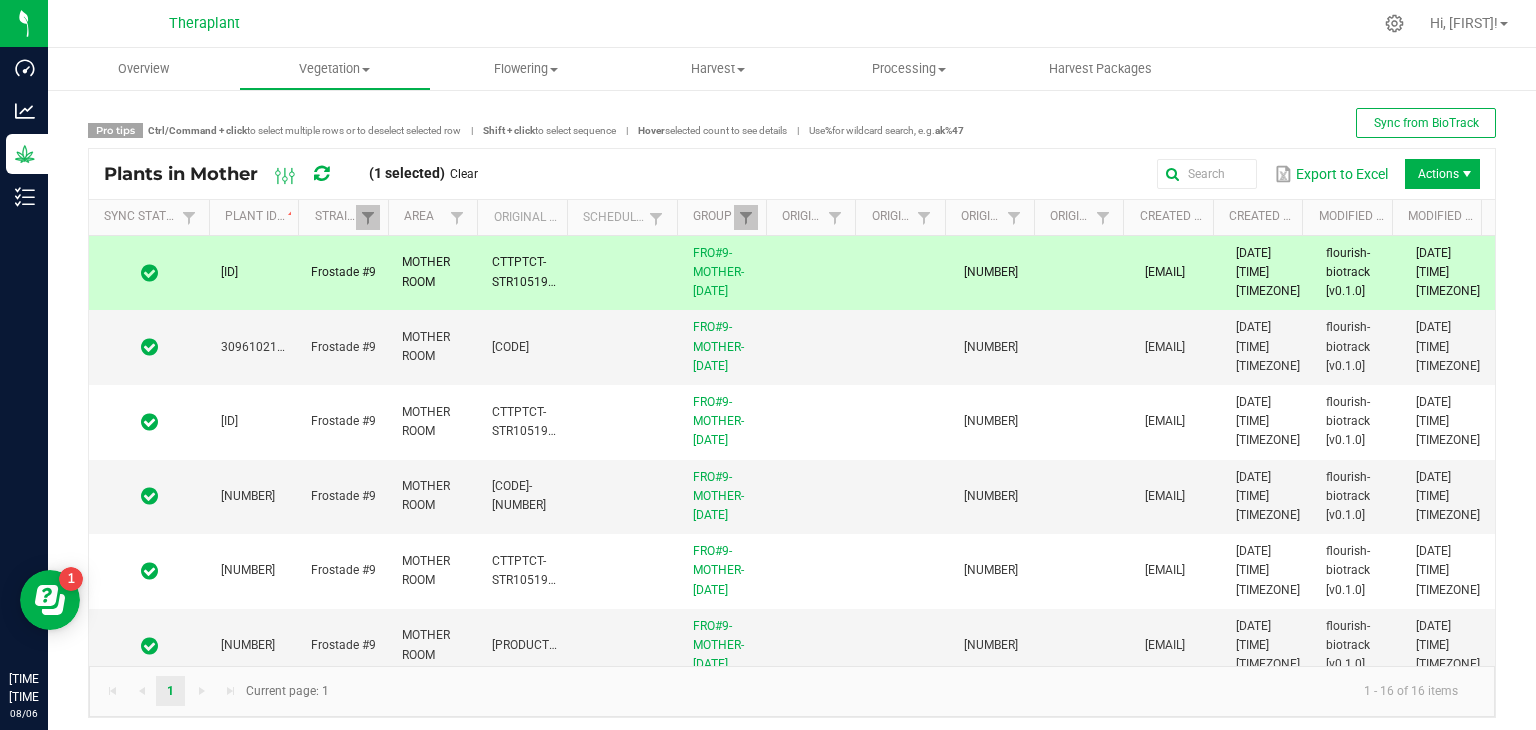 scroll, scrollTop: 759, scrollLeft: 0, axis: vertical 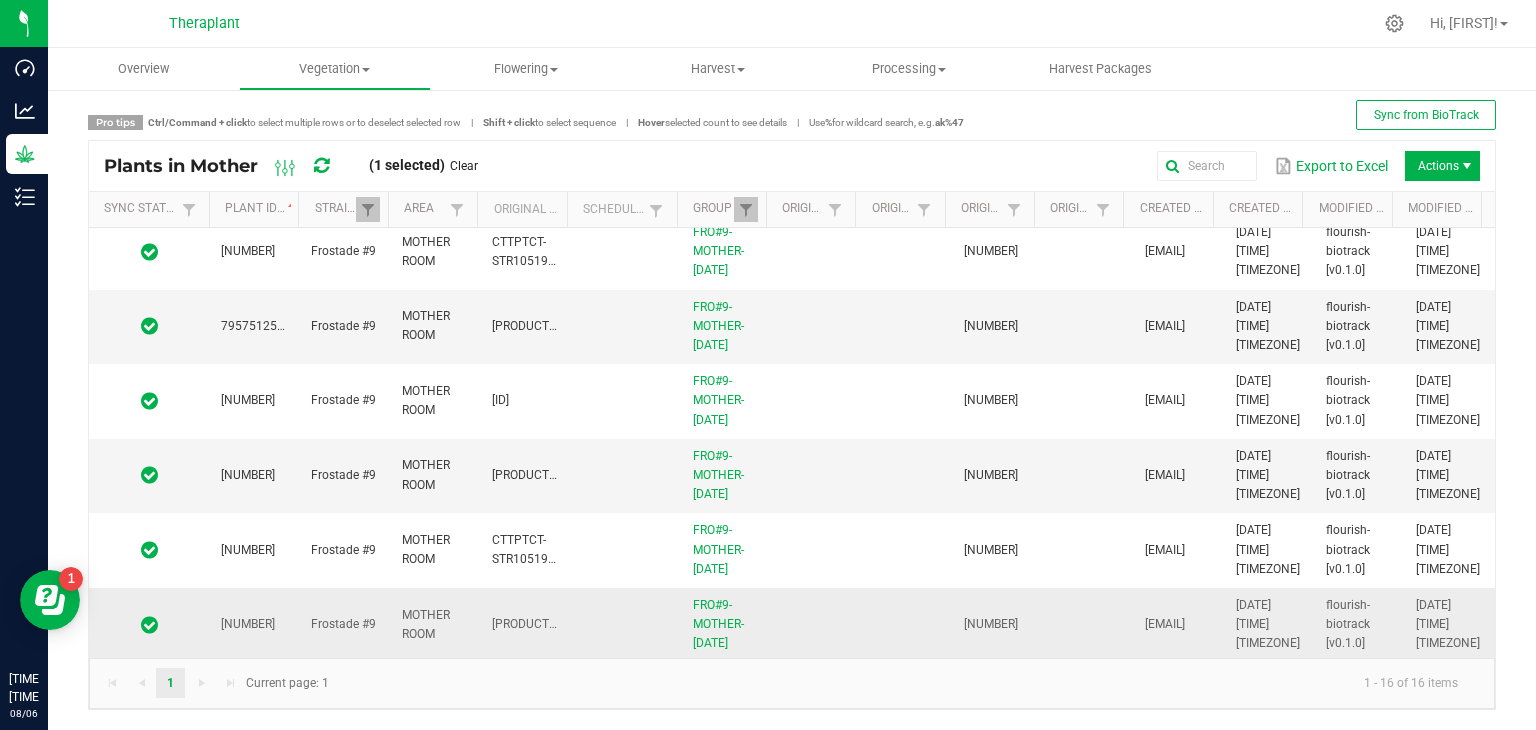 click at bounding box center (149, 625) 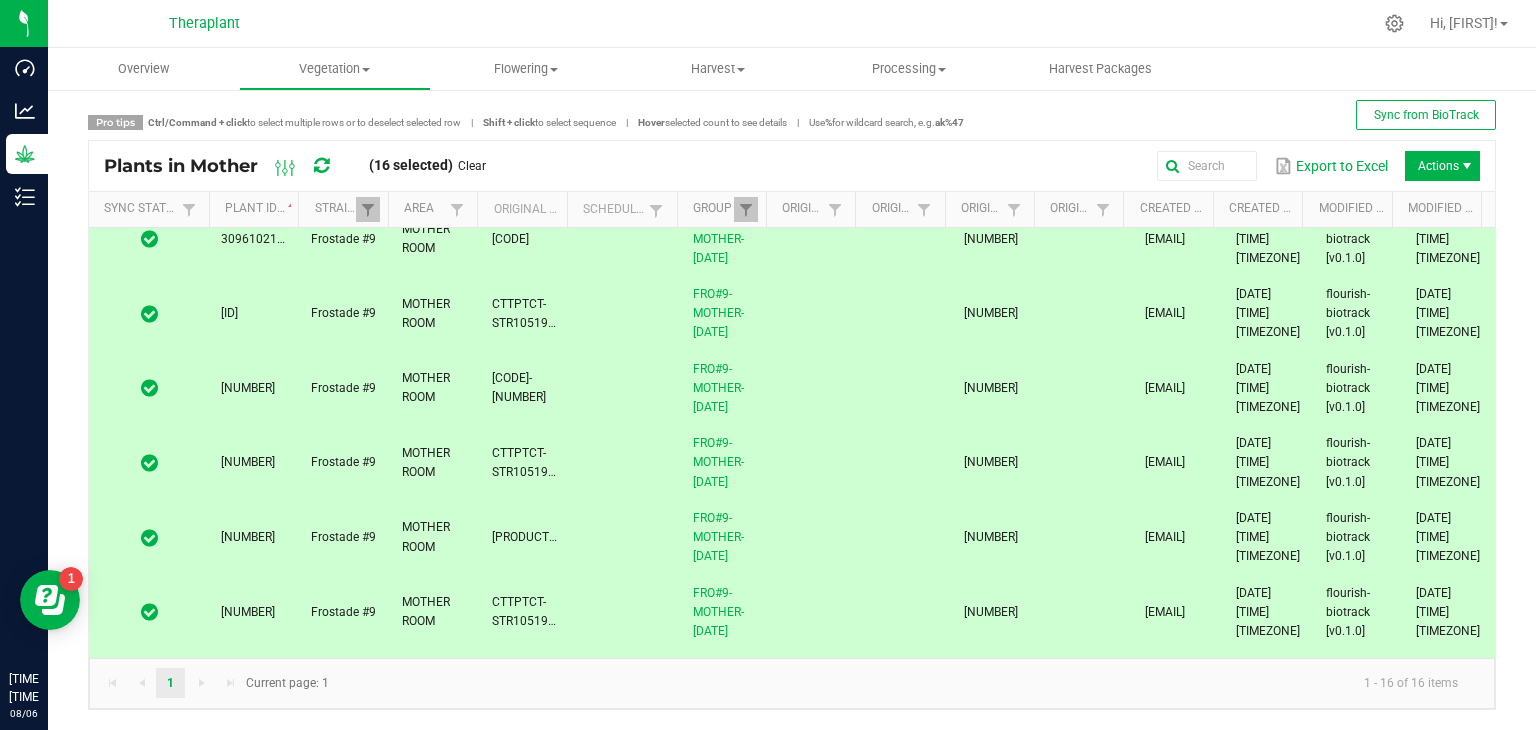 scroll, scrollTop: 0, scrollLeft: 0, axis: both 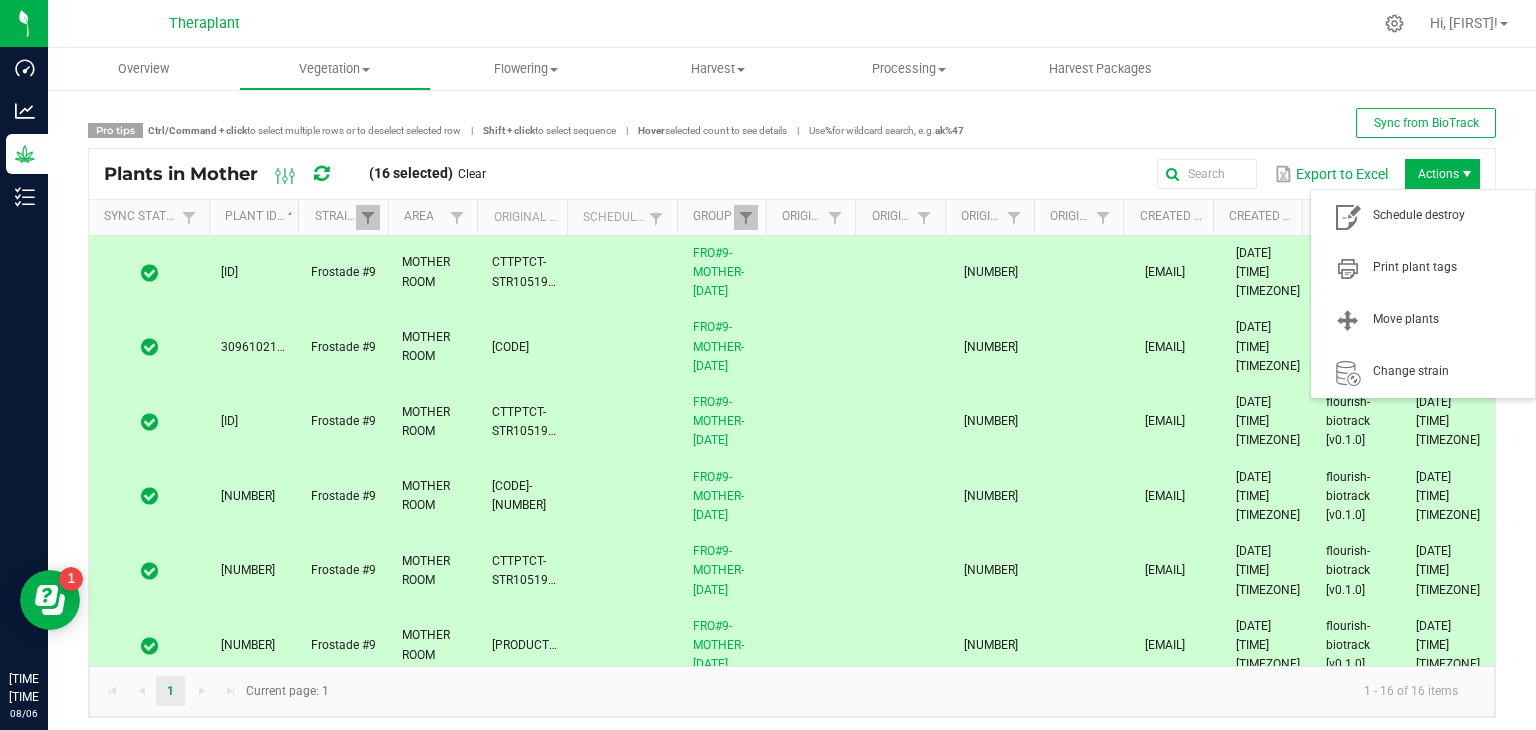 click at bounding box center (1467, 174) 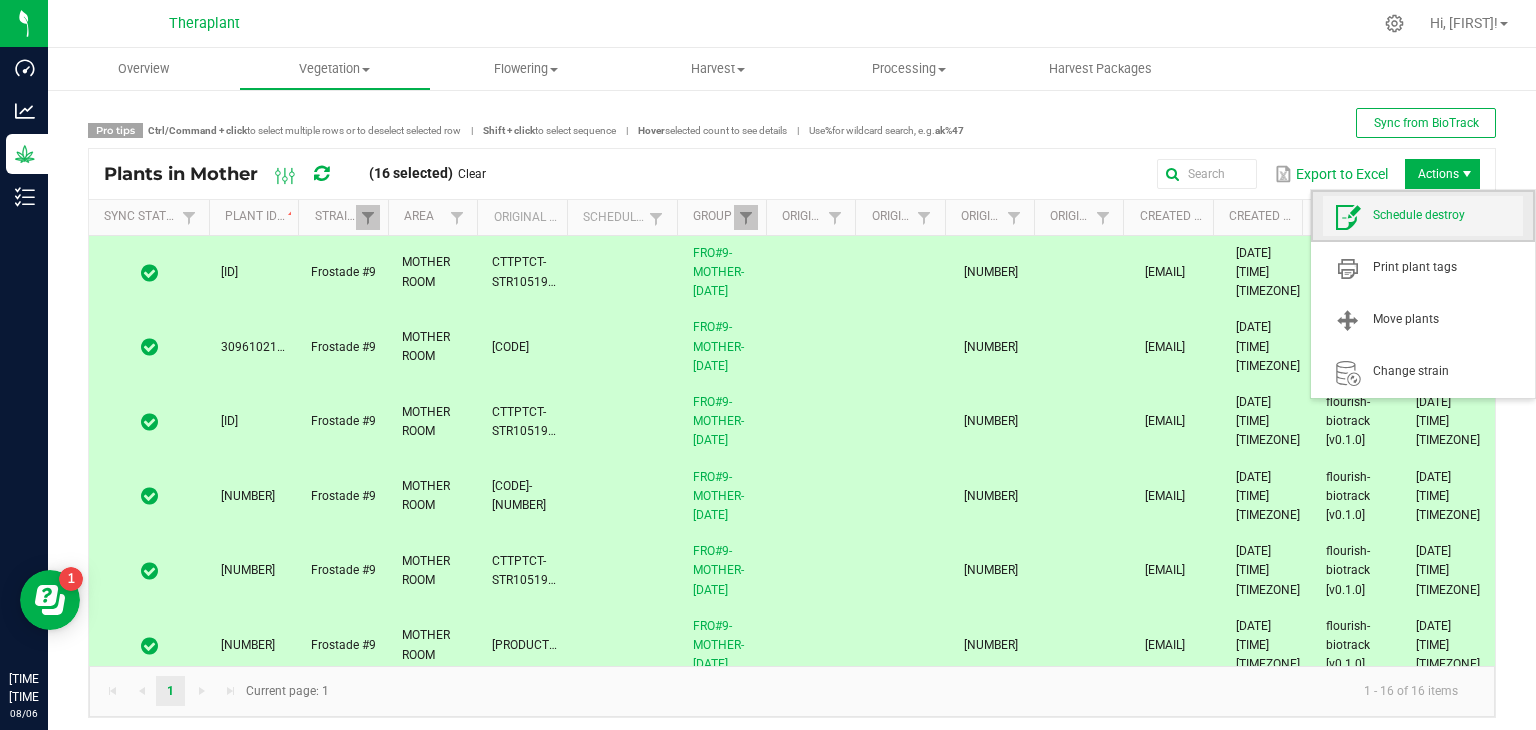 click on "Schedule destroy" at bounding box center [1423, 216] 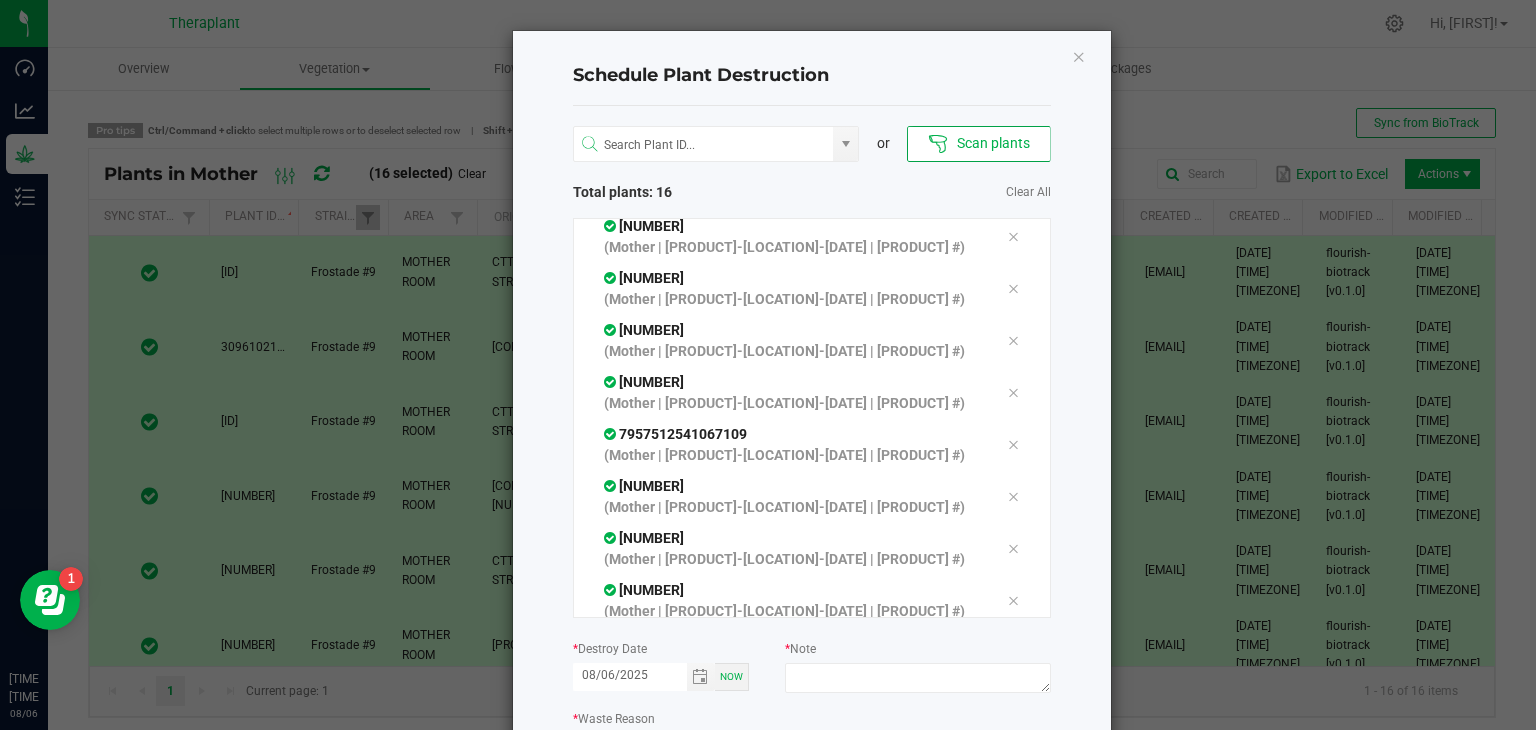 scroll, scrollTop: 483, scrollLeft: 0, axis: vertical 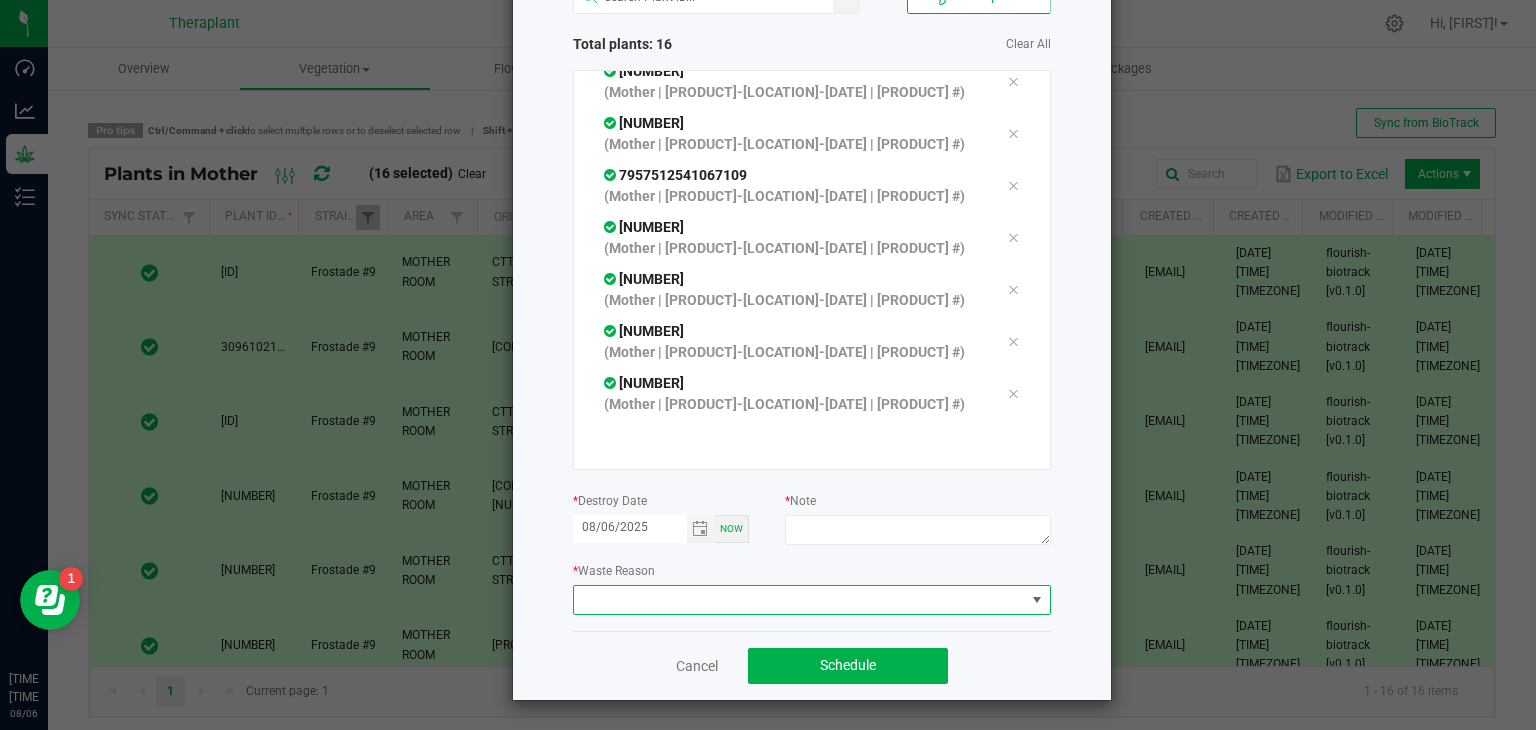 click at bounding box center [799, 600] 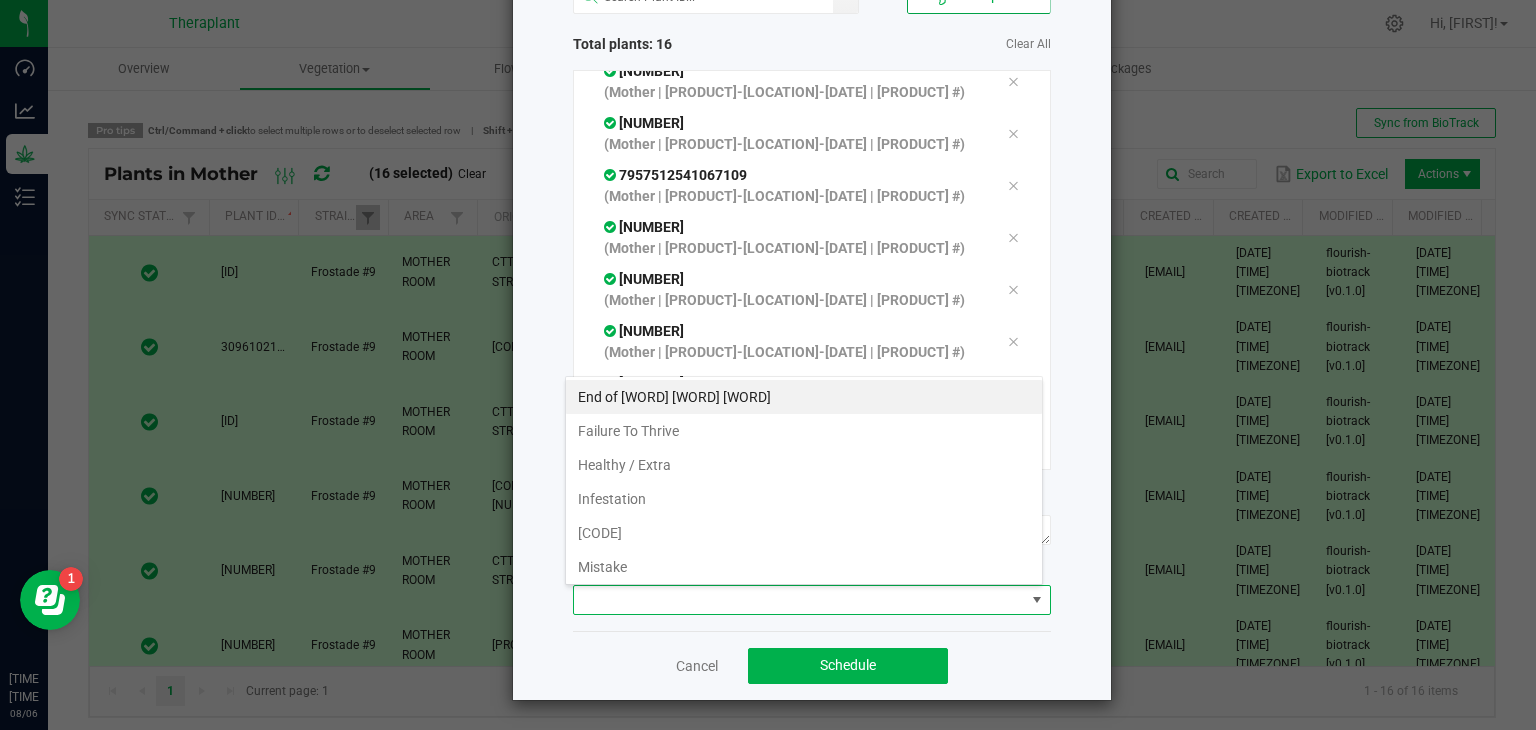 scroll, scrollTop: 99970, scrollLeft: 99521, axis: both 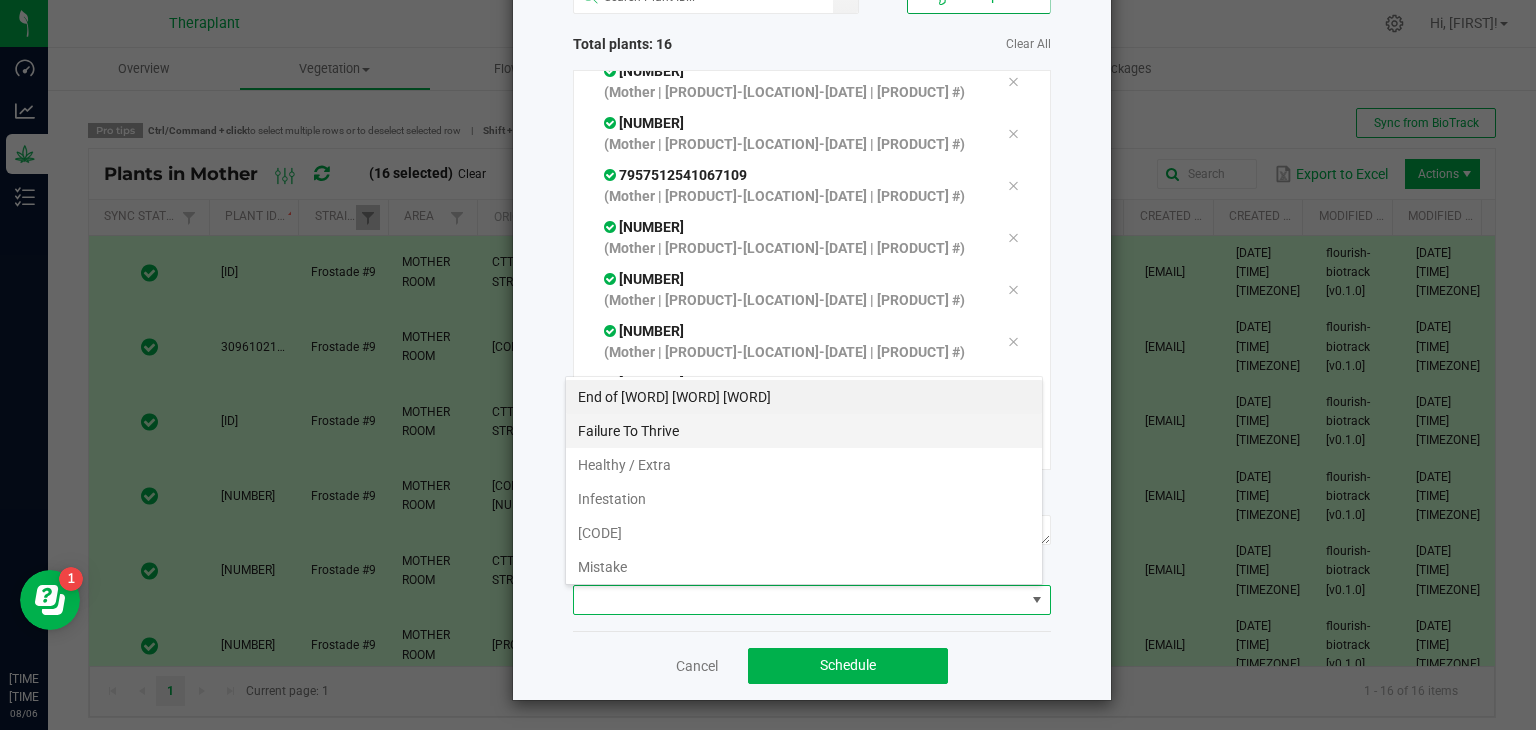 click on "Failure To Thrive" at bounding box center [804, 431] 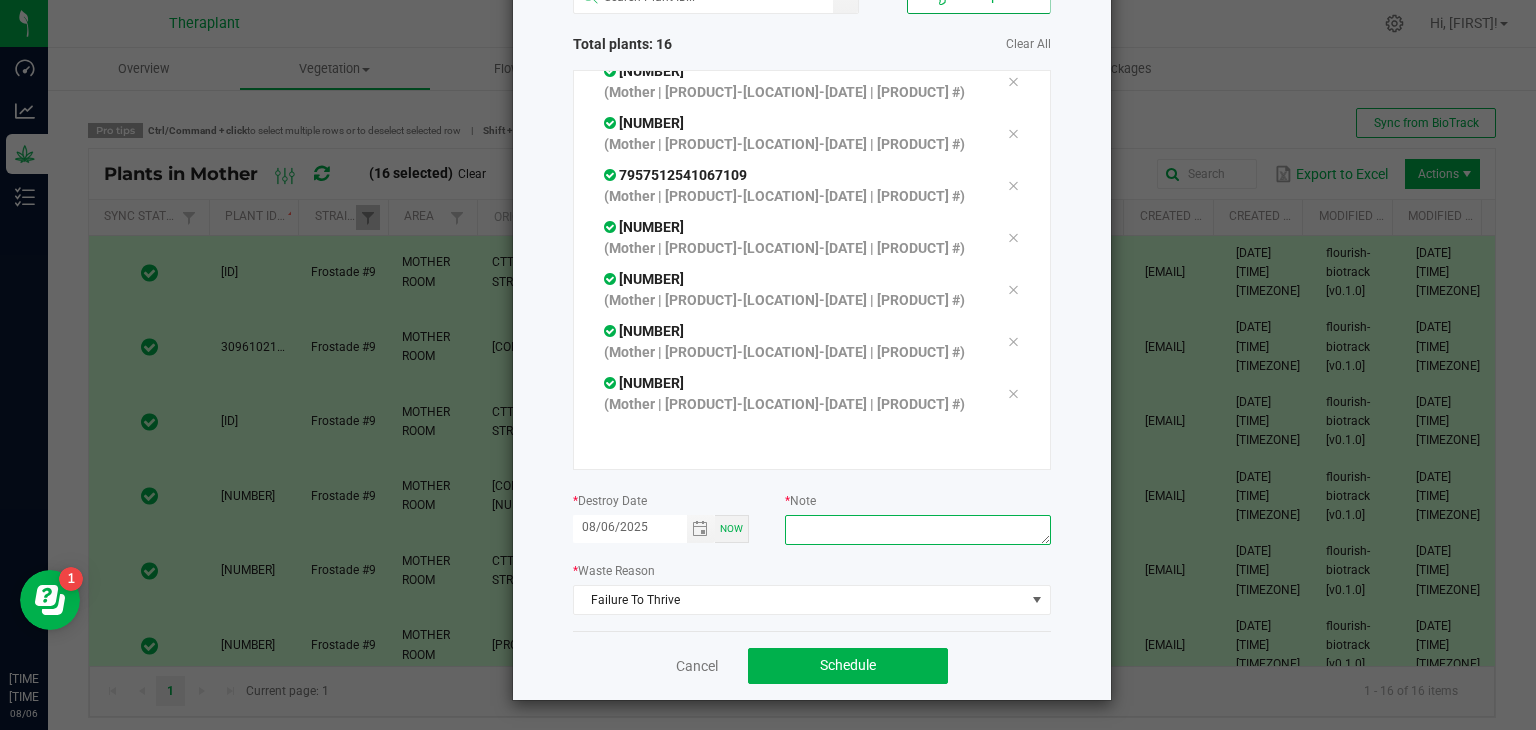 click at bounding box center [917, 530] 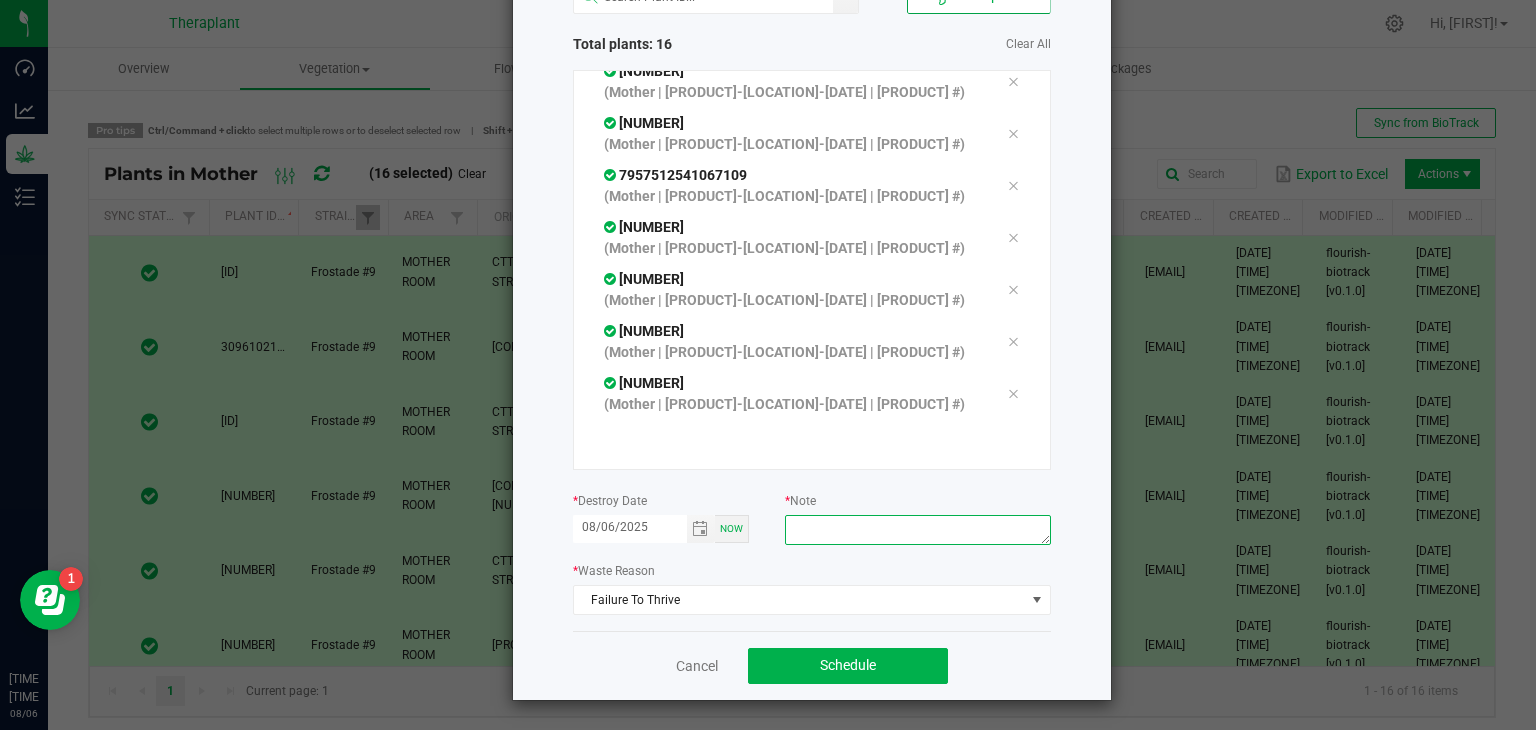type on "m" 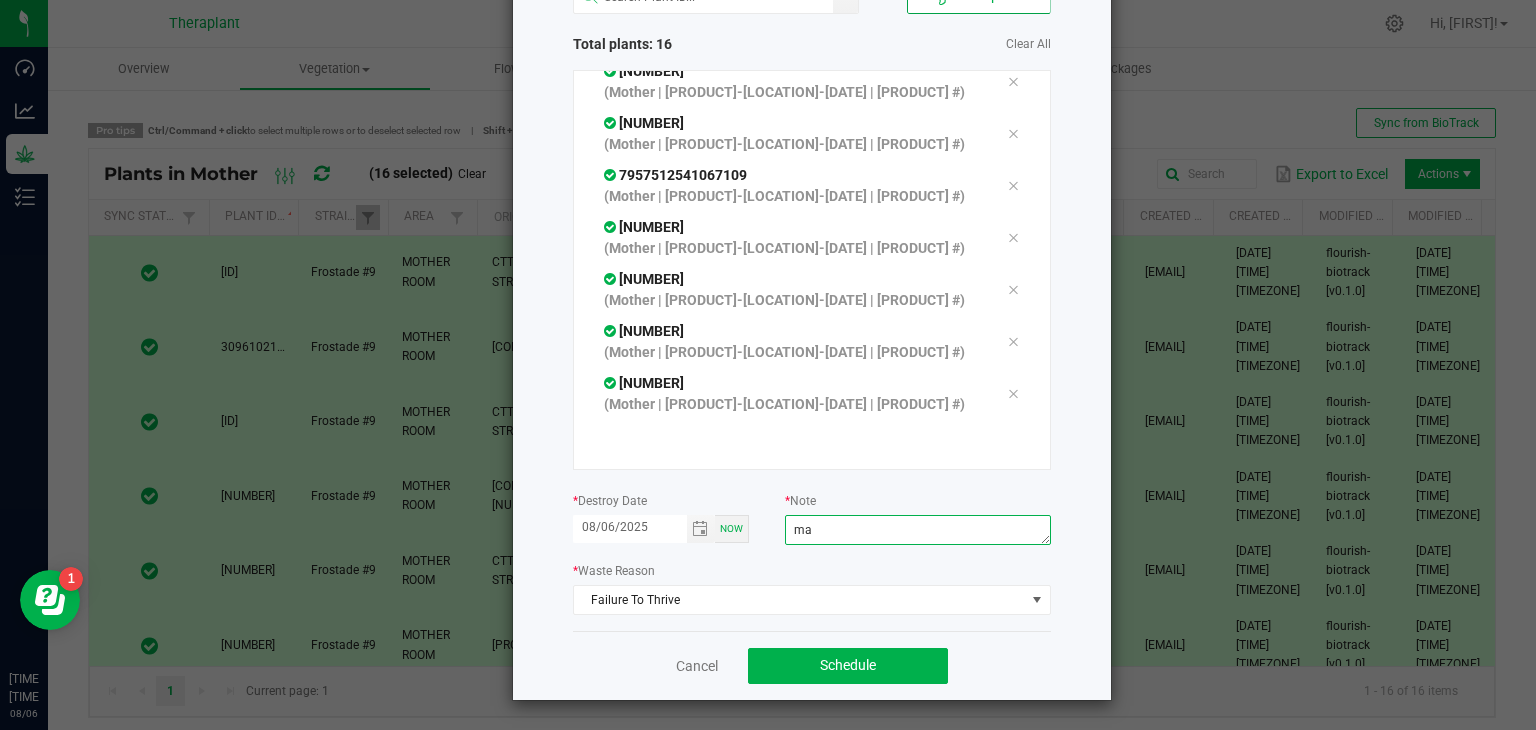 type on "m" 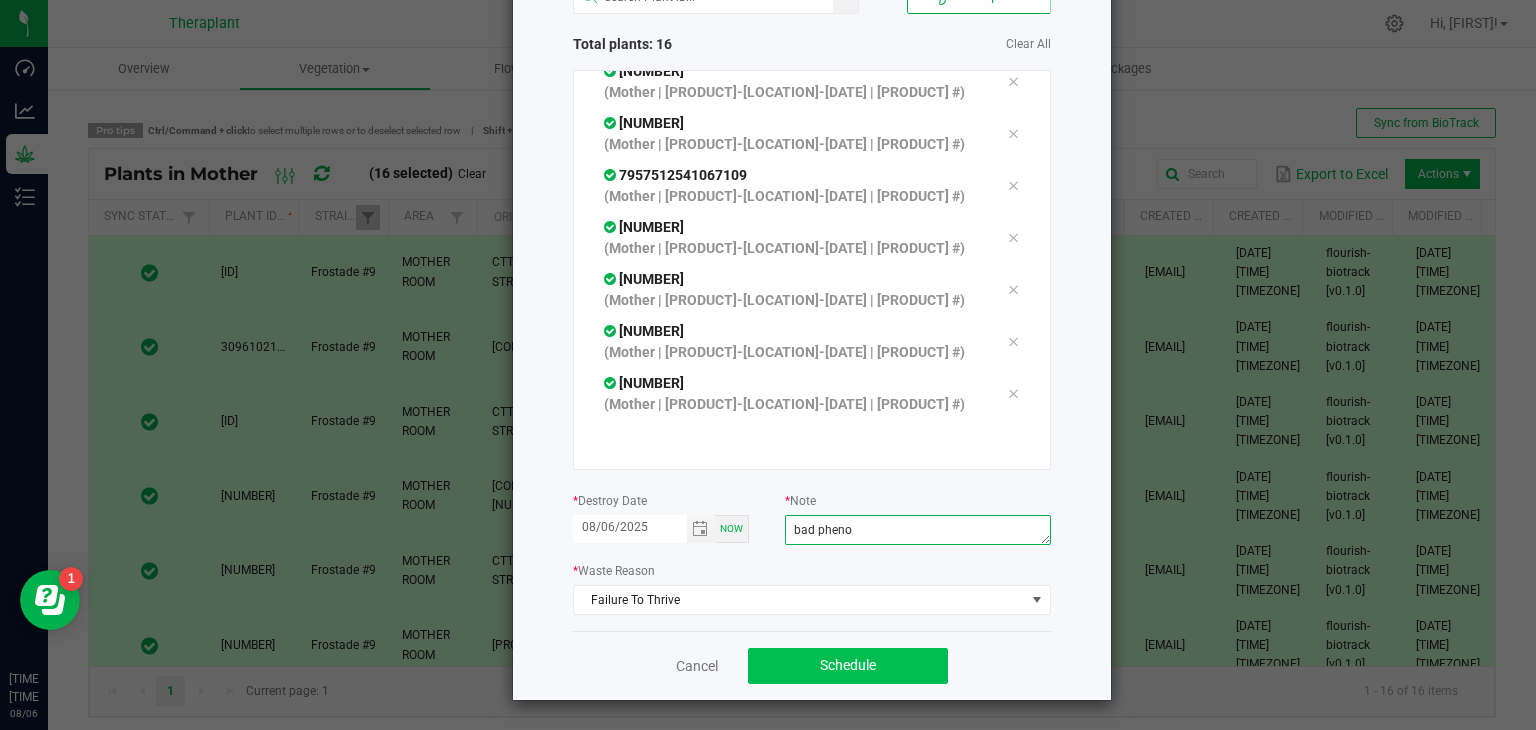 type on "bad pheno" 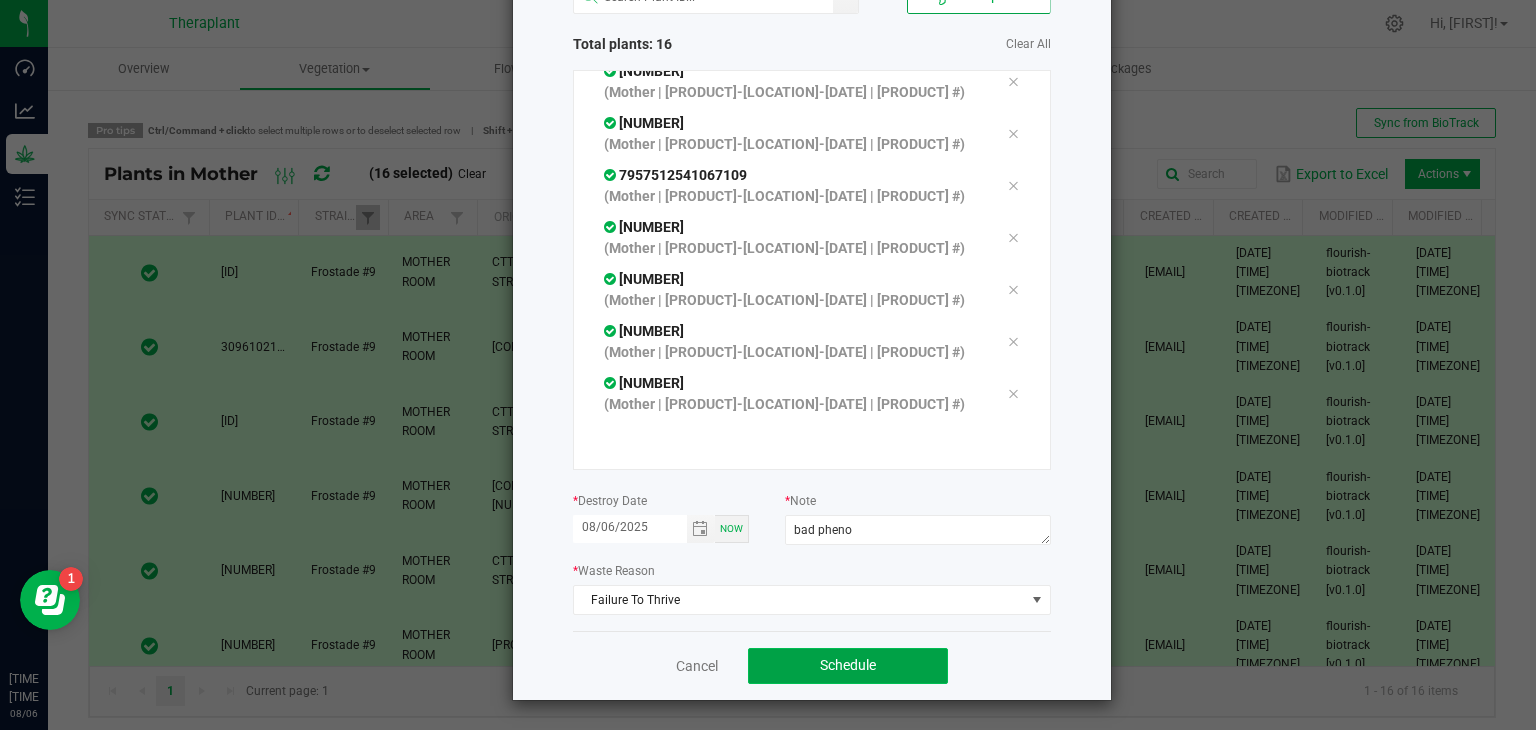 click on "Schedule" 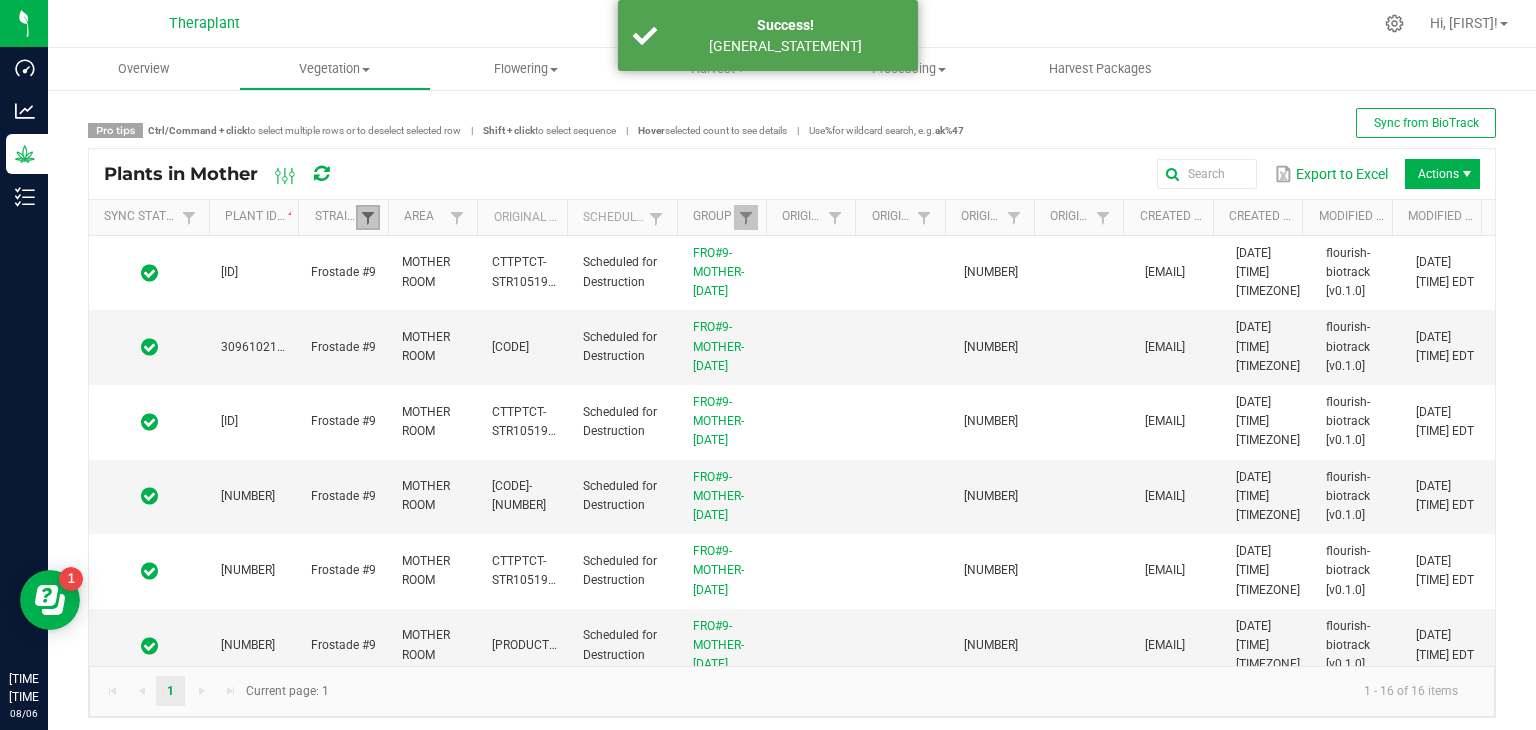 click at bounding box center [368, 218] 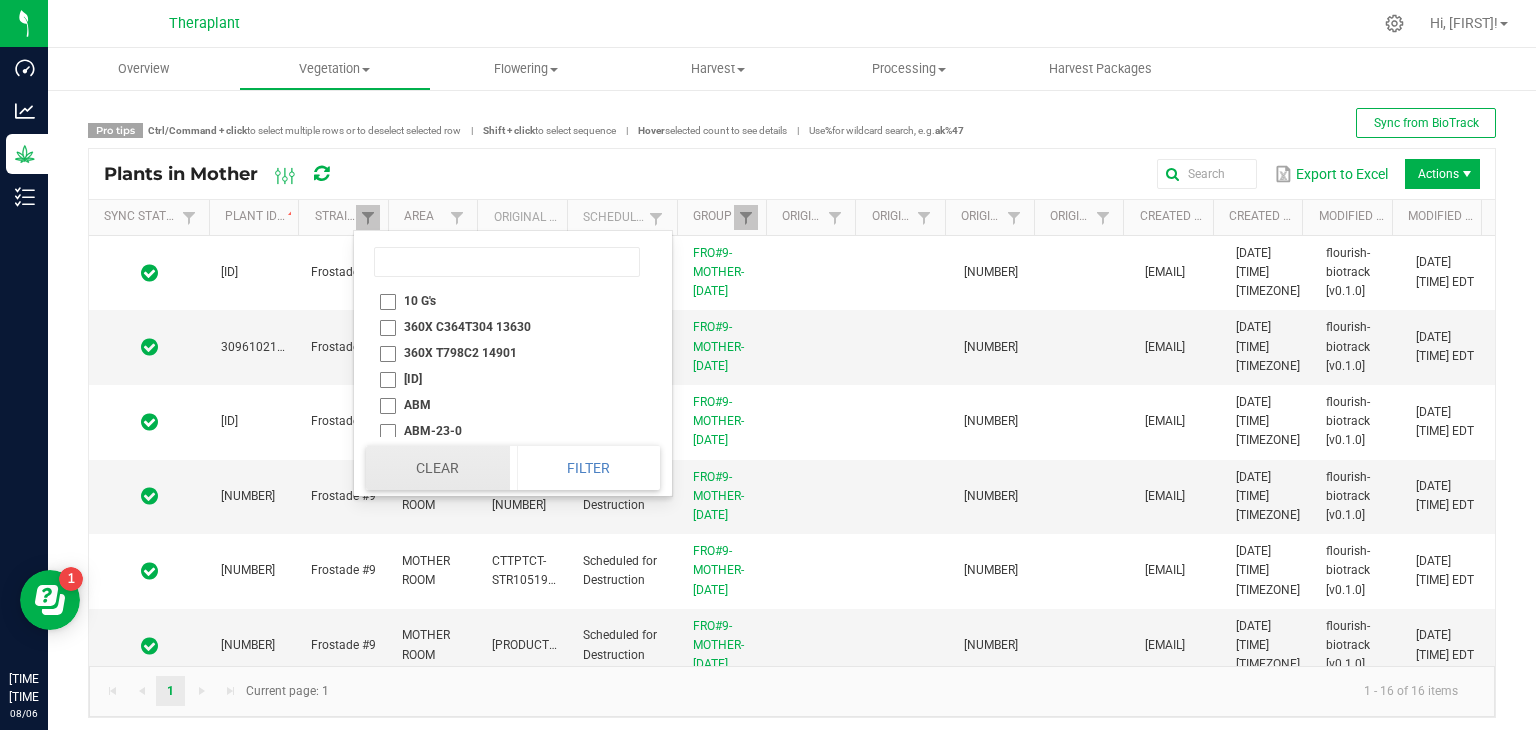 click on "Clear" at bounding box center [437, 468] 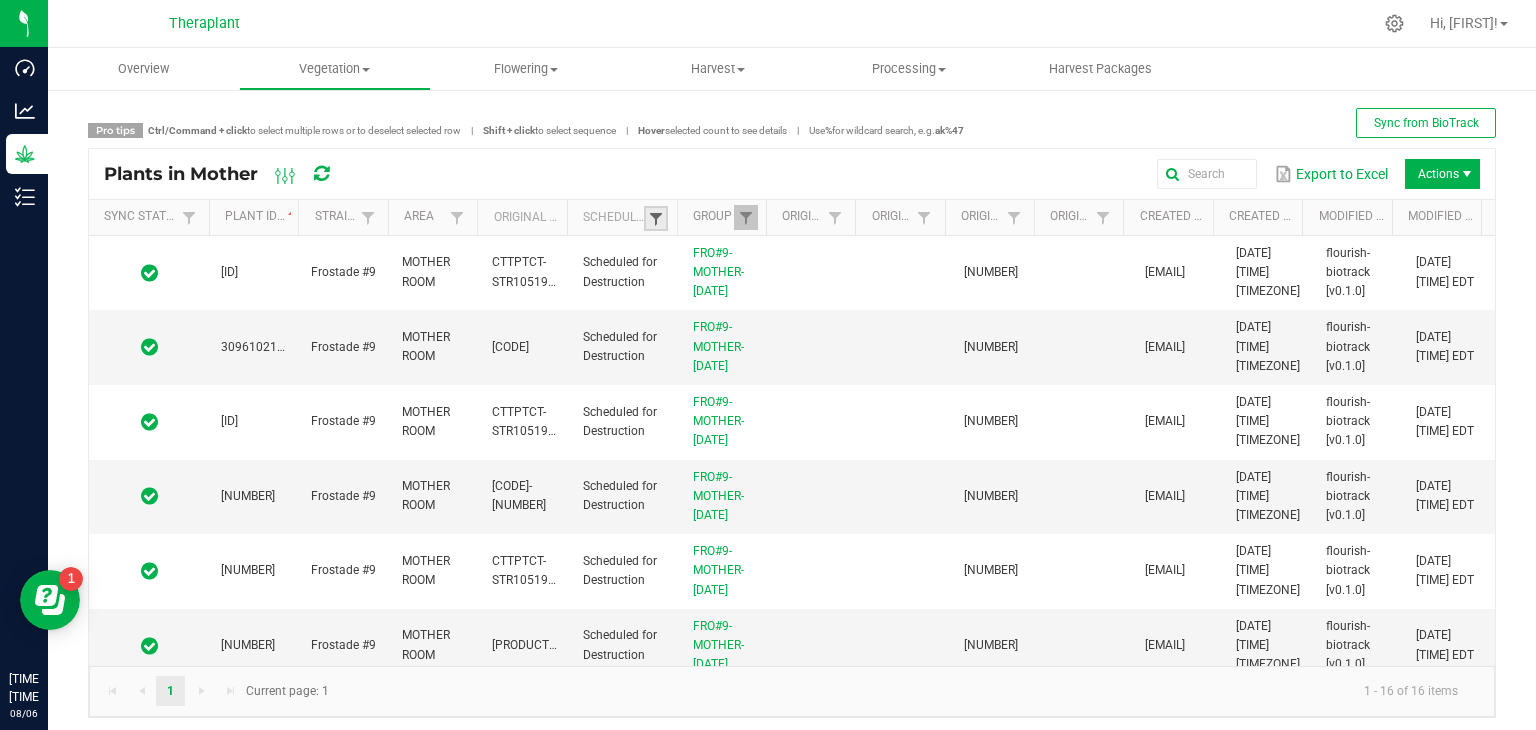 click at bounding box center (656, 219) 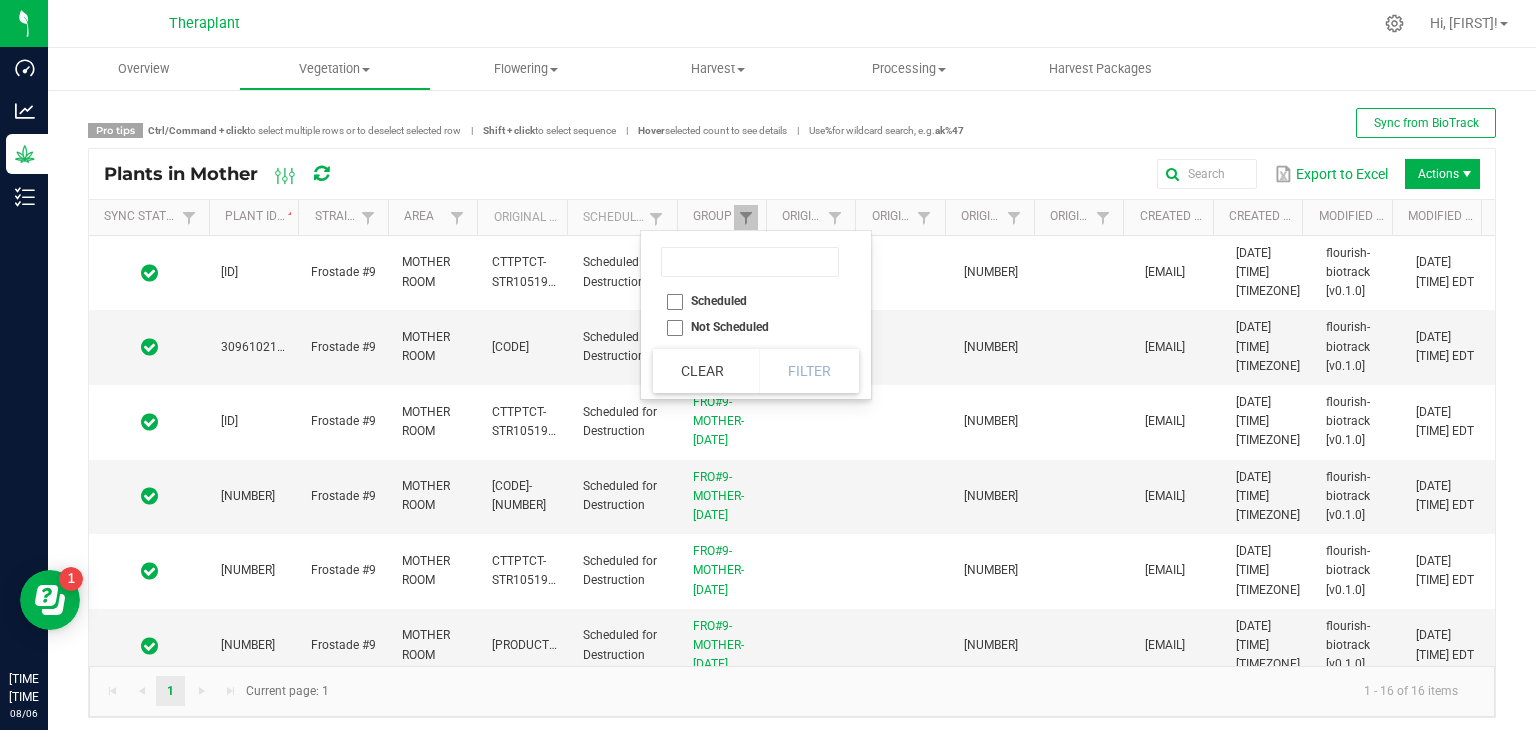 click on "Scheduled" at bounding box center [750, 301] 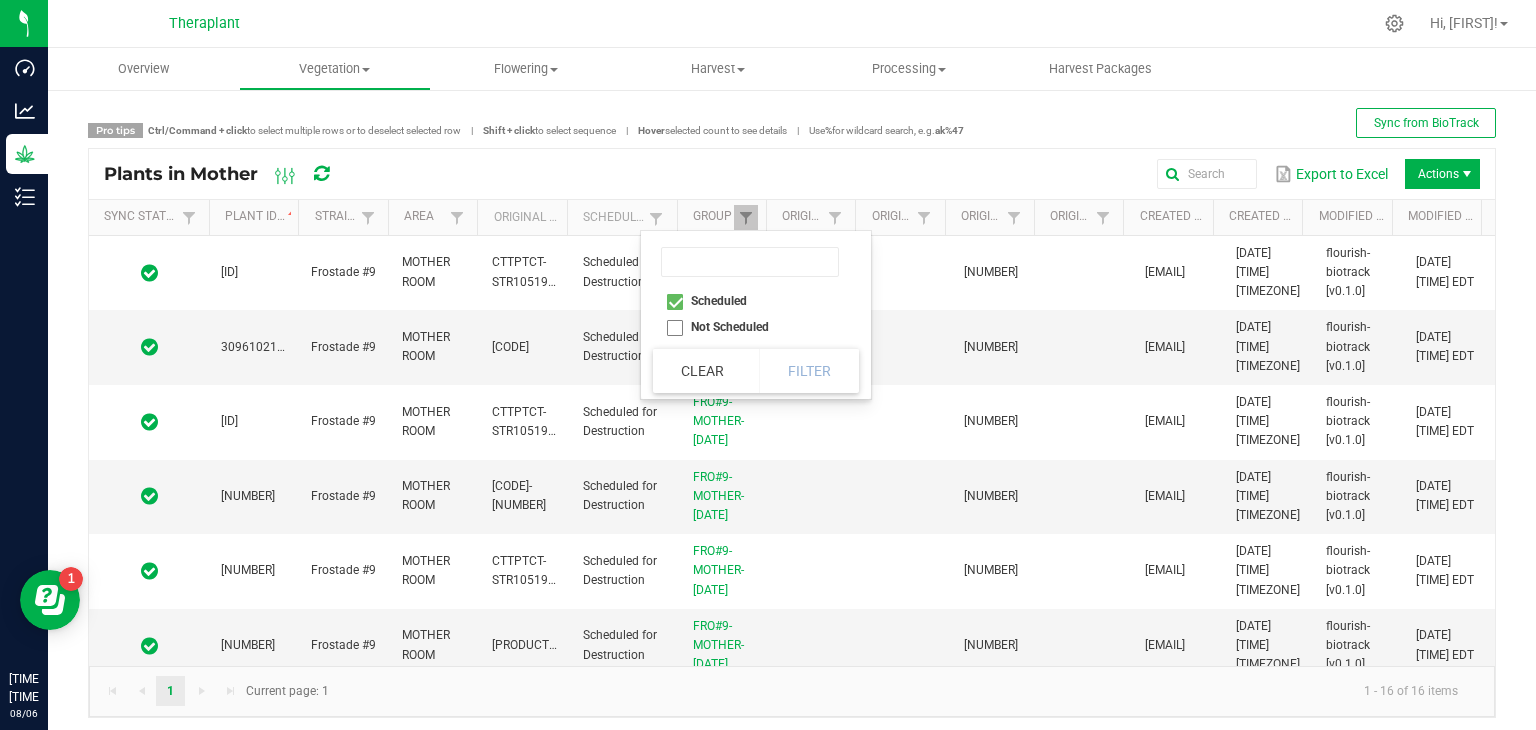 checkbox on "true" 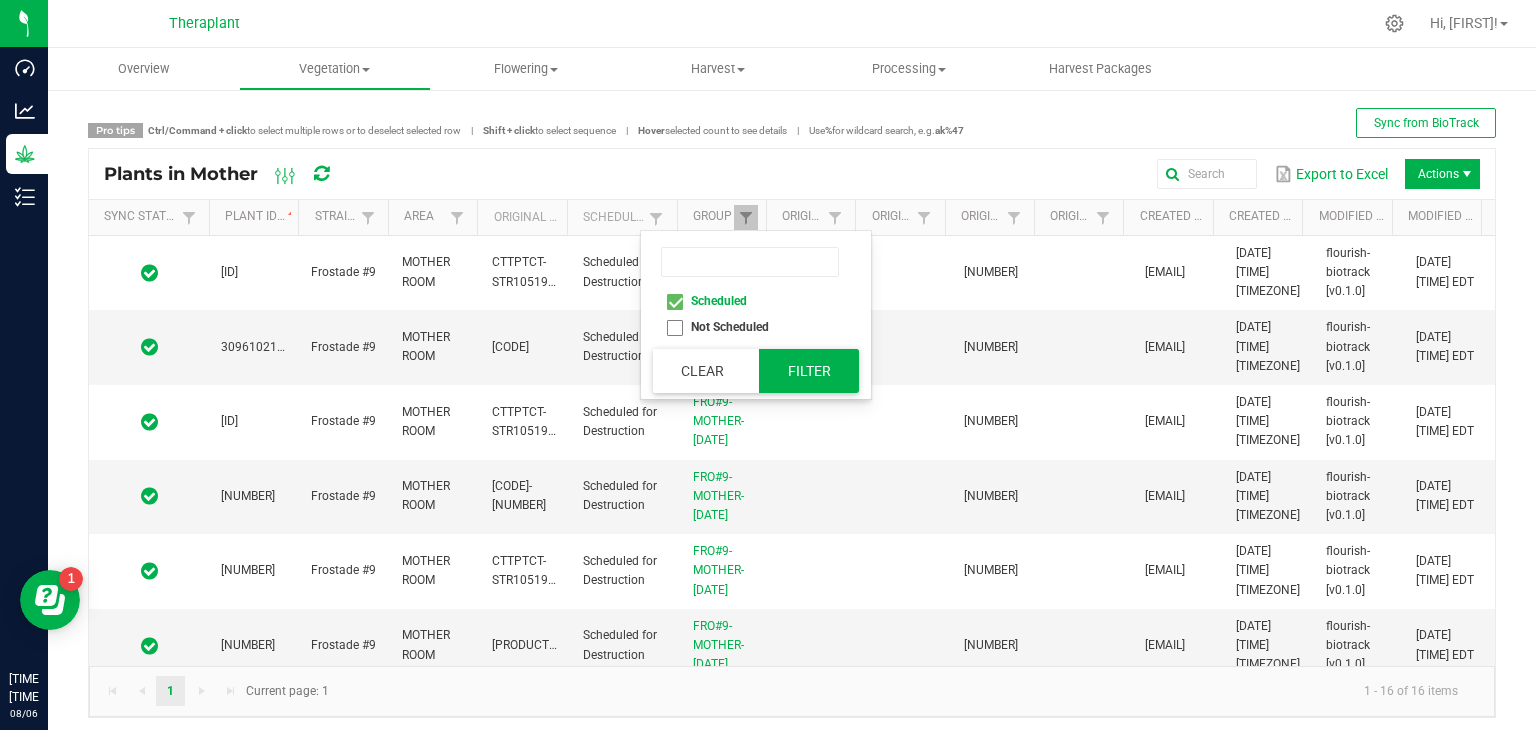 click on "Filter" at bounding box center (809, 371) 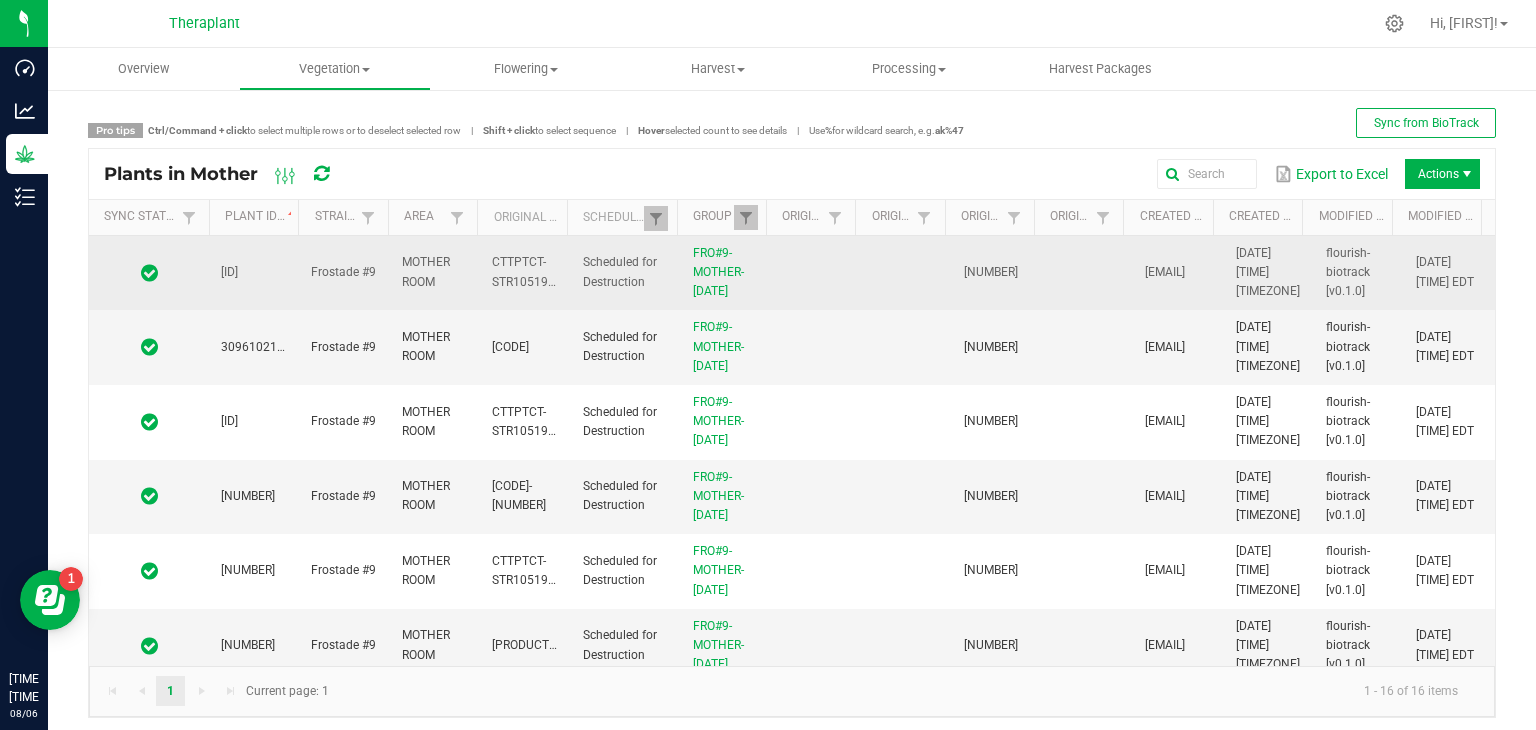 click at bounding box center (149, 273) 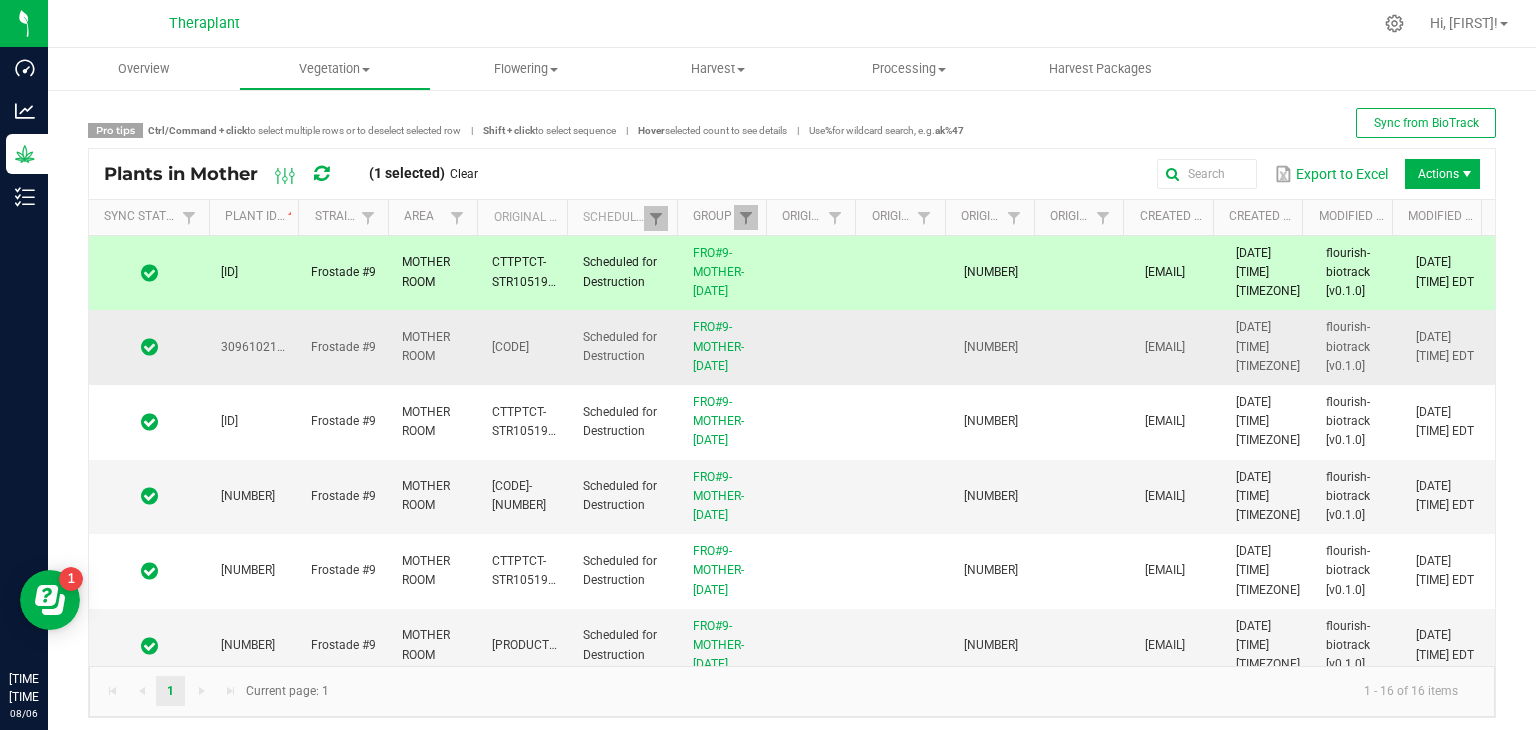 scroll, scrollTop: 759, scrollLeft: 0, axis: vertical 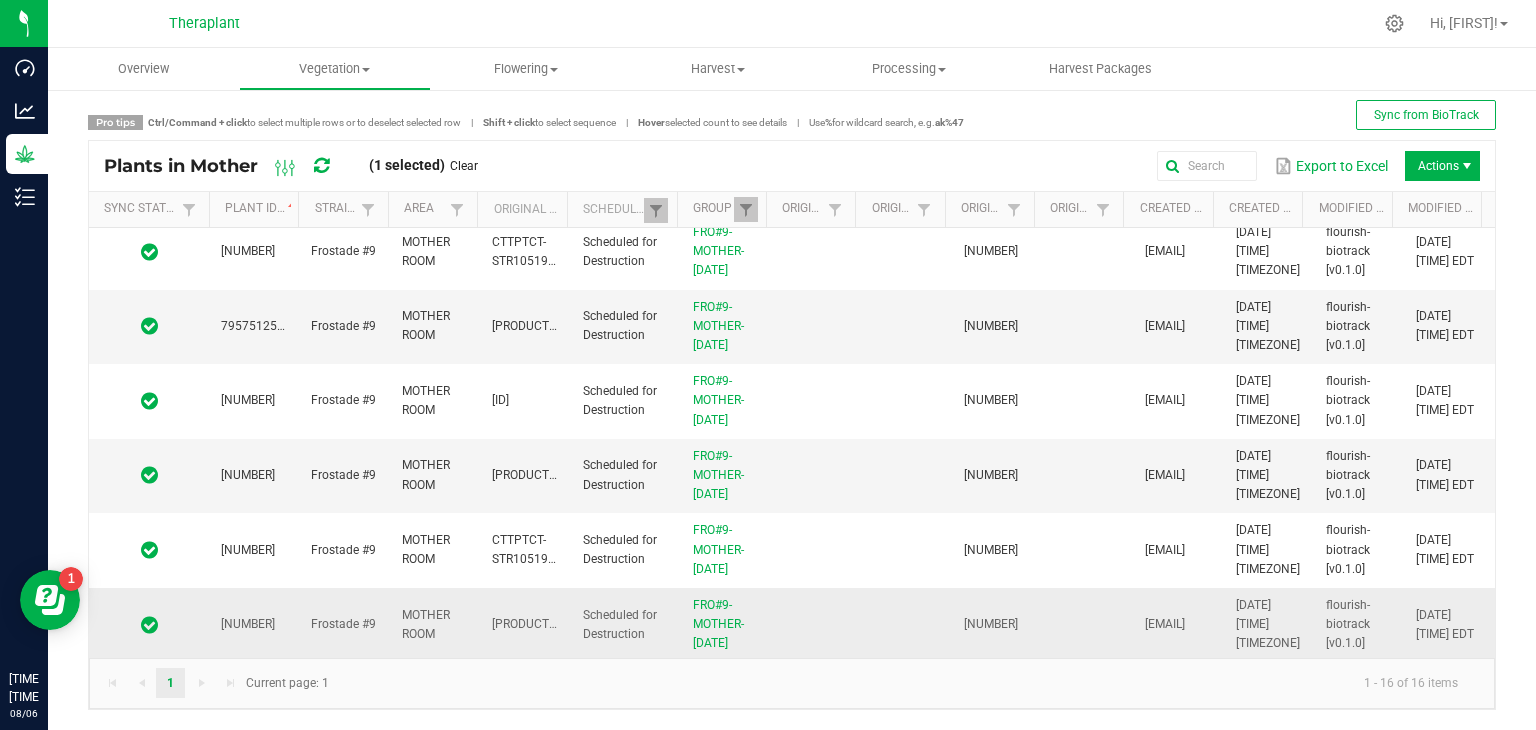 click at bounding box center [149, 625] 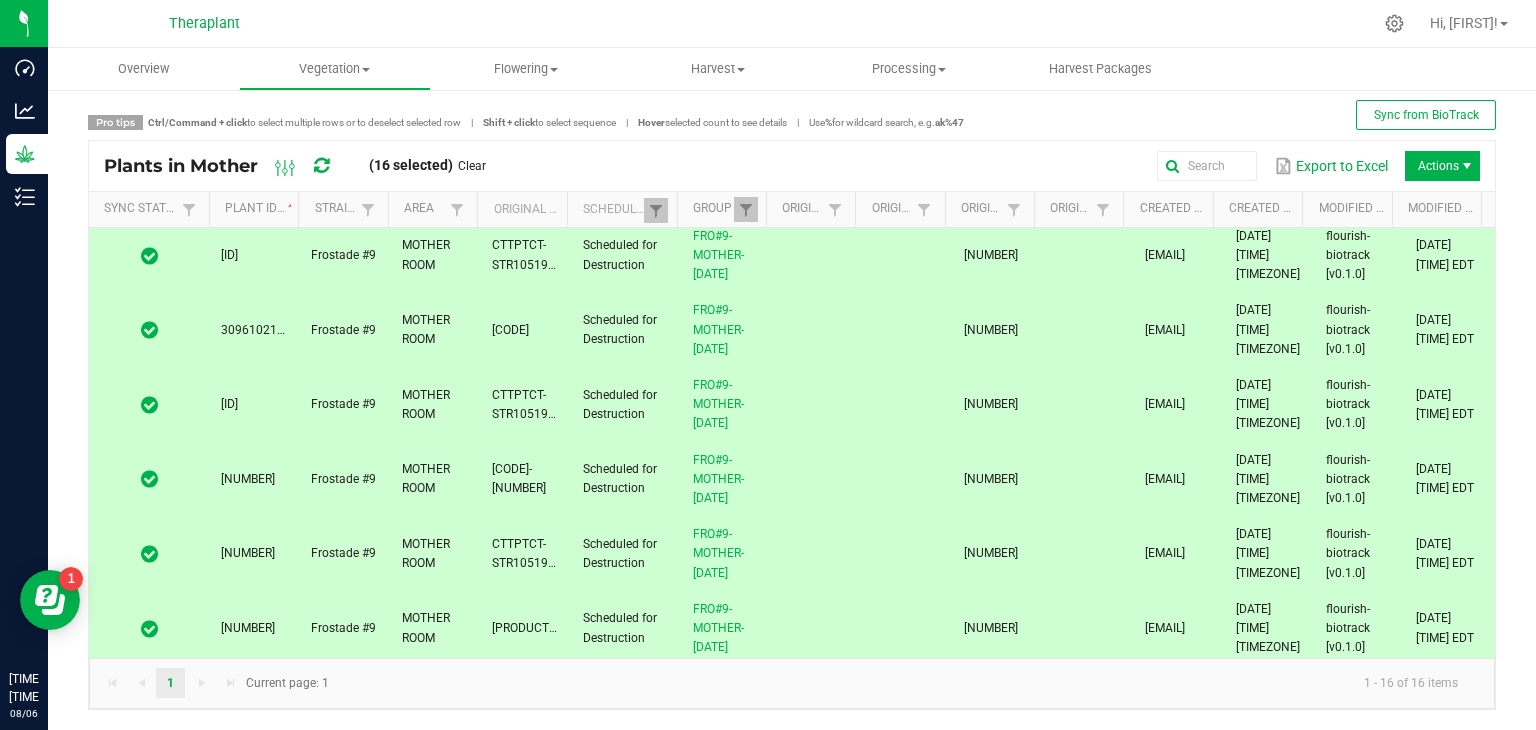scroll, scrollTop: 0, scrollLeft: 0, axis: both 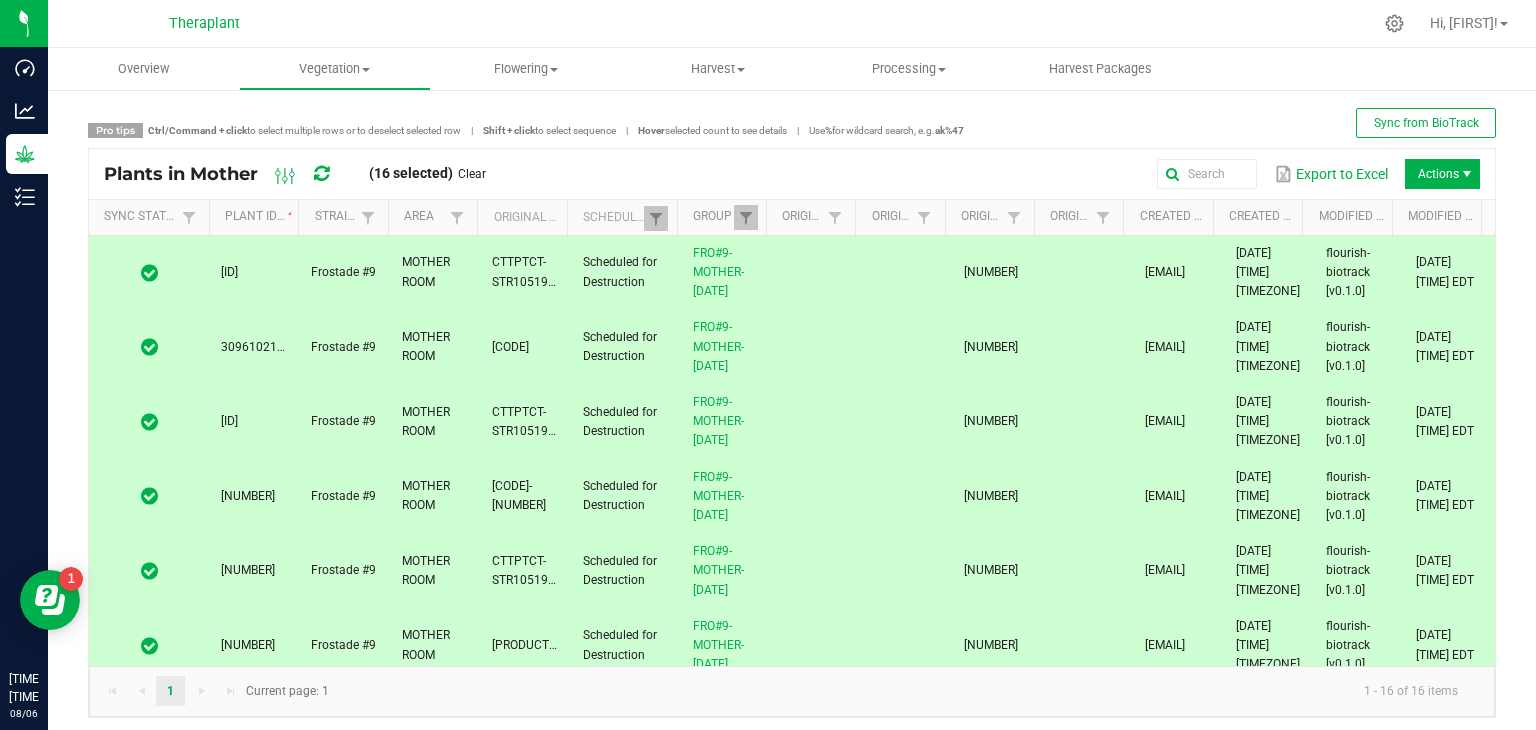 click at bounding box center (321, 174) 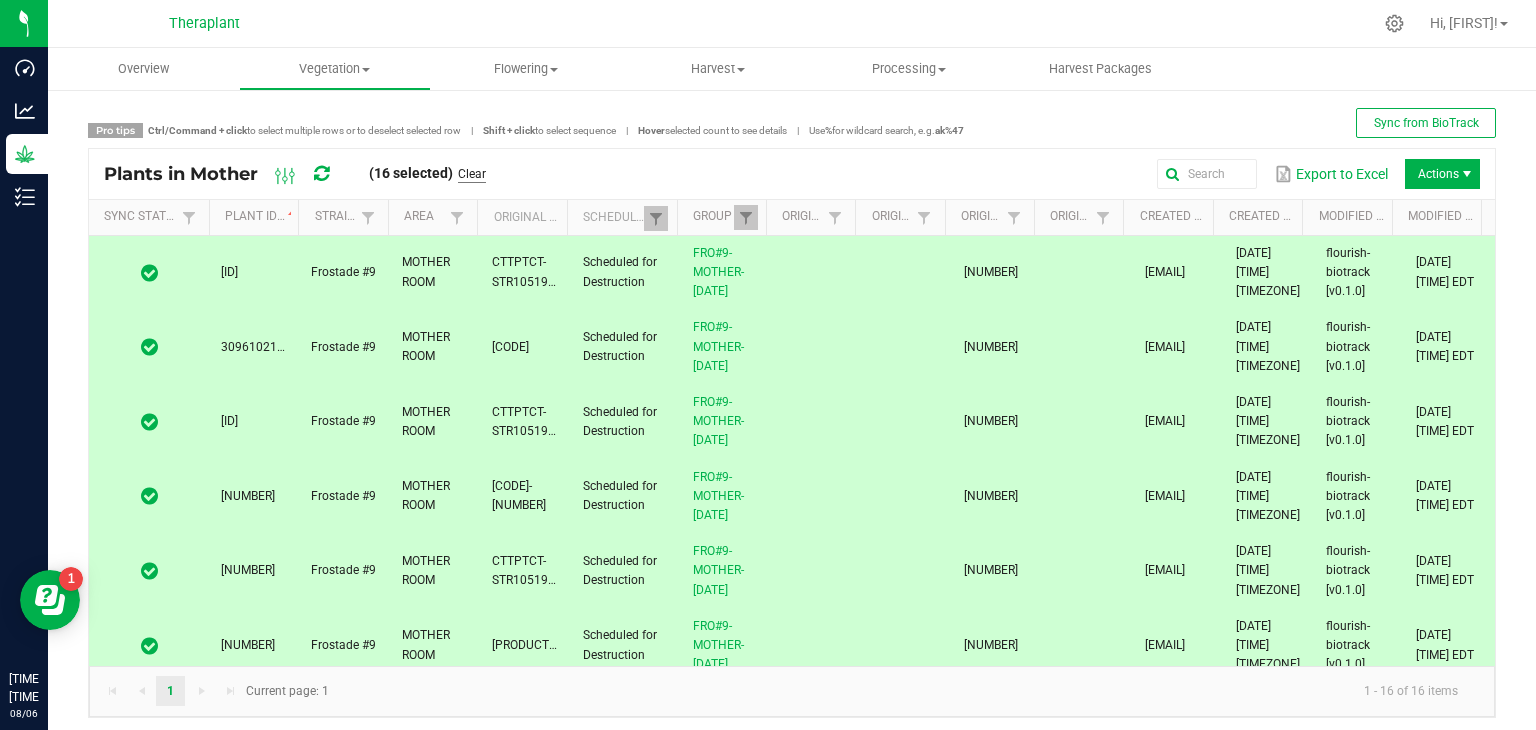 click on "Clear" at bounding box center [472, 174] 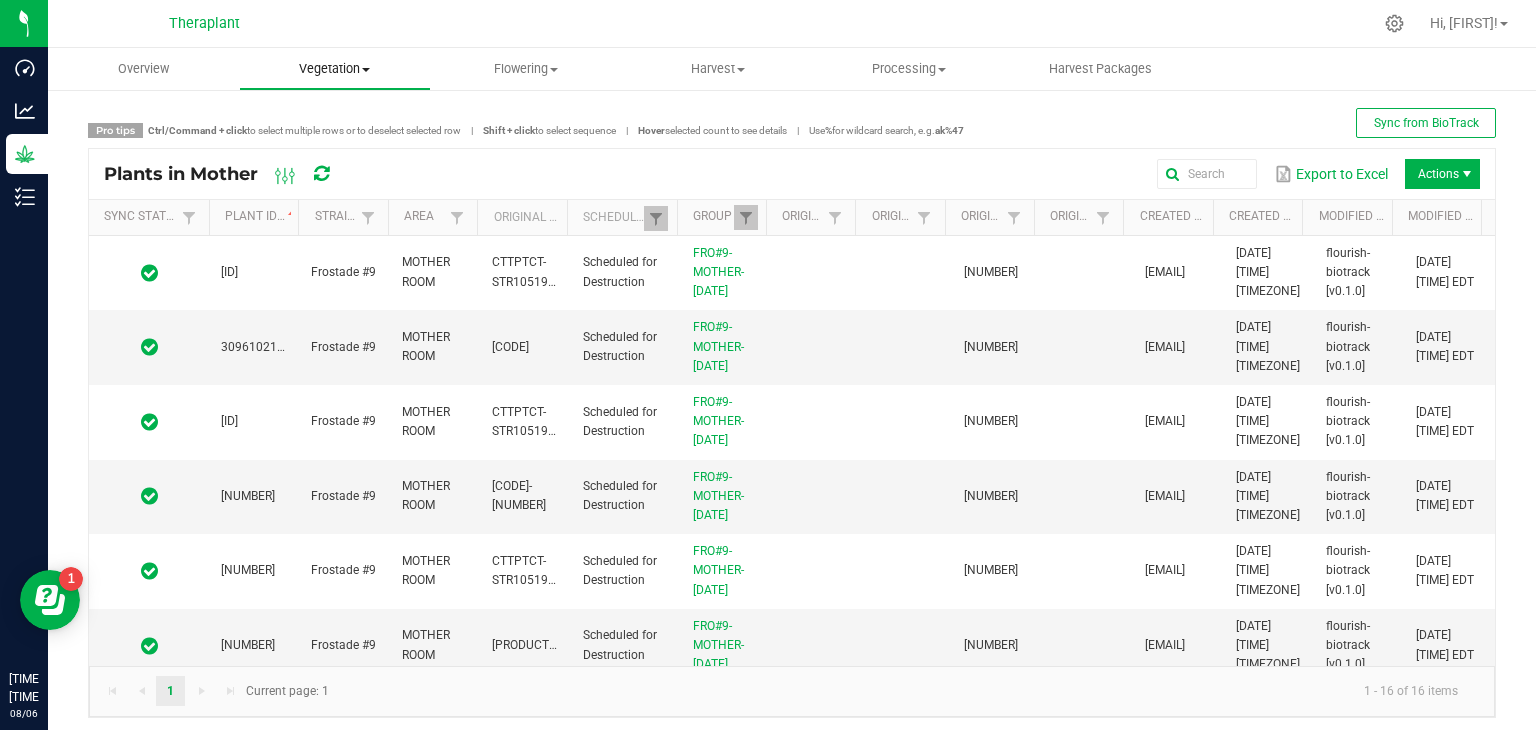 click on "Vegetation" at bounding box center (334, 69) 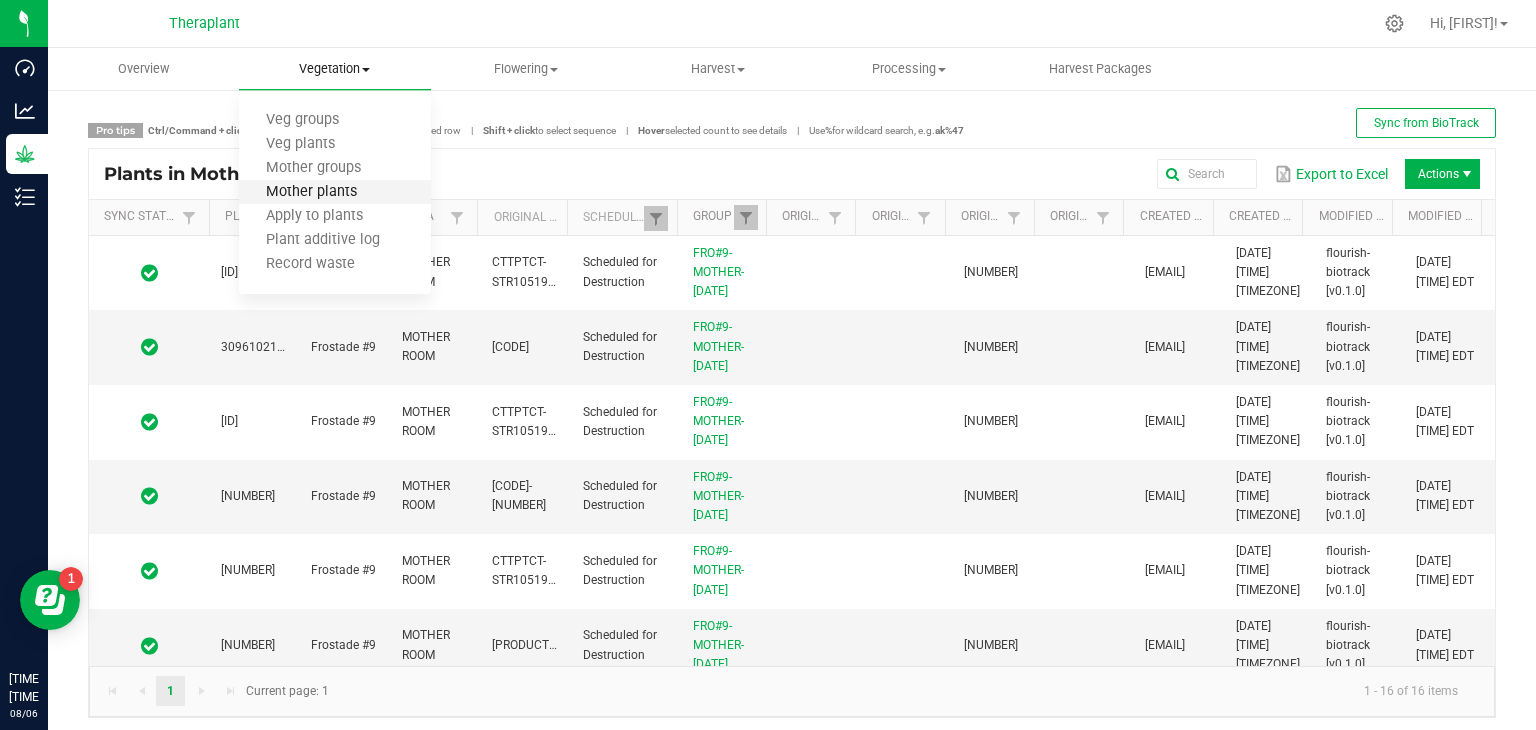 click on "Mother plants" at bounding box center [311, 192] 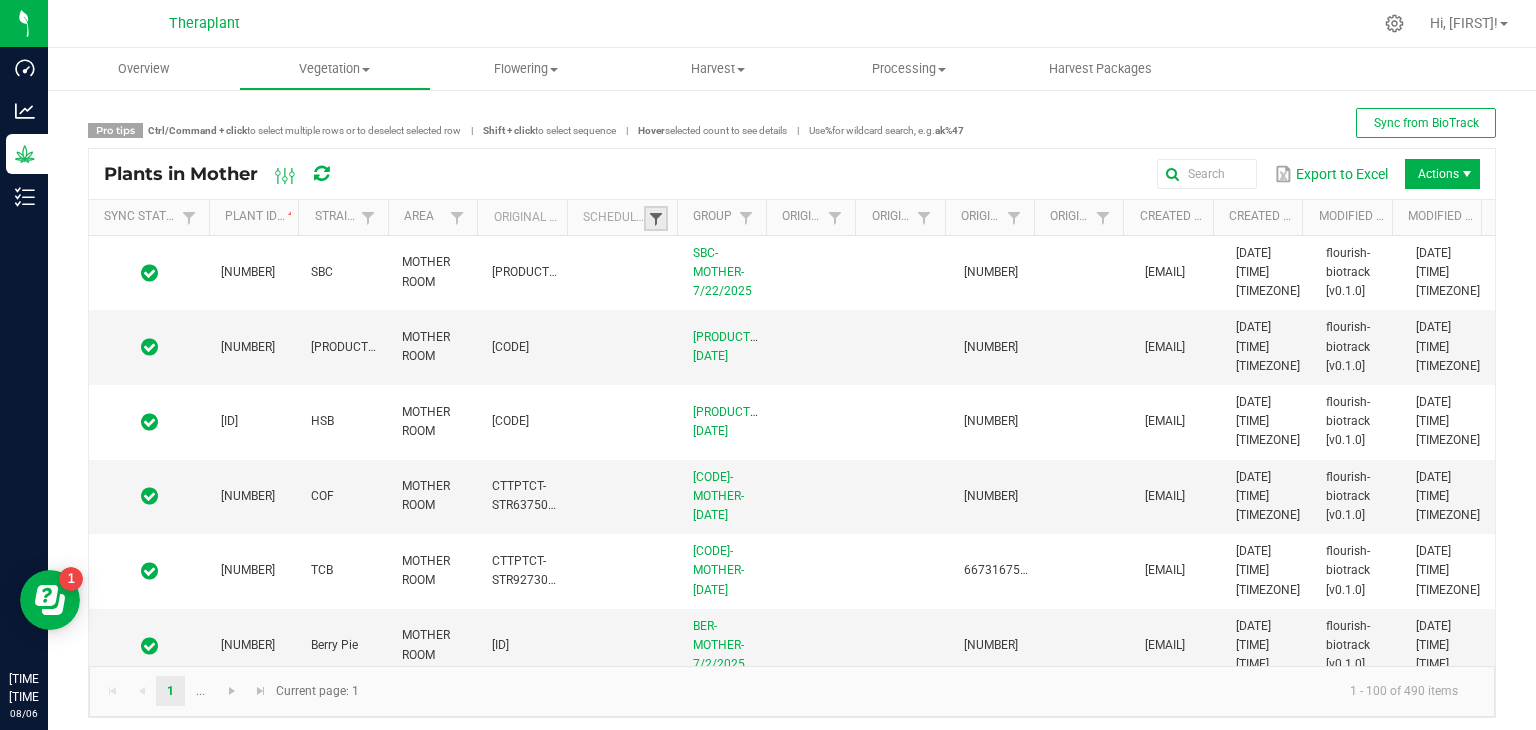 click at bounding box center [656, 219] 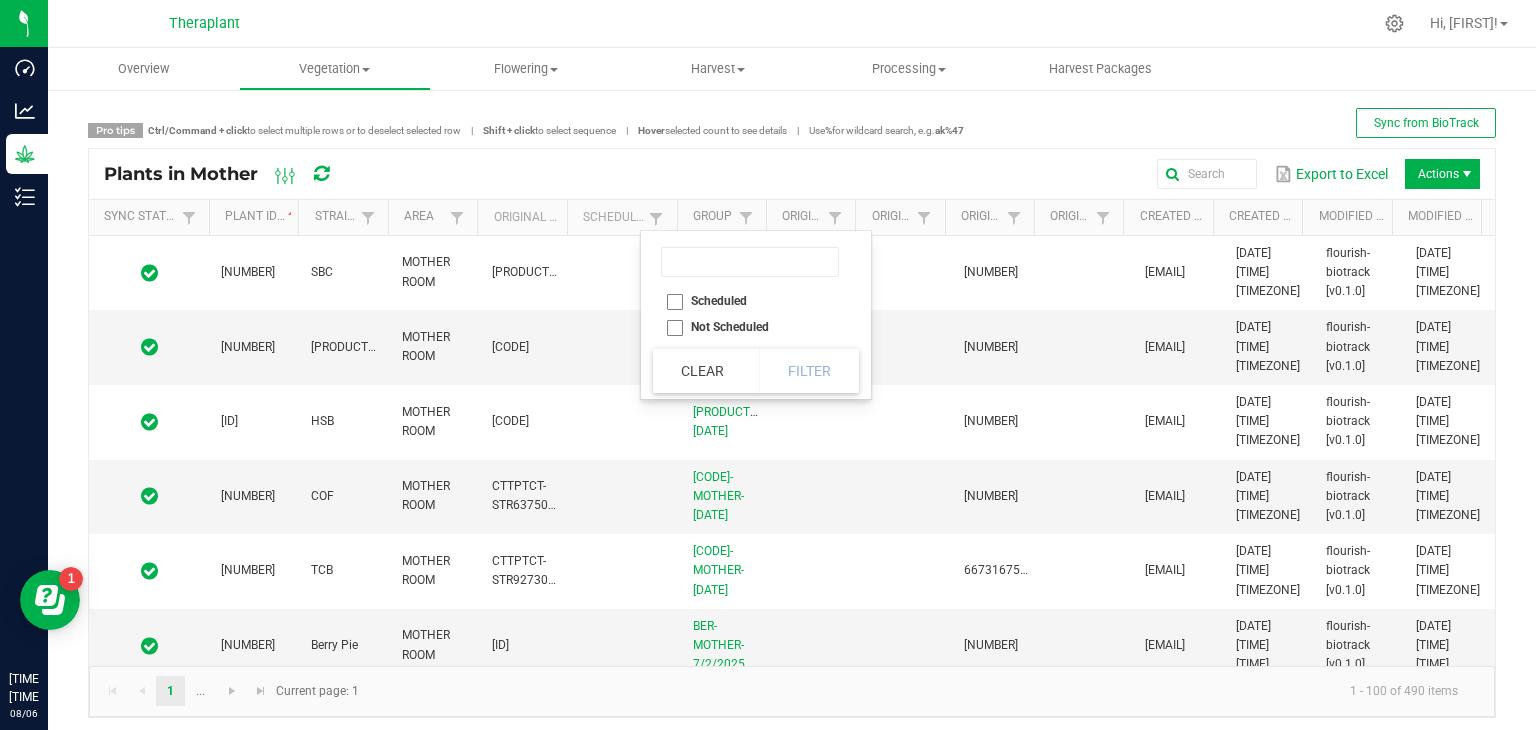 click on "Scheduled" at bounding box center (750, 301) 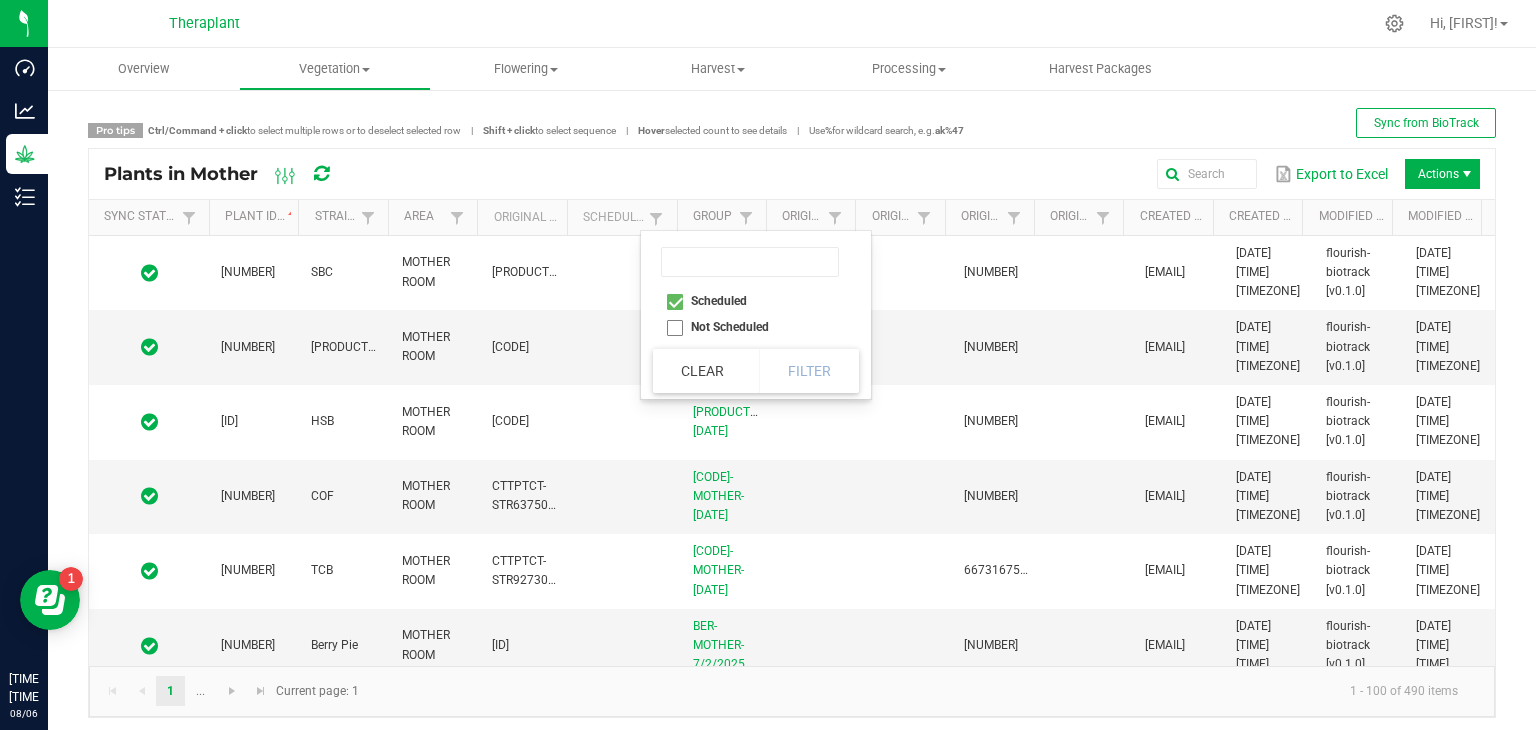 checkbox on "true" 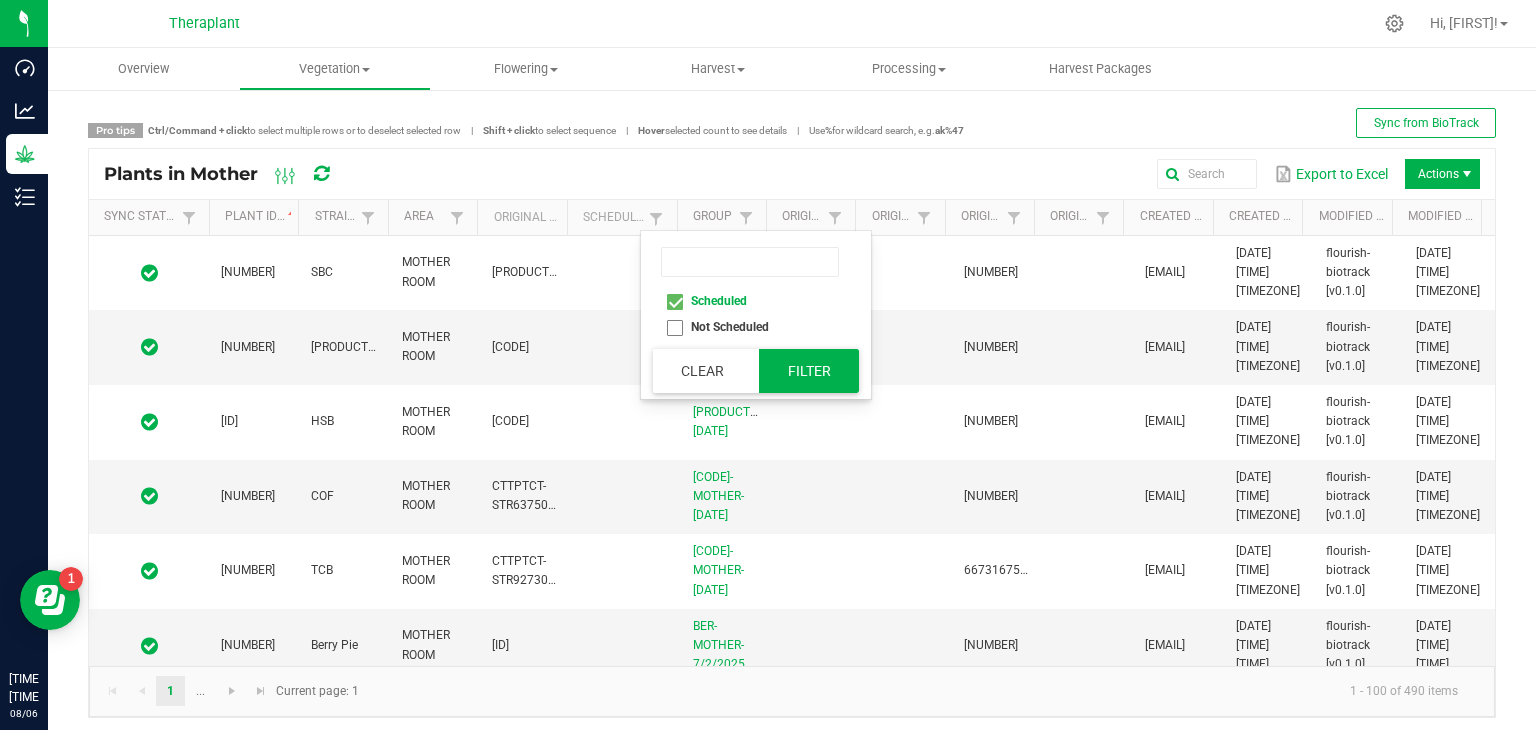 click on "Filter" at bounding box center [809, 371] 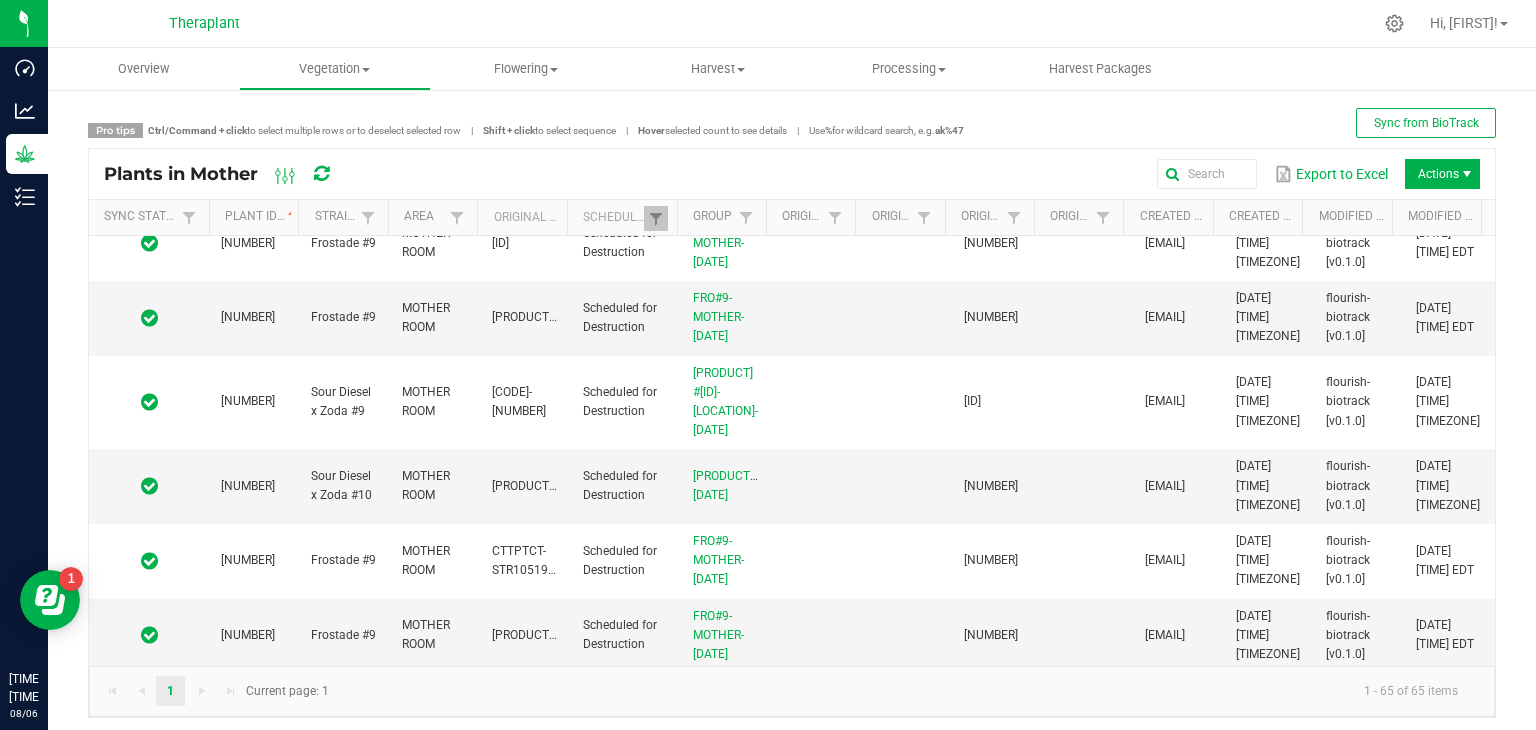 scroll, scrollTop: 4404, scrollLeft: 0, axis: vertical 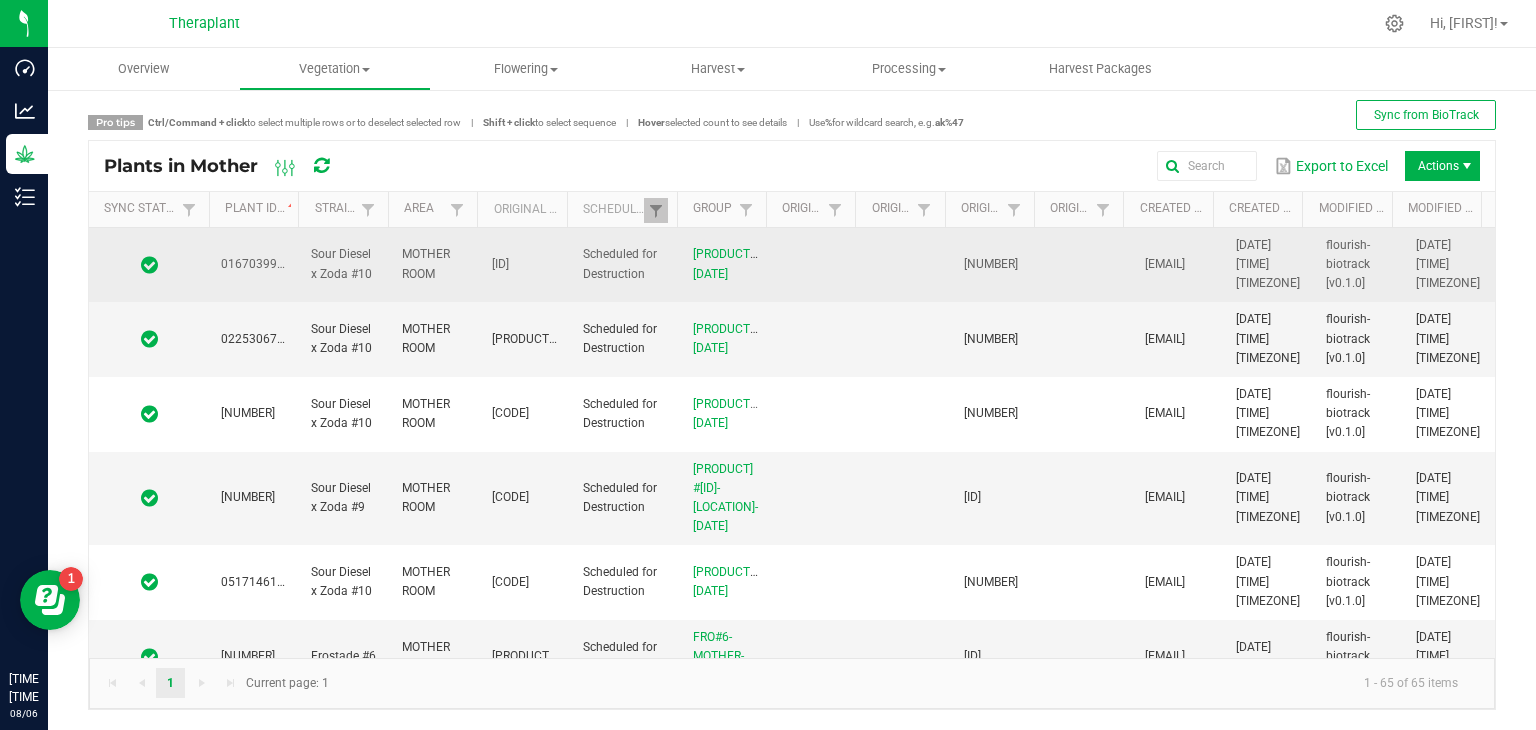 click at bounding box center [149, 265] 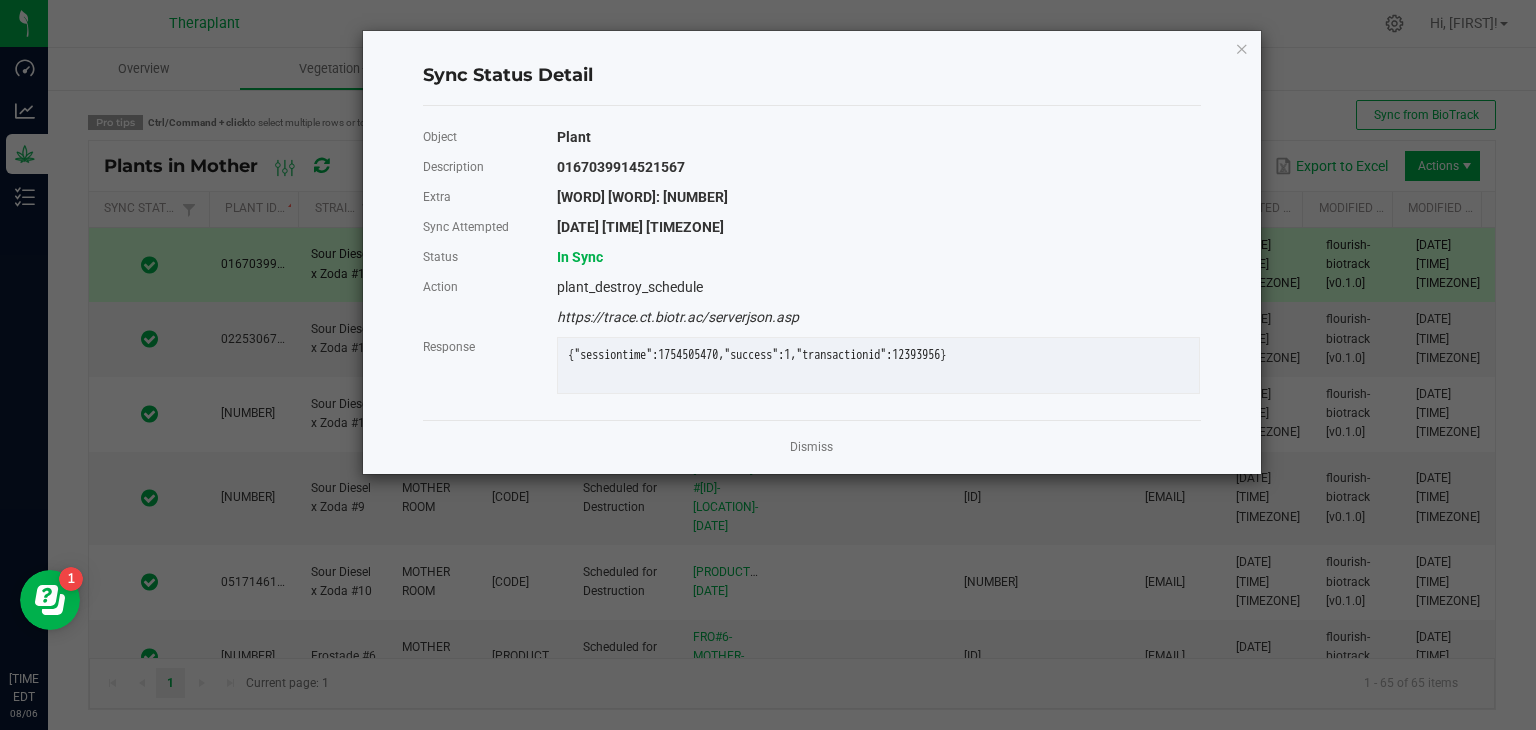 click on "Sync Status Detail  Object   Plant   Description   [NUMBER]   Extra   Origin Package: [NUMBER]   Sync Attempted   [DATE] [TIME] EDT   Status
In Sync
Action  plant_destroy_schedule https://trace.ct.biotr.ac/serverjson.asp  Response   {"sessiontime":1754505470,"success":1,"transactionid":12393956}   Dismiss" 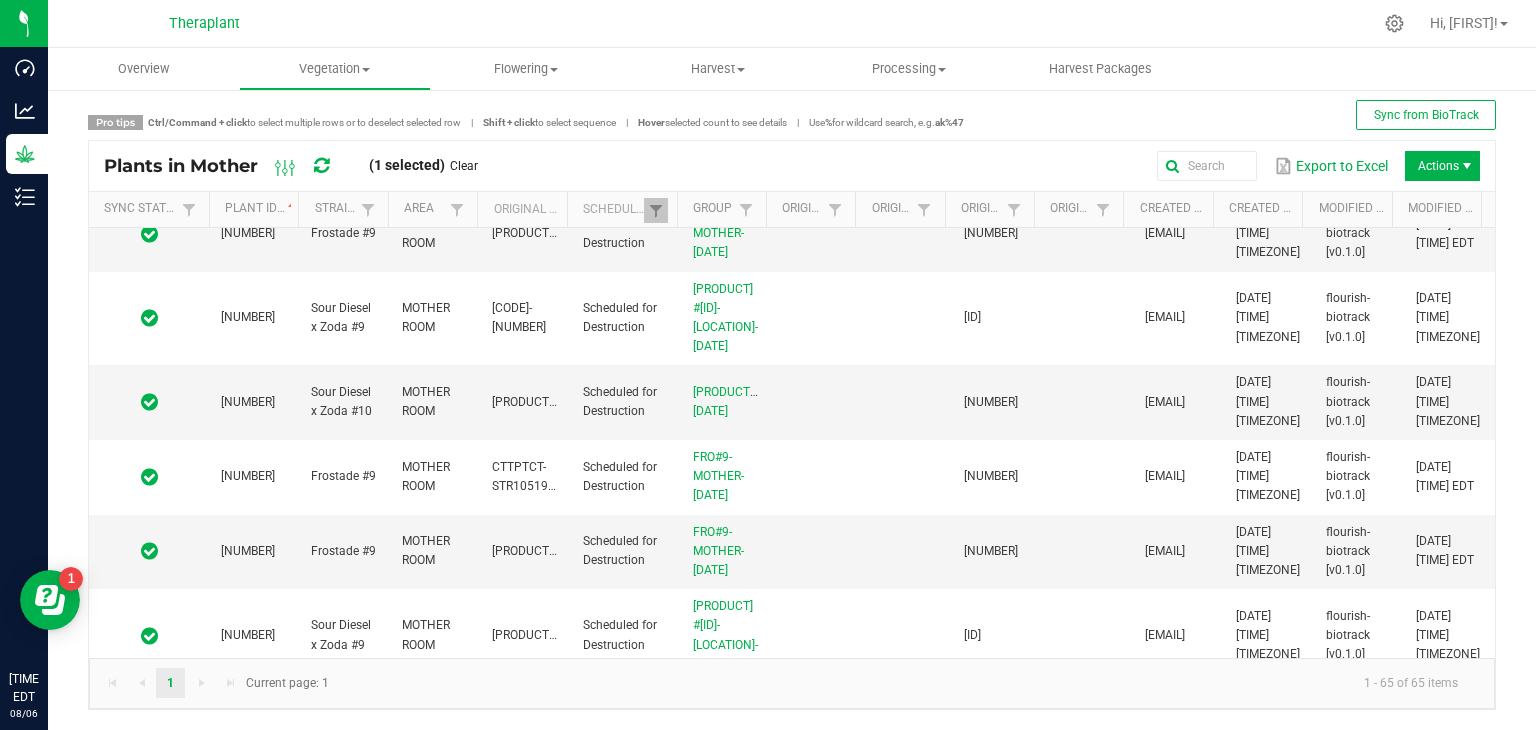 scroll, scrollTop: 4404, scrollLeft: 0, axis: vertical 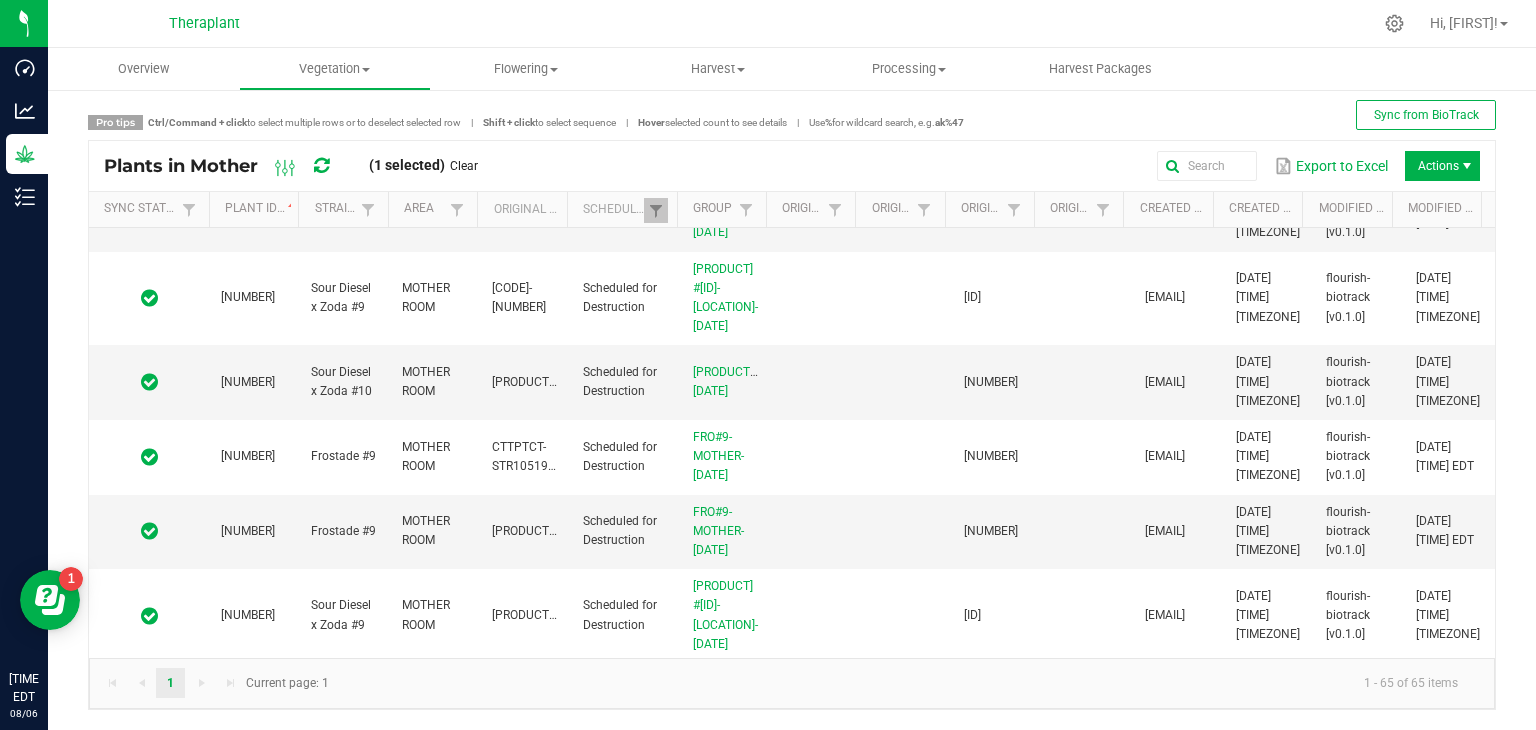 click at bounding box center [149, 943] 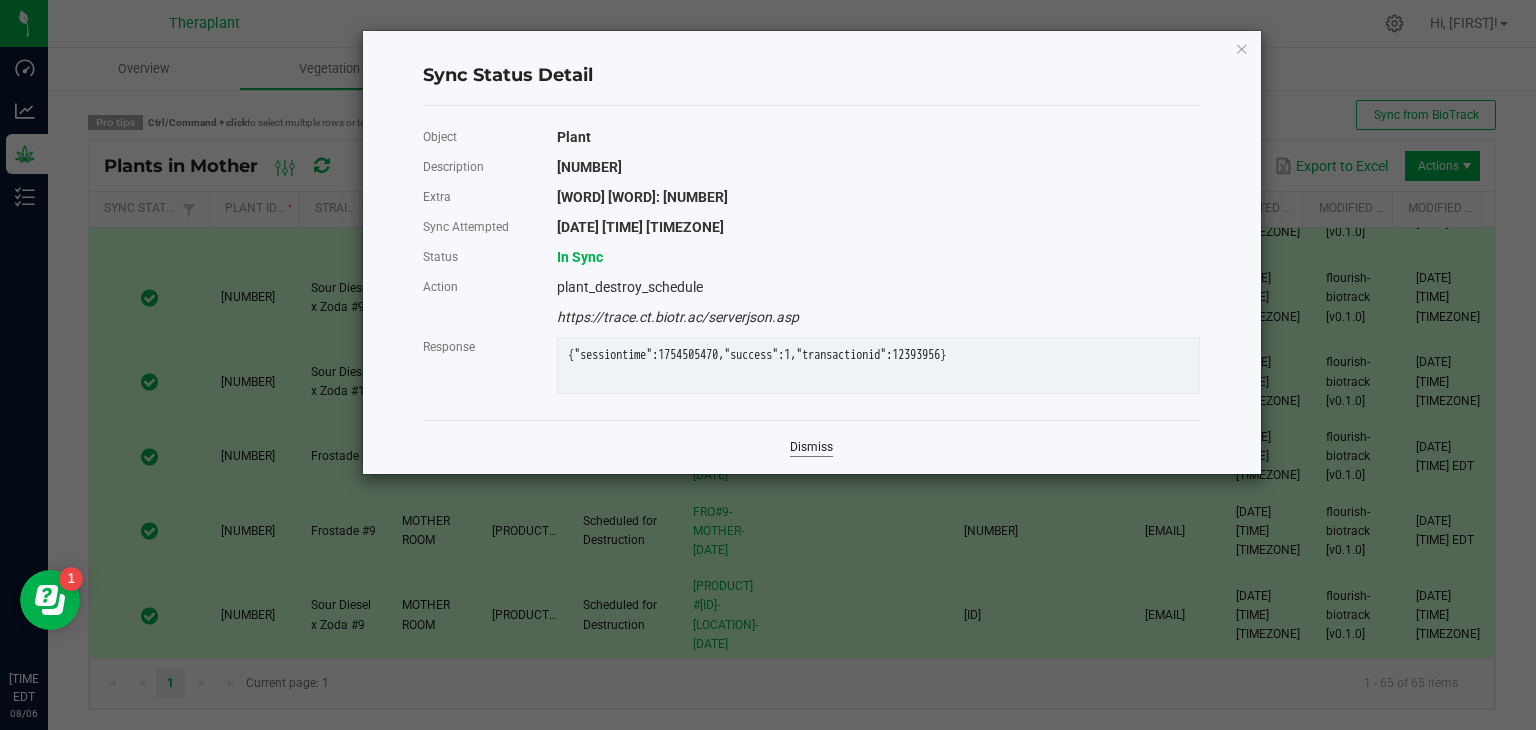 click on "Dismiss" 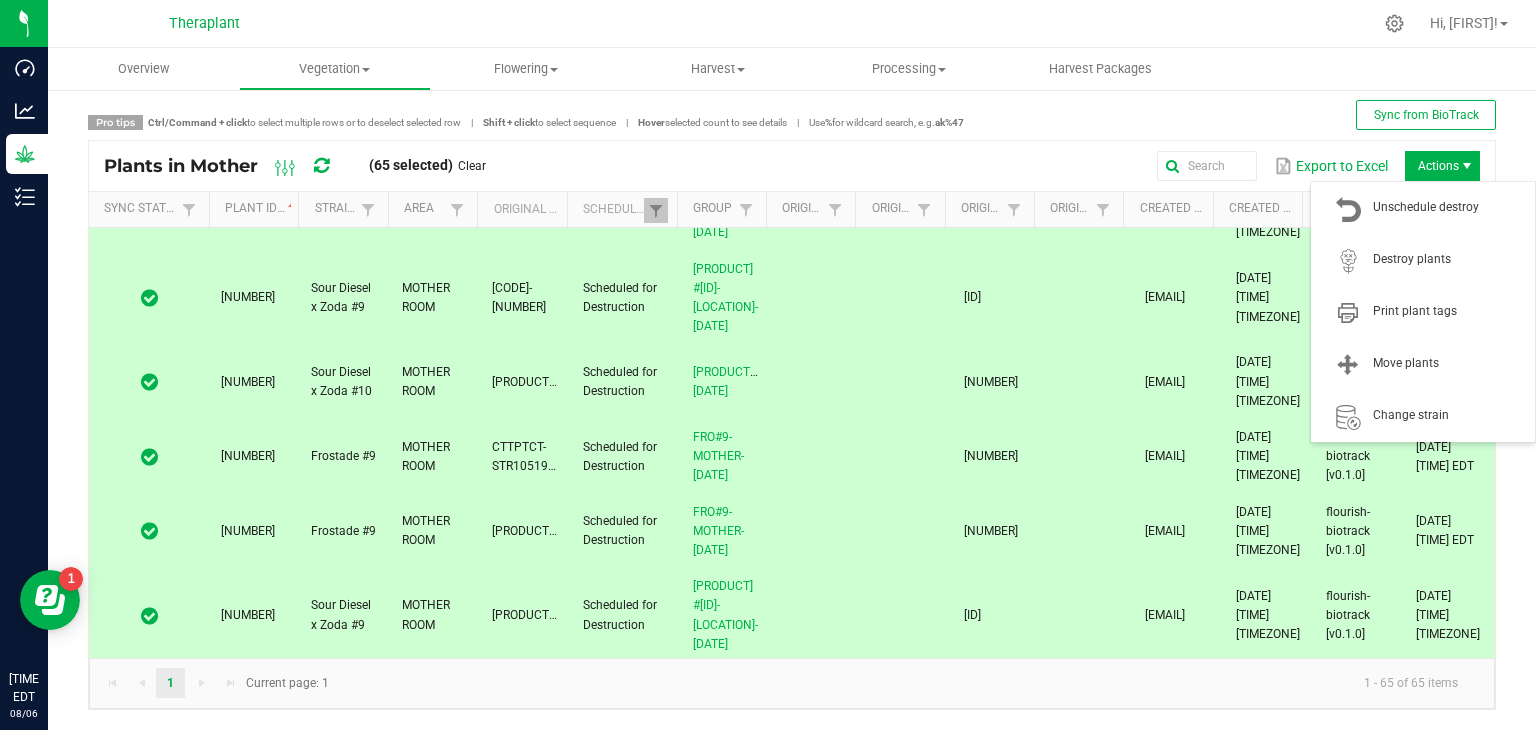 click on "Actions" at bounding box center [1442, 166] 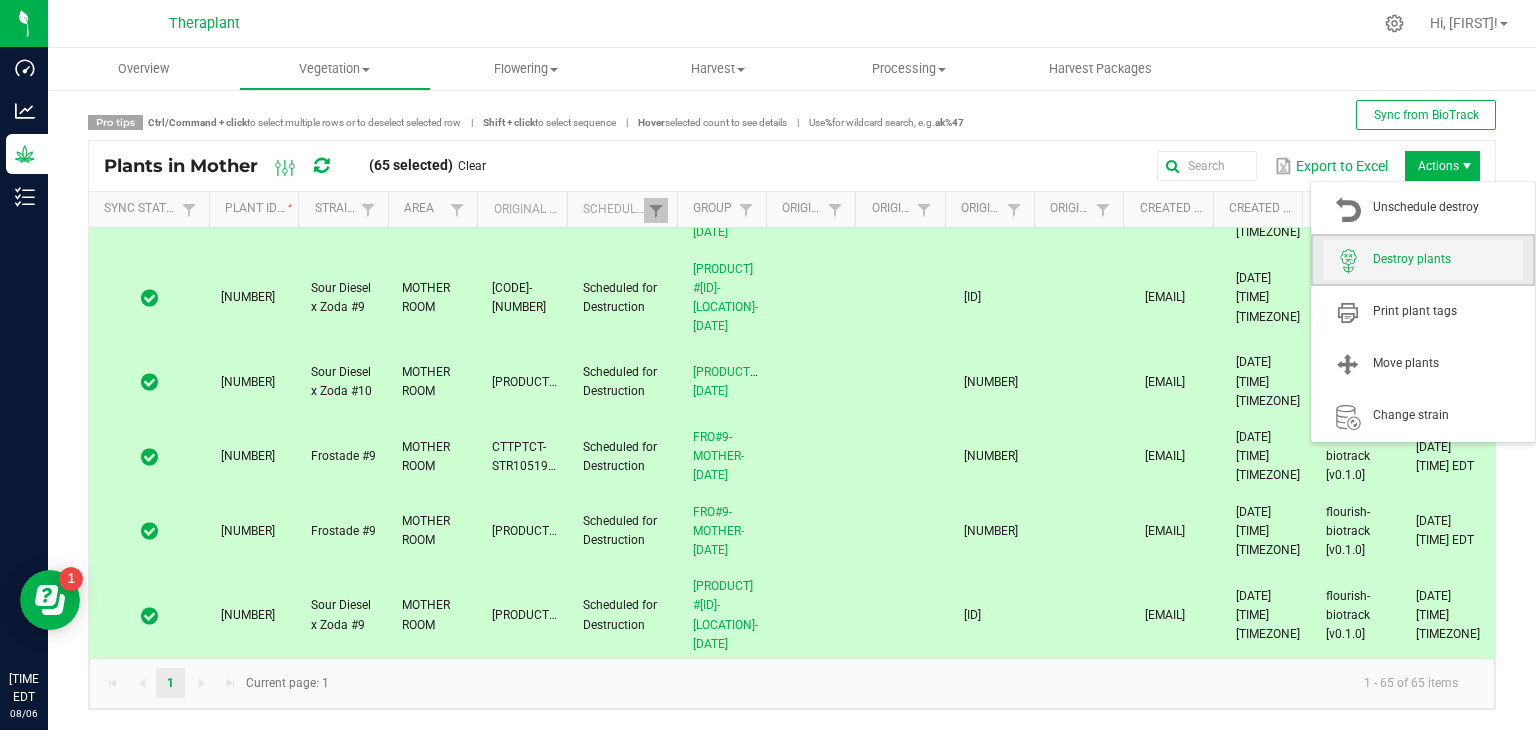 click at bounding box center [1348, 260] 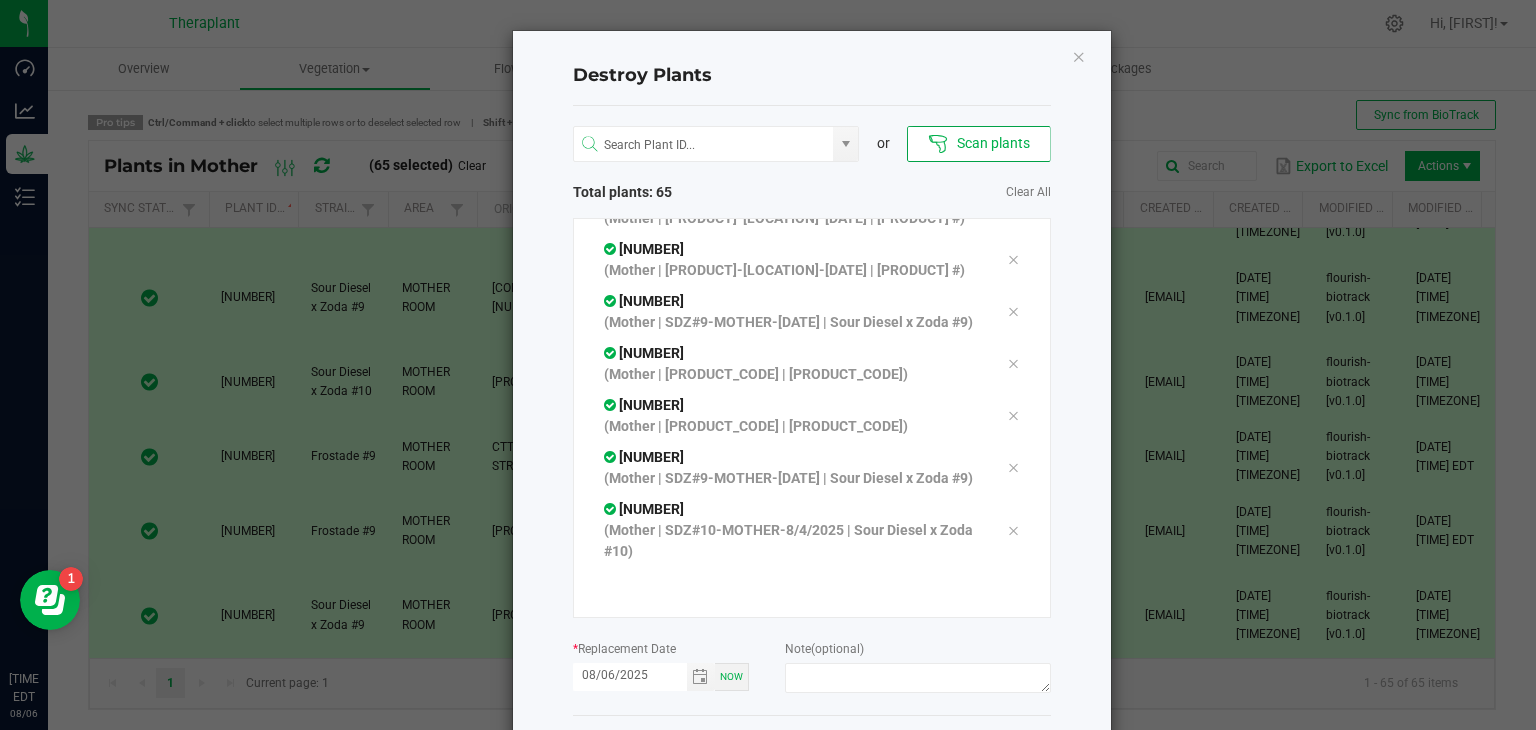 scroll, scrollTop: 3724, scrollLeft: 0, axis: vertical 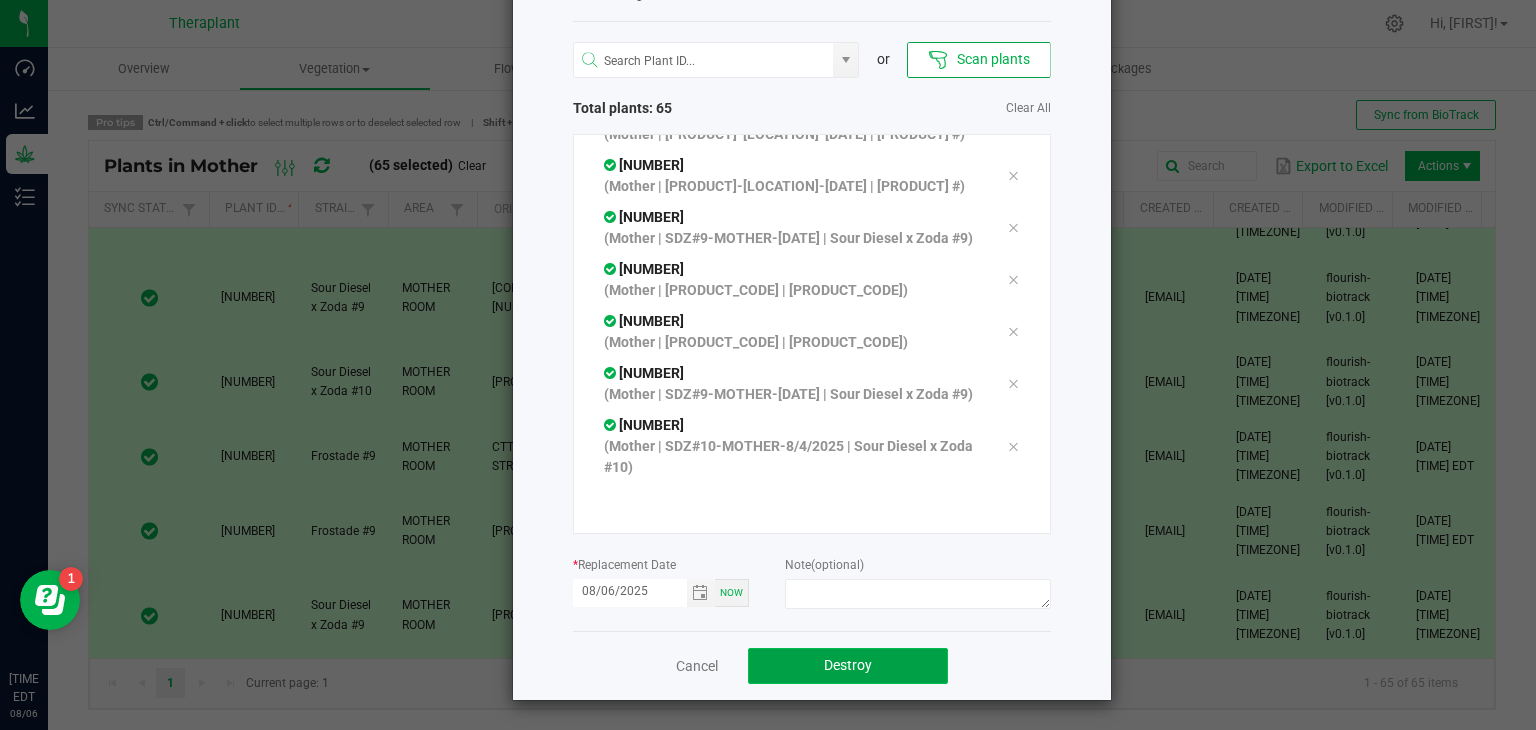 click on "Destroy" 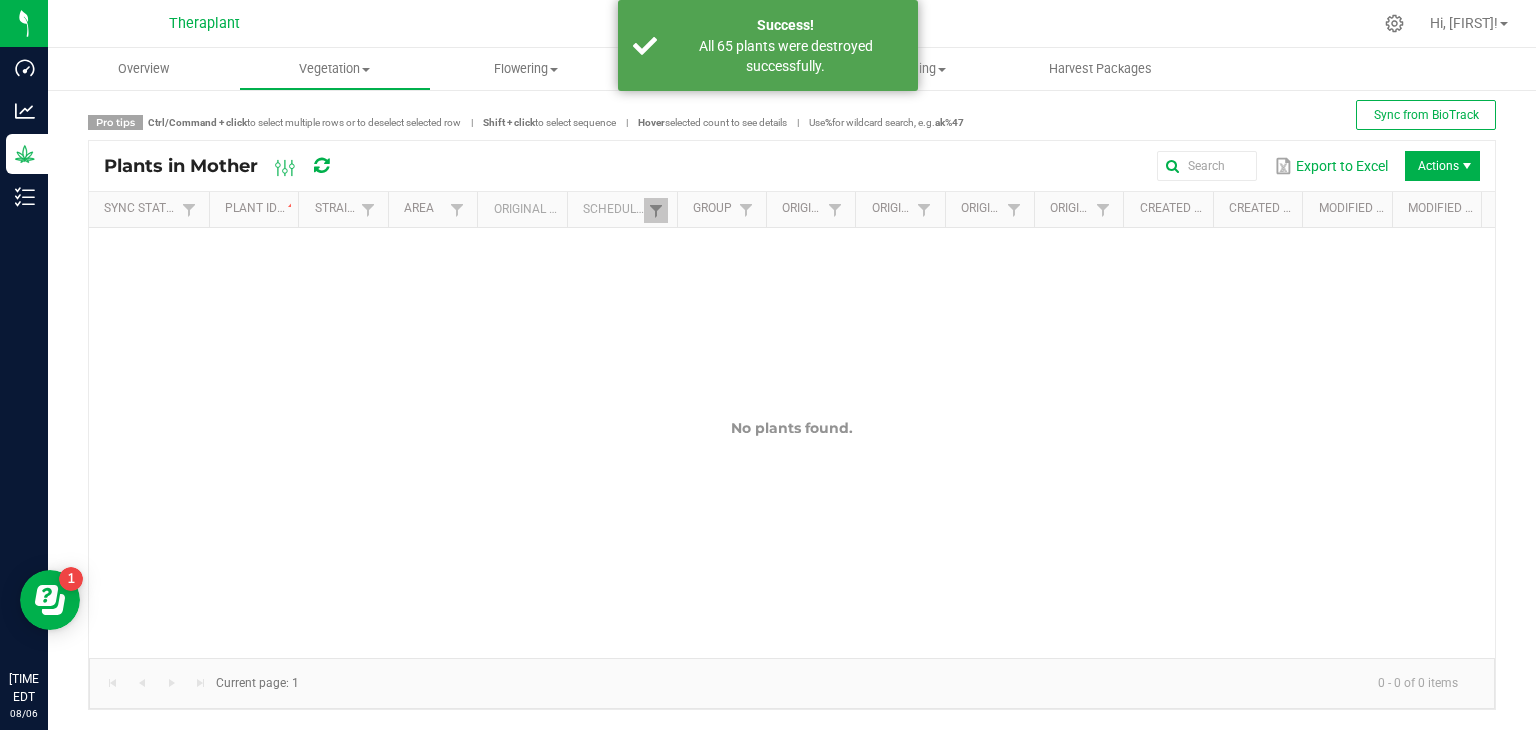 scroll, scrollTop: 0, scrollLeft: 0, axis: both 